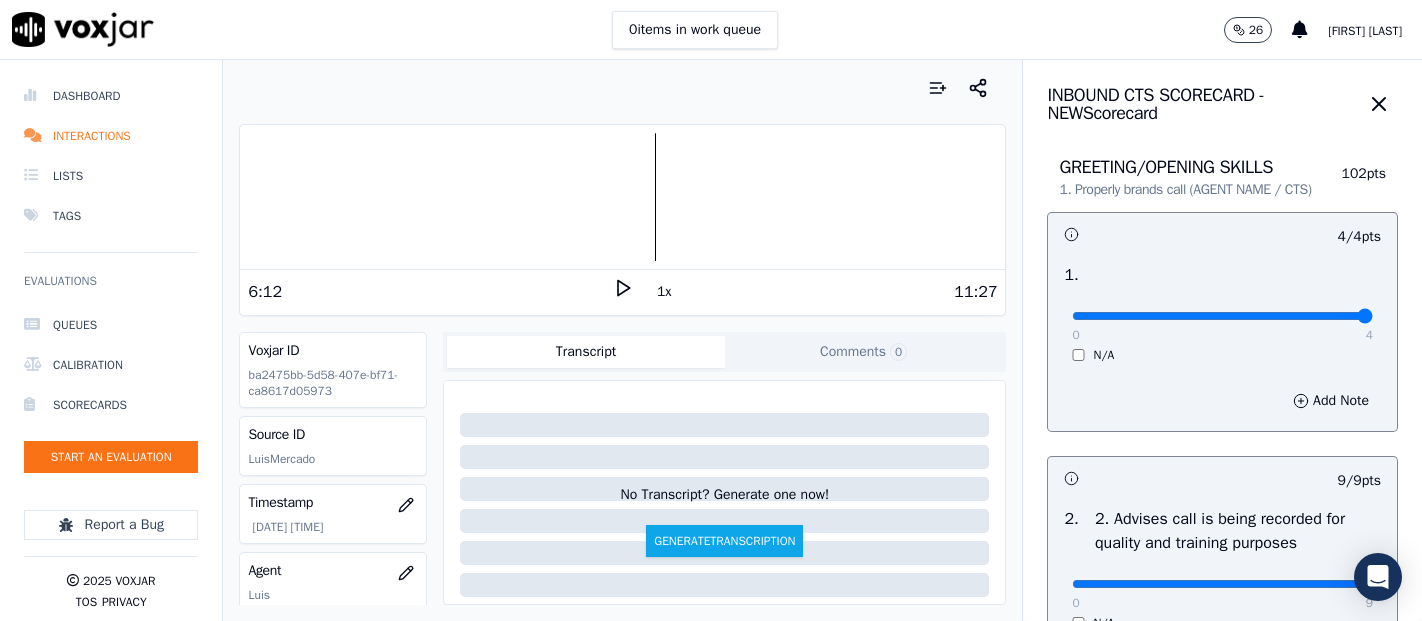 scroll, scrollTop: 0, scrollLeft: 0, axis: both 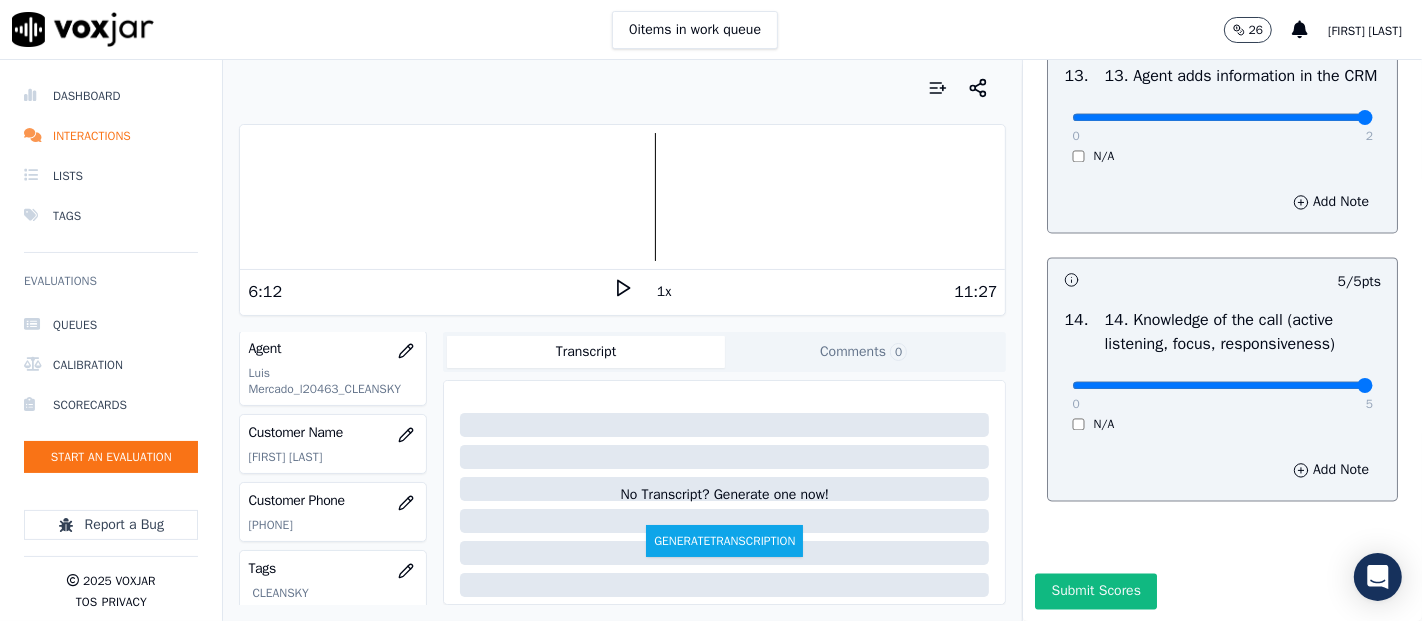 click on "Your browser does not support the audio element." at bounding box center [622, 197] 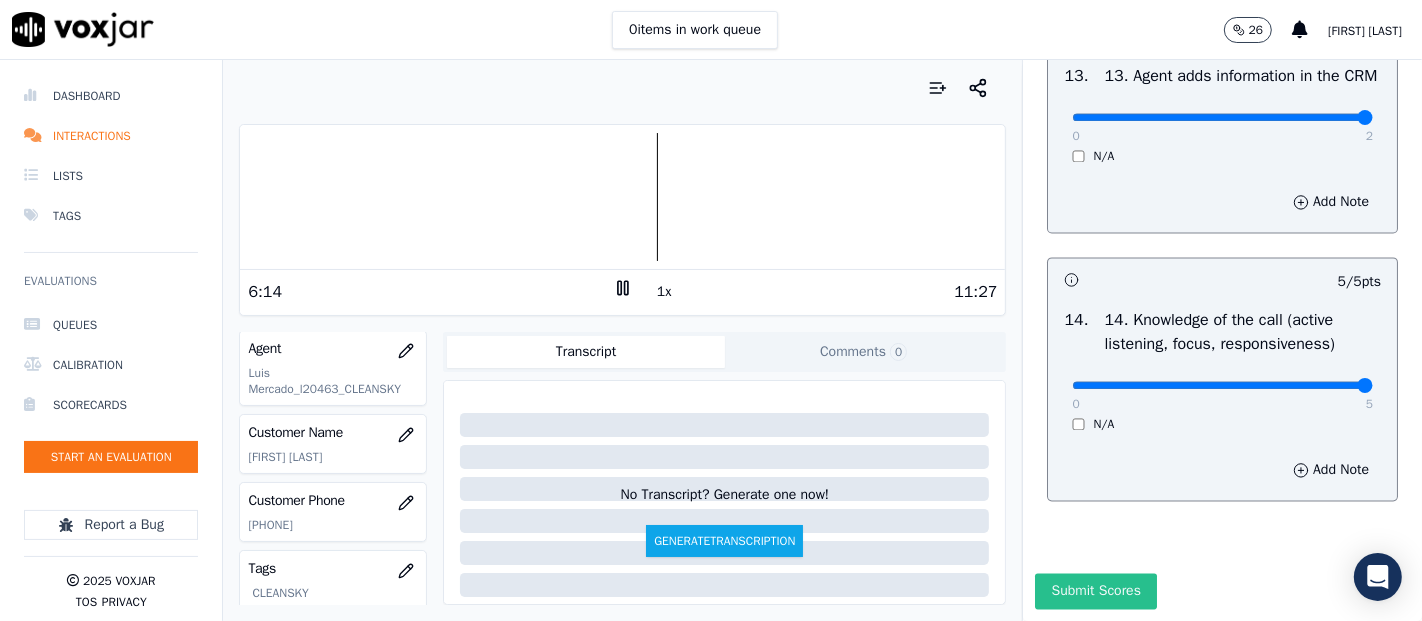 click on "Submit Scores" at bounding box center [1095, 591] 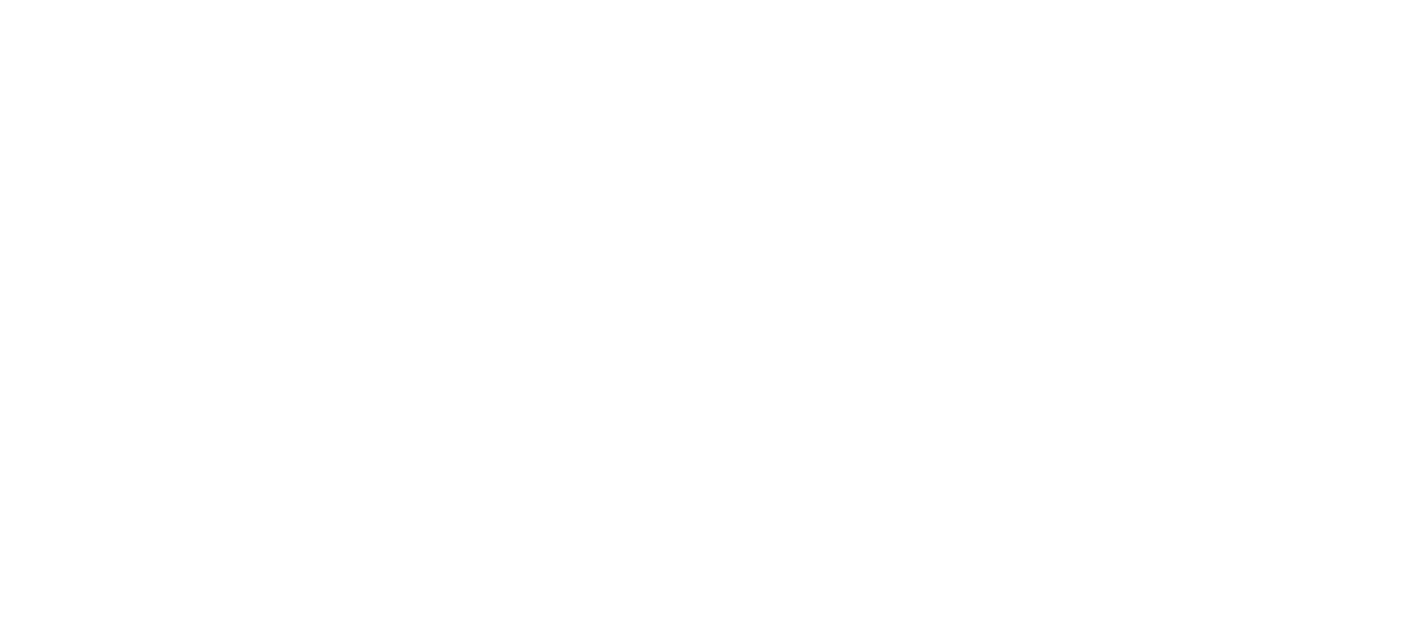 scroll, scrollTop: 0, scrollLeft: 0, axis: both 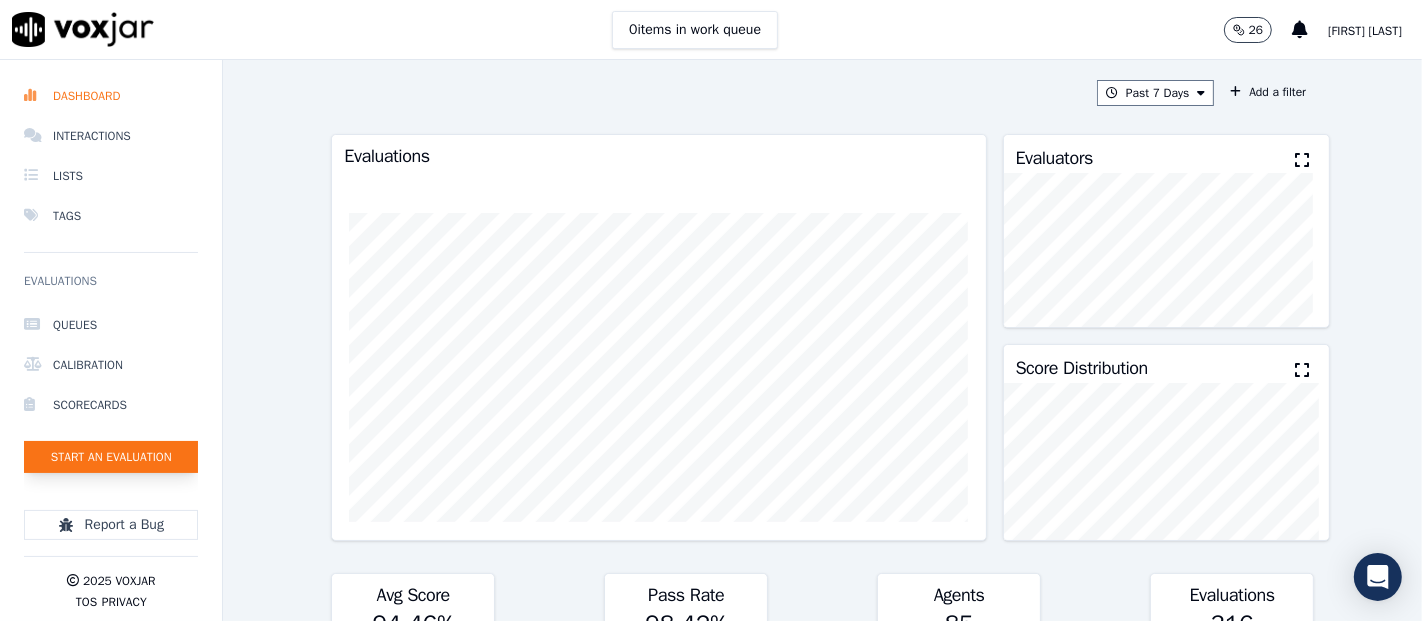 click on "Start an Evaluation" 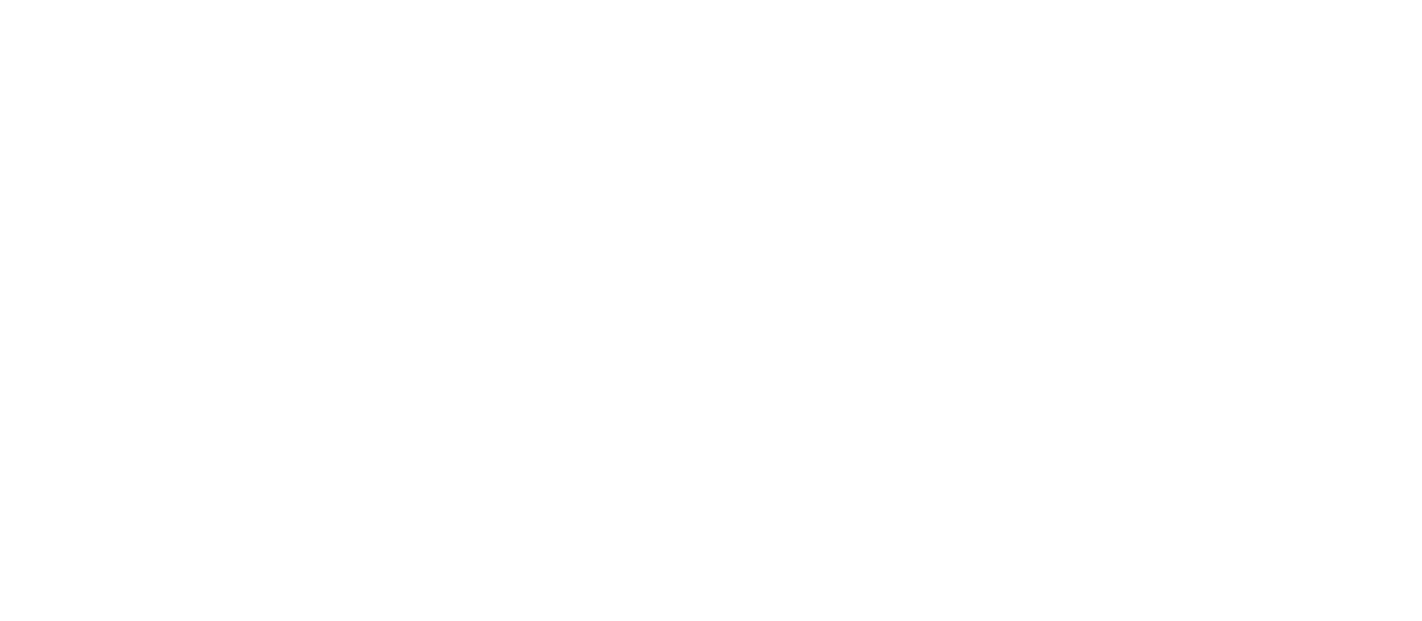 scroll, scrollTop: 0, scrollLeft: 0, axis: both 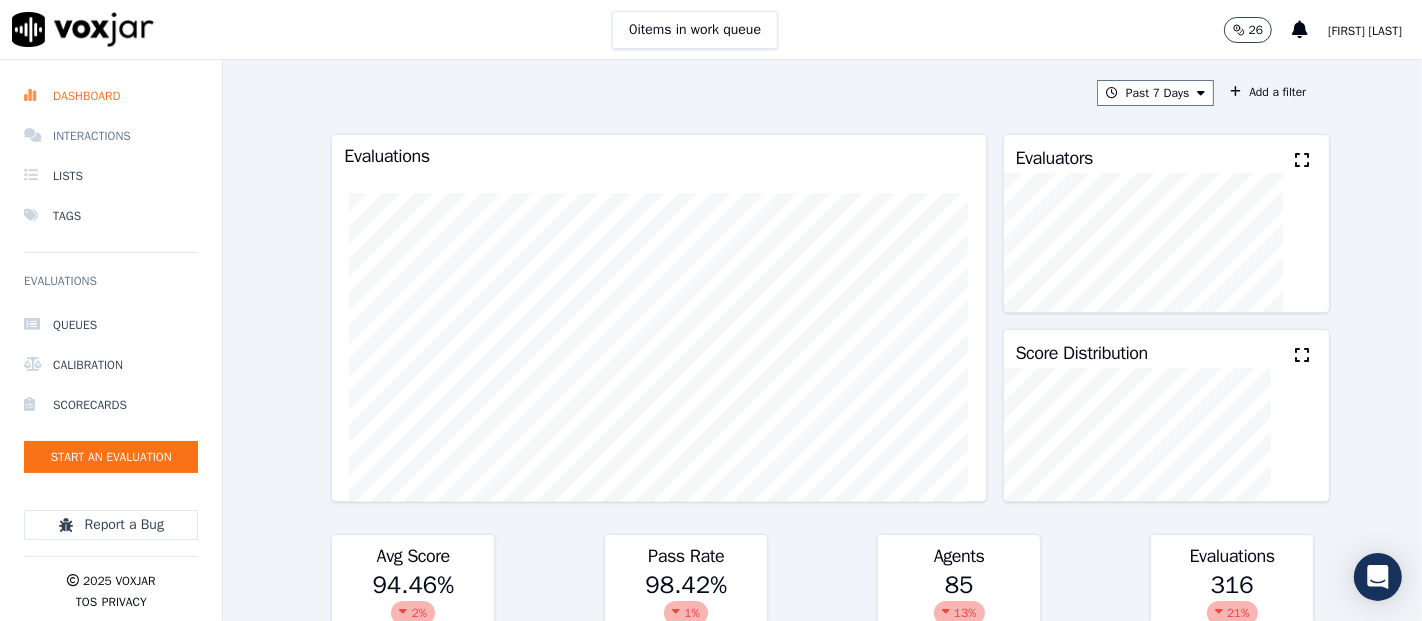 click on "Interactions" at bounding box center (111, 136) 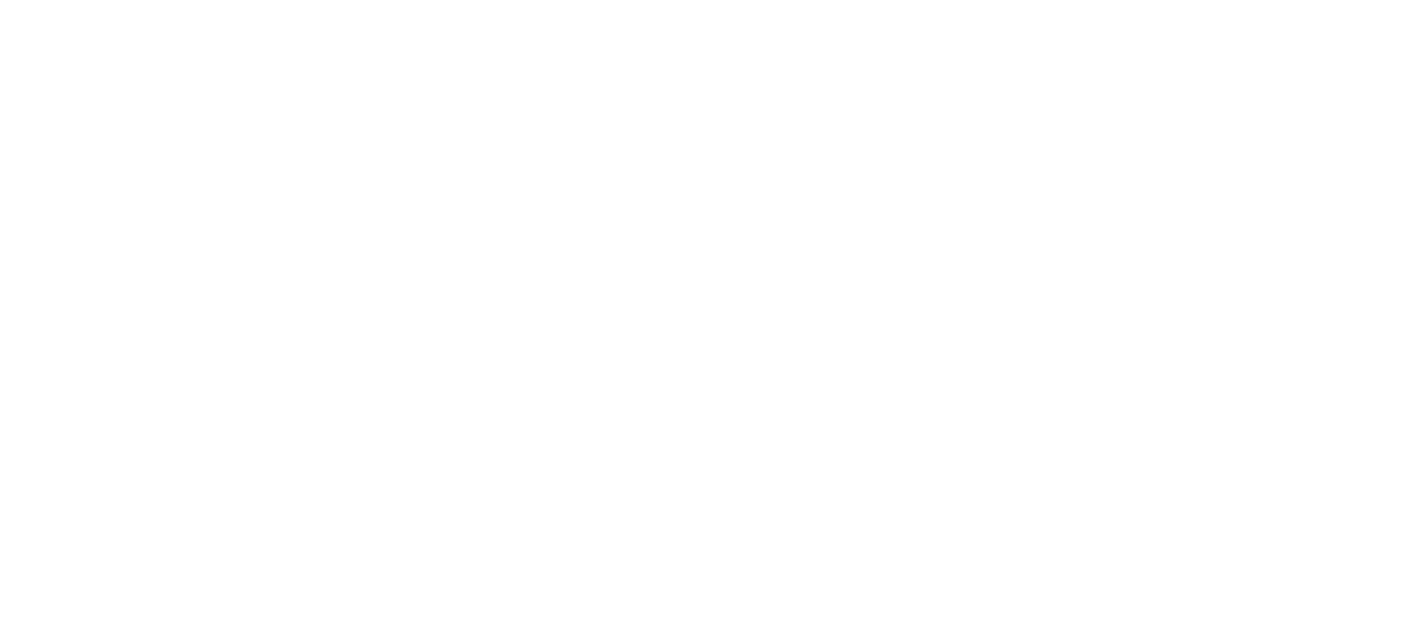 scroll, scrollTop: 0, scrollLeft: 0, axis: both 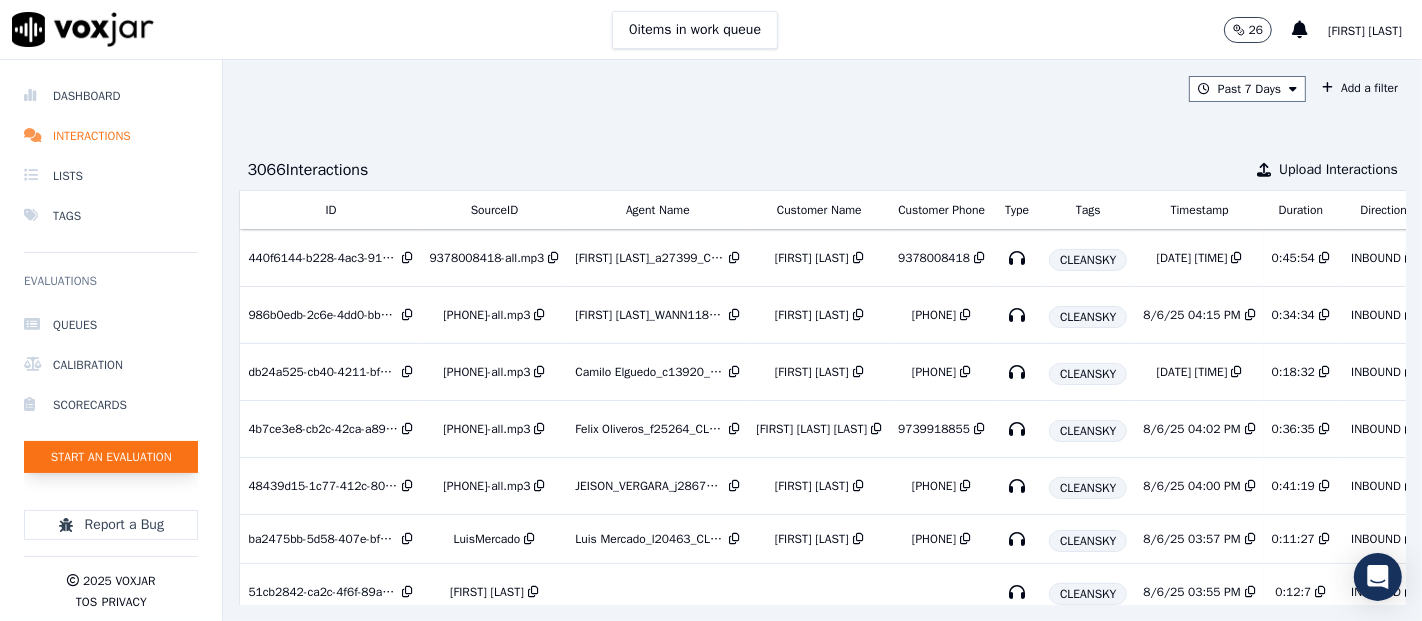 click on "Start an Evaluation" 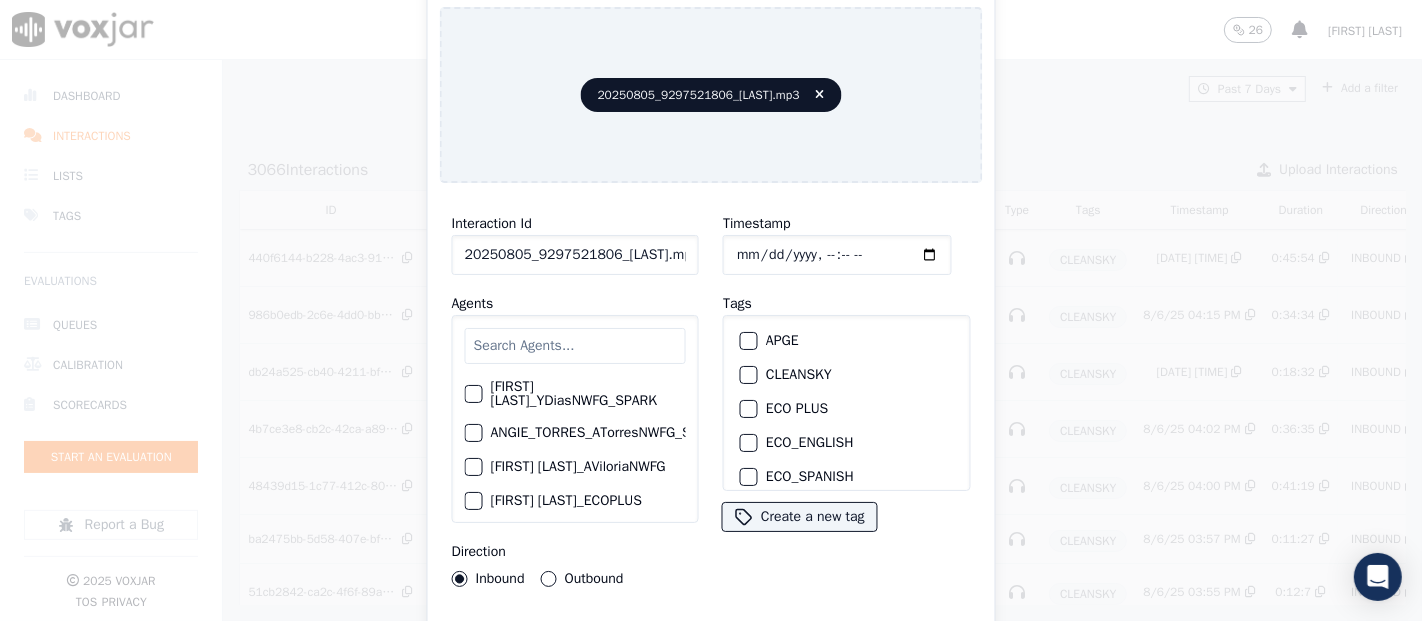 click on "20250805_9297521806_YeraldinDiaz.mp3" 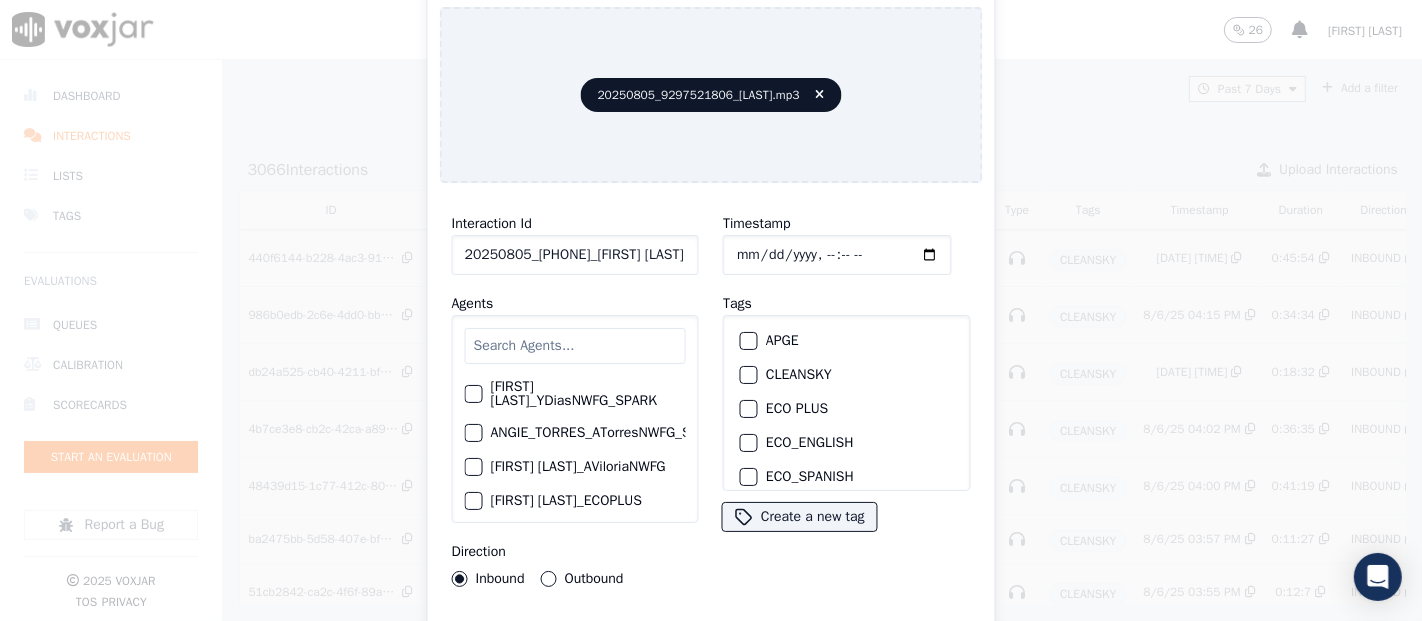 scroll, scrollTop: 0, scrollLeft: 8, axis: horizontal 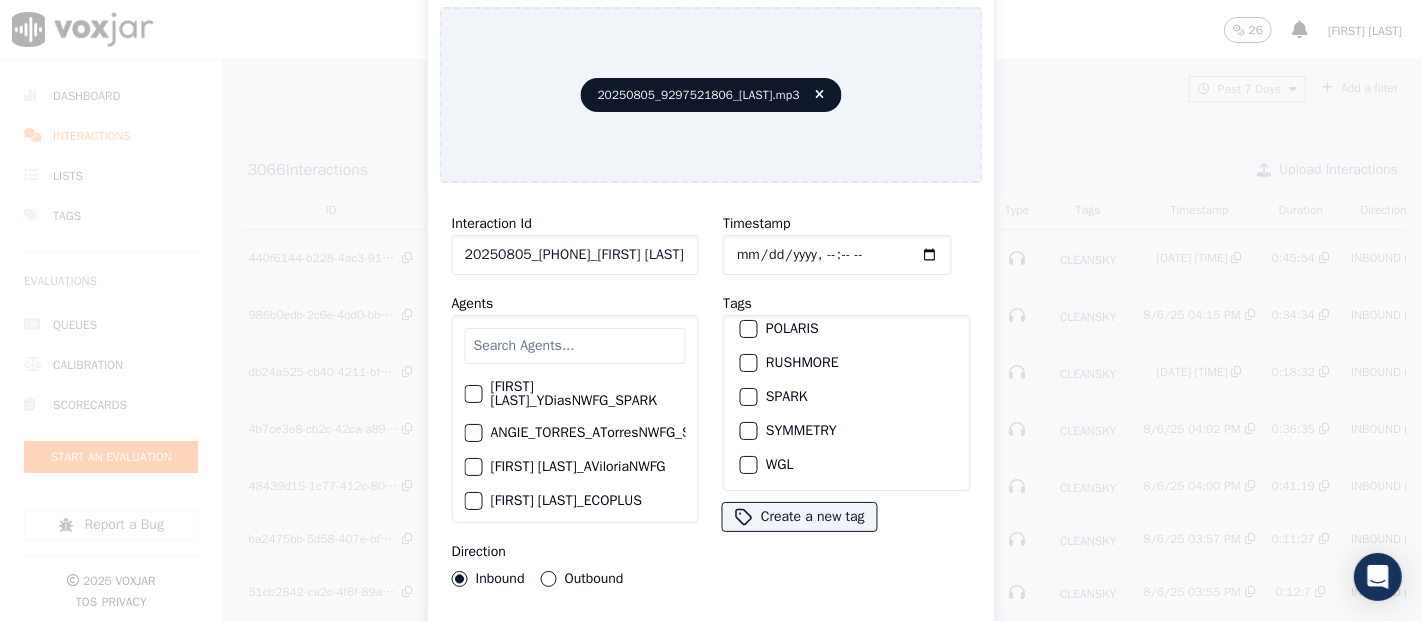 click on "Upload interaction to start evaluation" at bounding box center (711, 641) 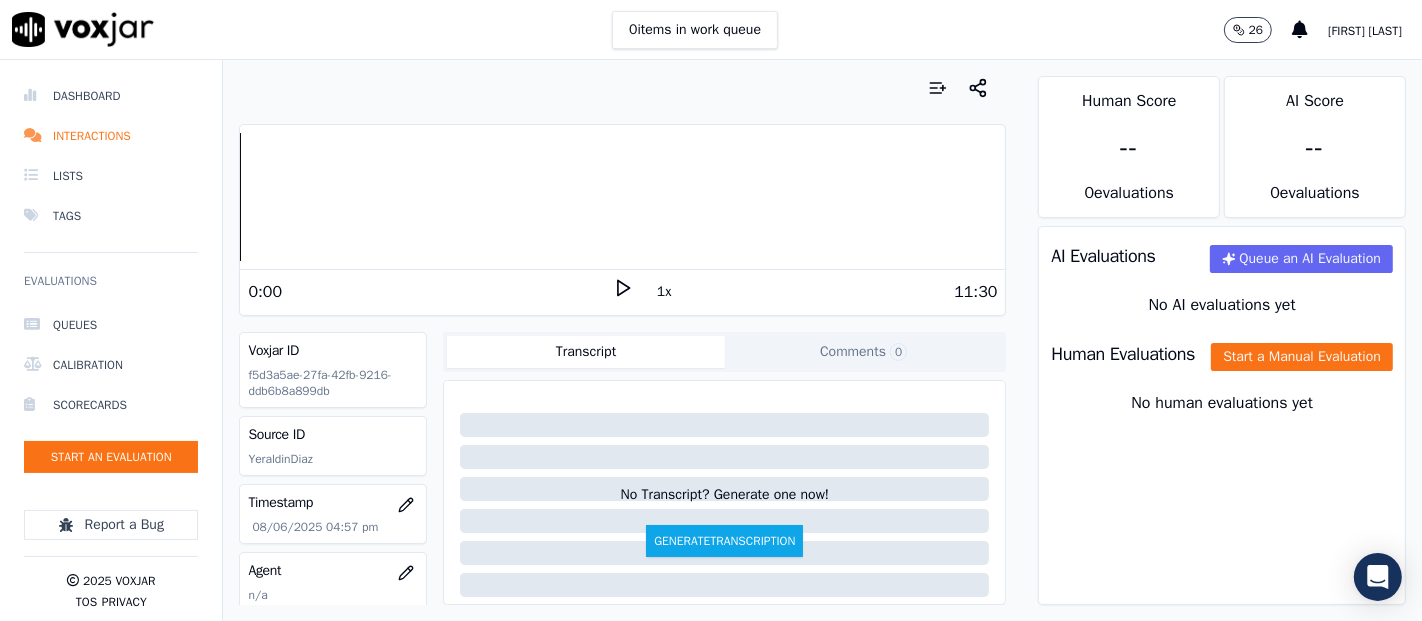 click on "0:00     1x   11:30" at bounding box center [622, 291] 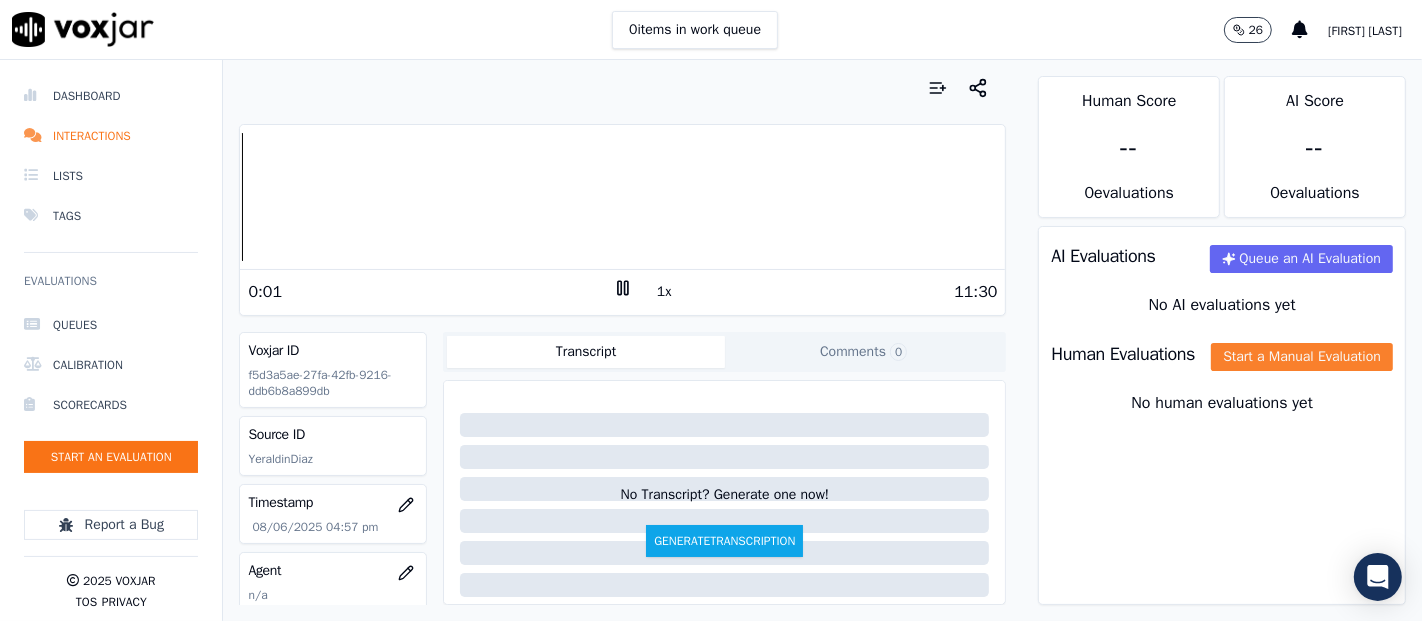 click on "Start a Manual Evaluation" 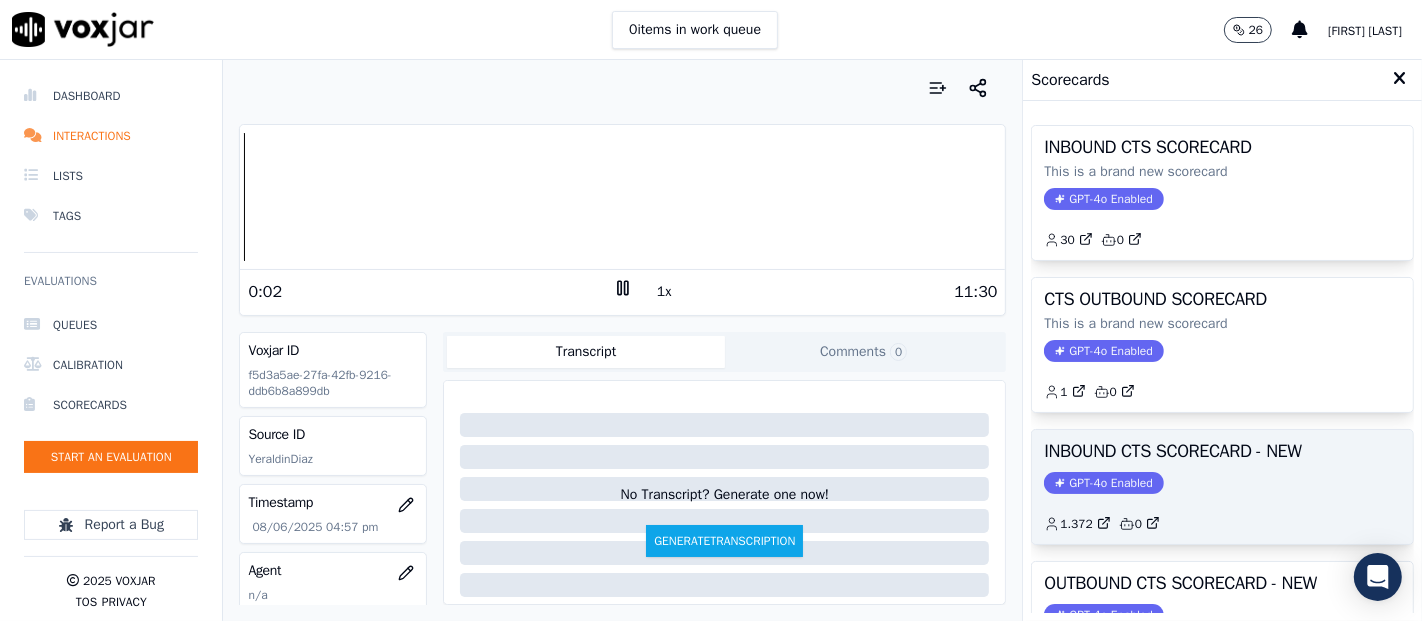 click on "INBOUND CTS SCORECARD - NEW" at bounding box center [1222, 451] 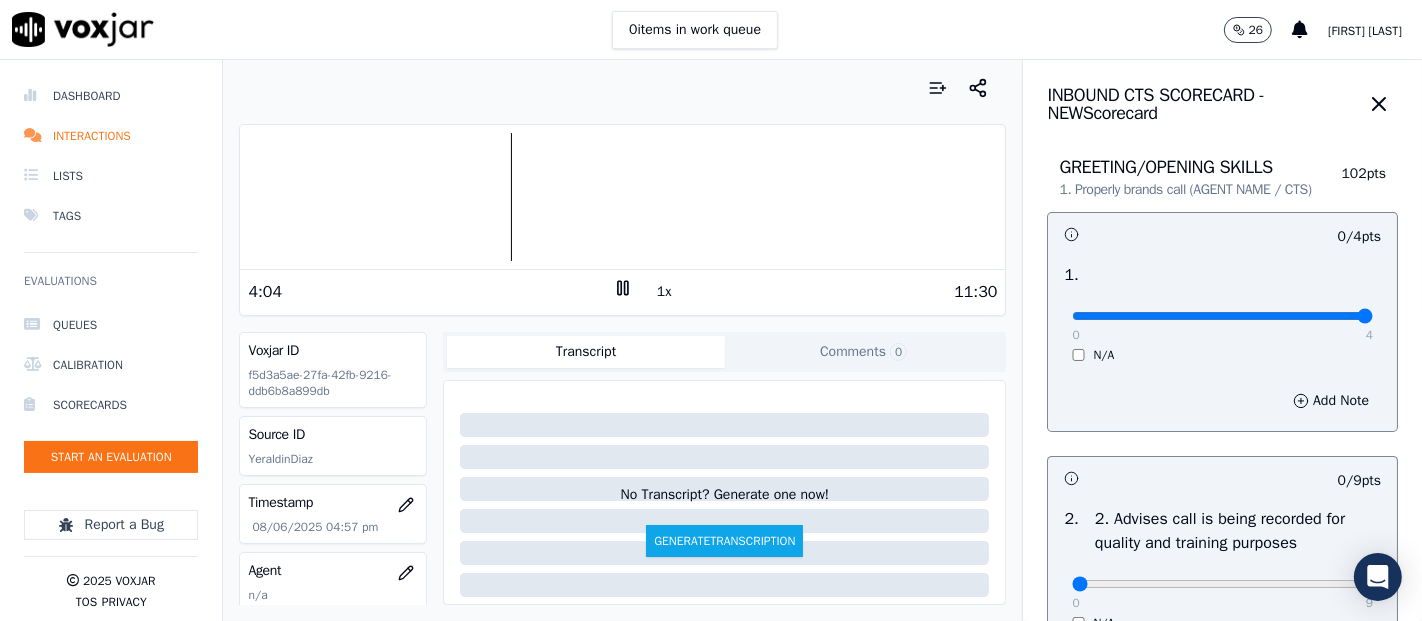 type on "4" 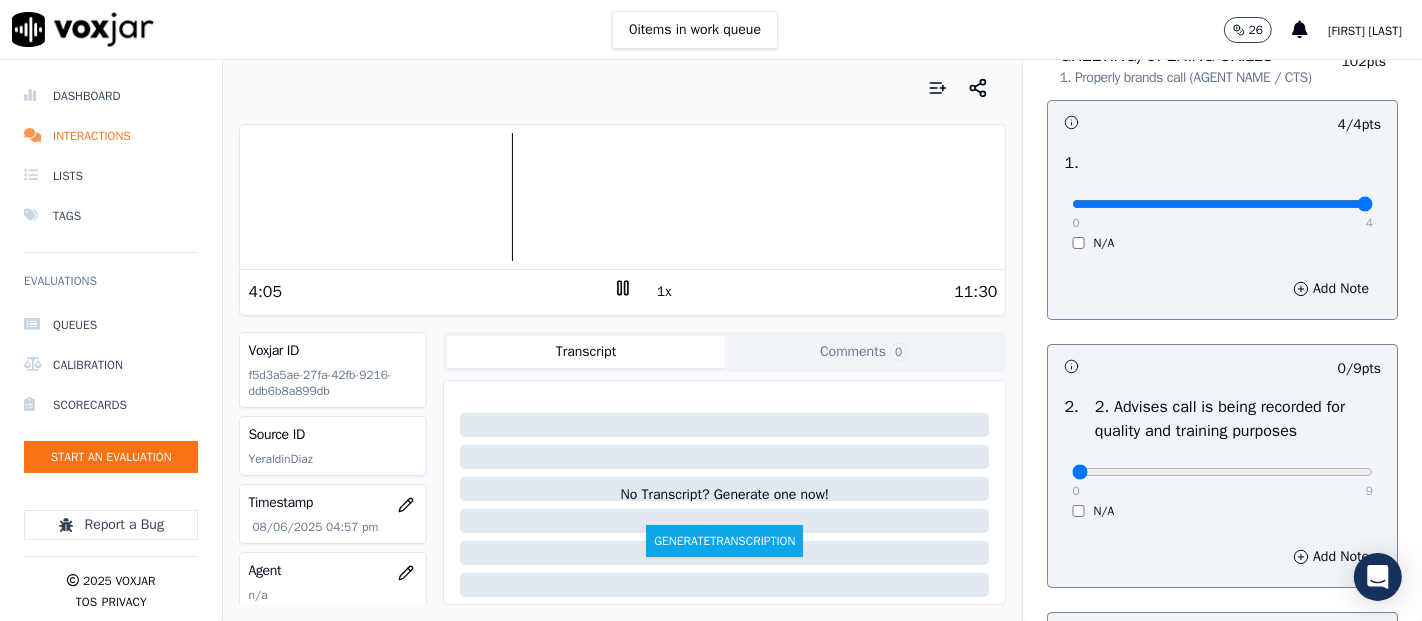 scroll, scrollTop: 222, scrollLeft: 0, axis: vertical 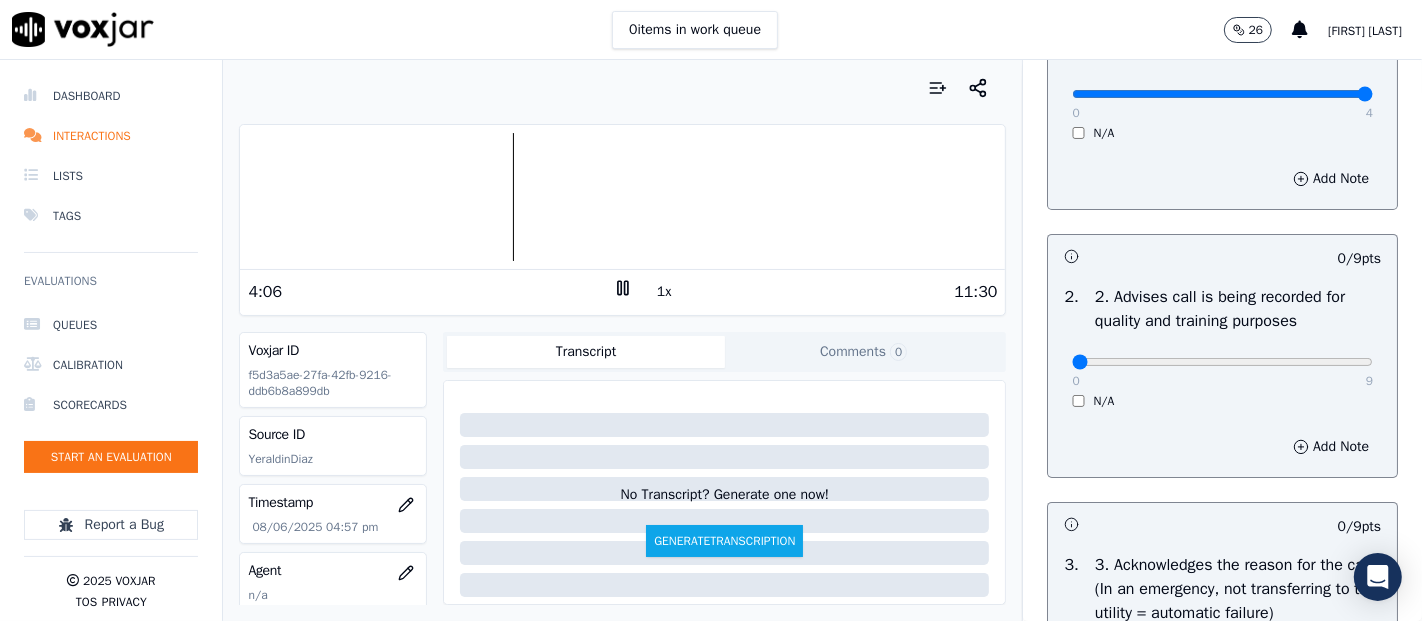 click on "0   9" at bounding box center (1222, 361) 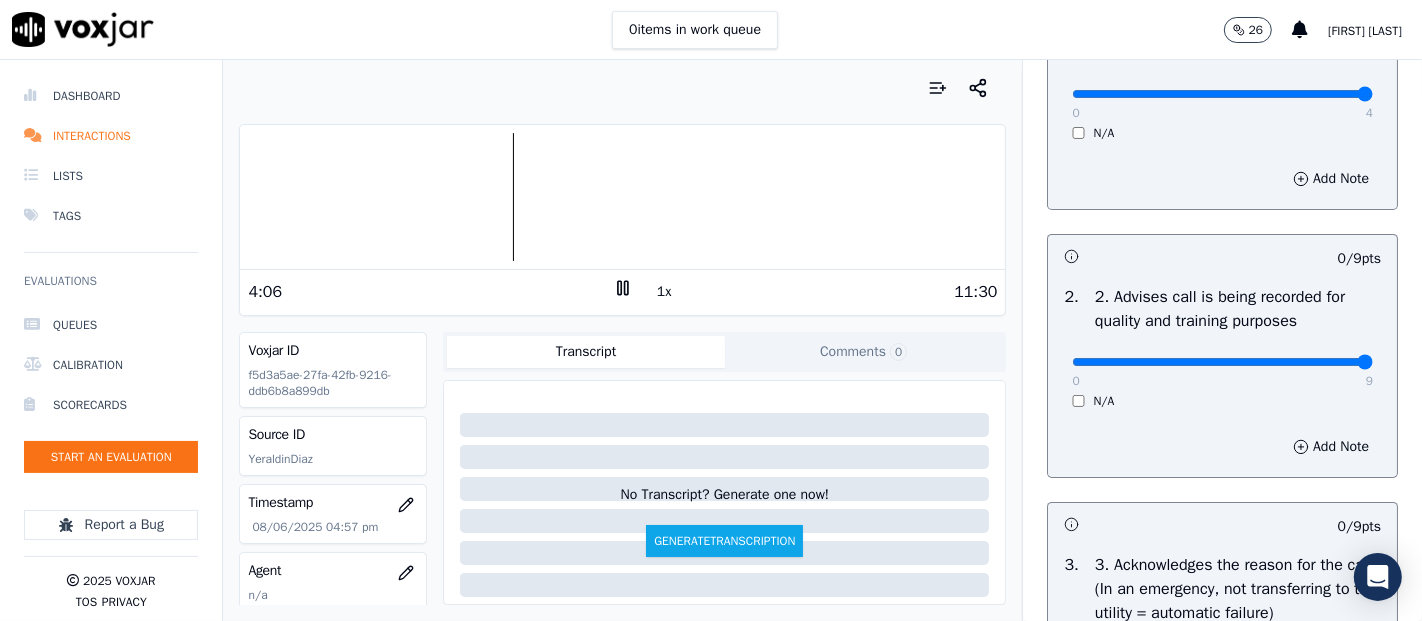 type on "9" 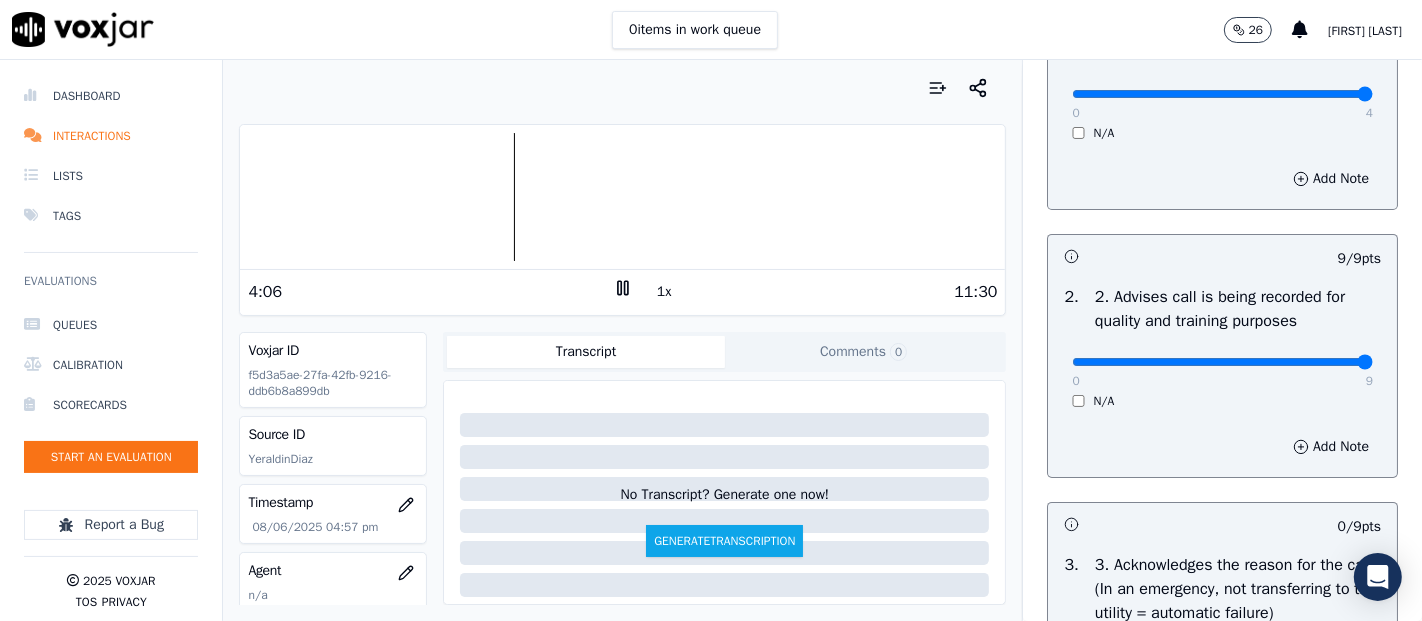 scroll, scrollTop: 444, scrollLeft: 0, axis: vertical 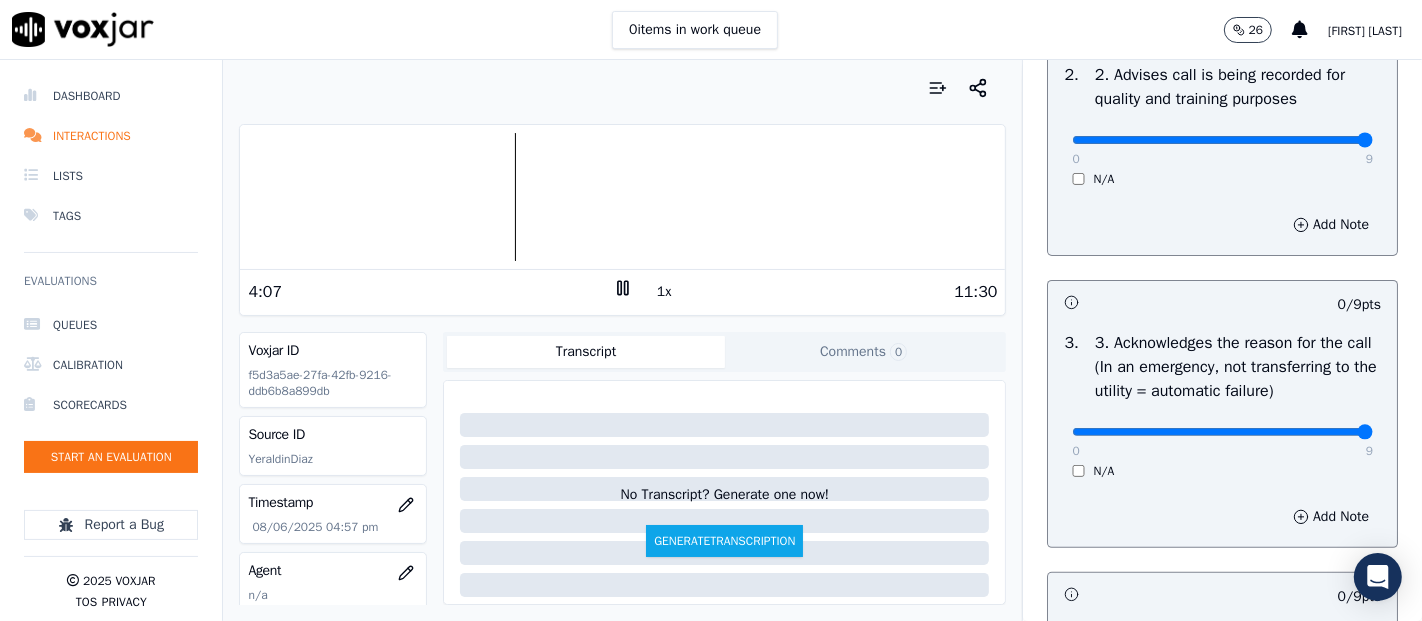 type on "9" 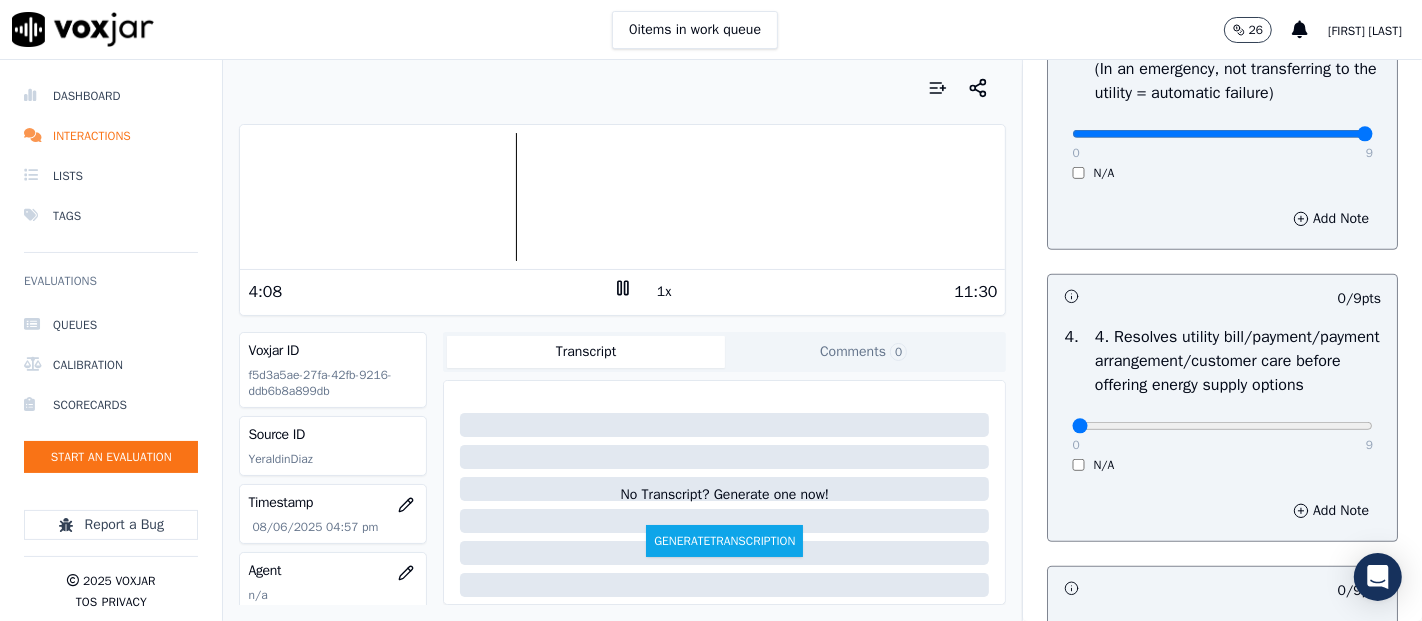 scroll, scrollTop: 777, scrollLeft: 0, axis: vertical 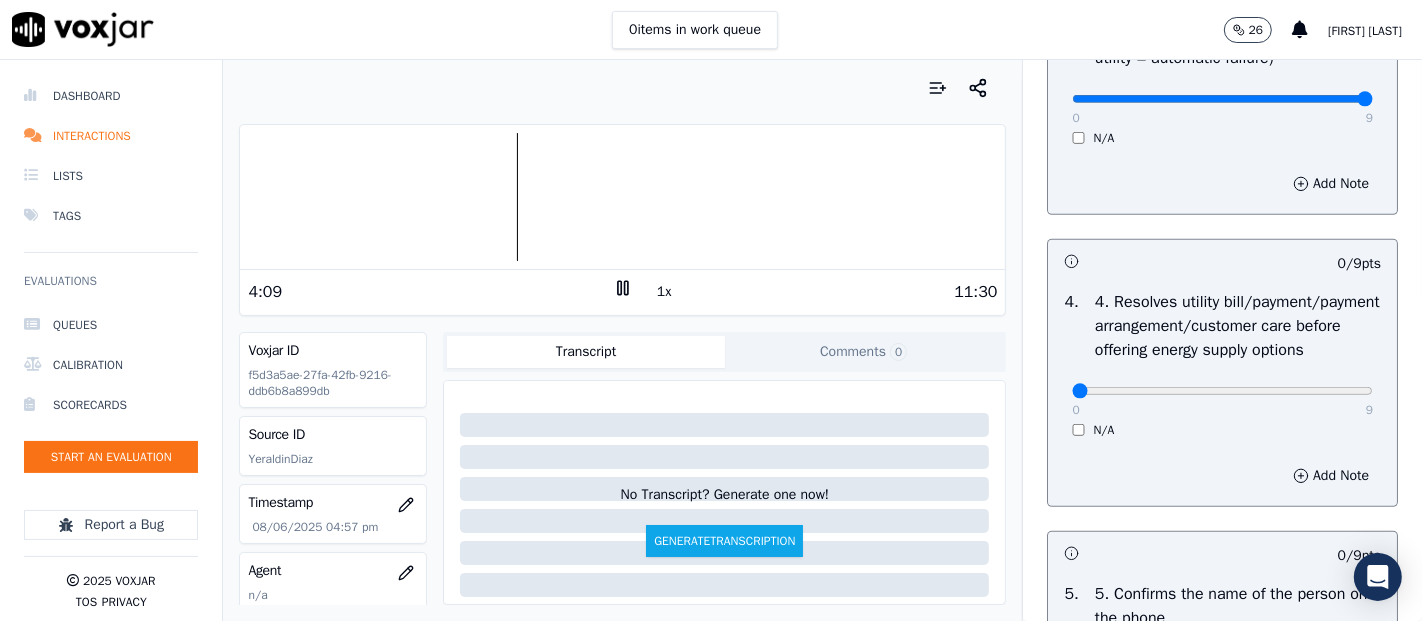 click on "N/A" at bounding box center [1222, 430] 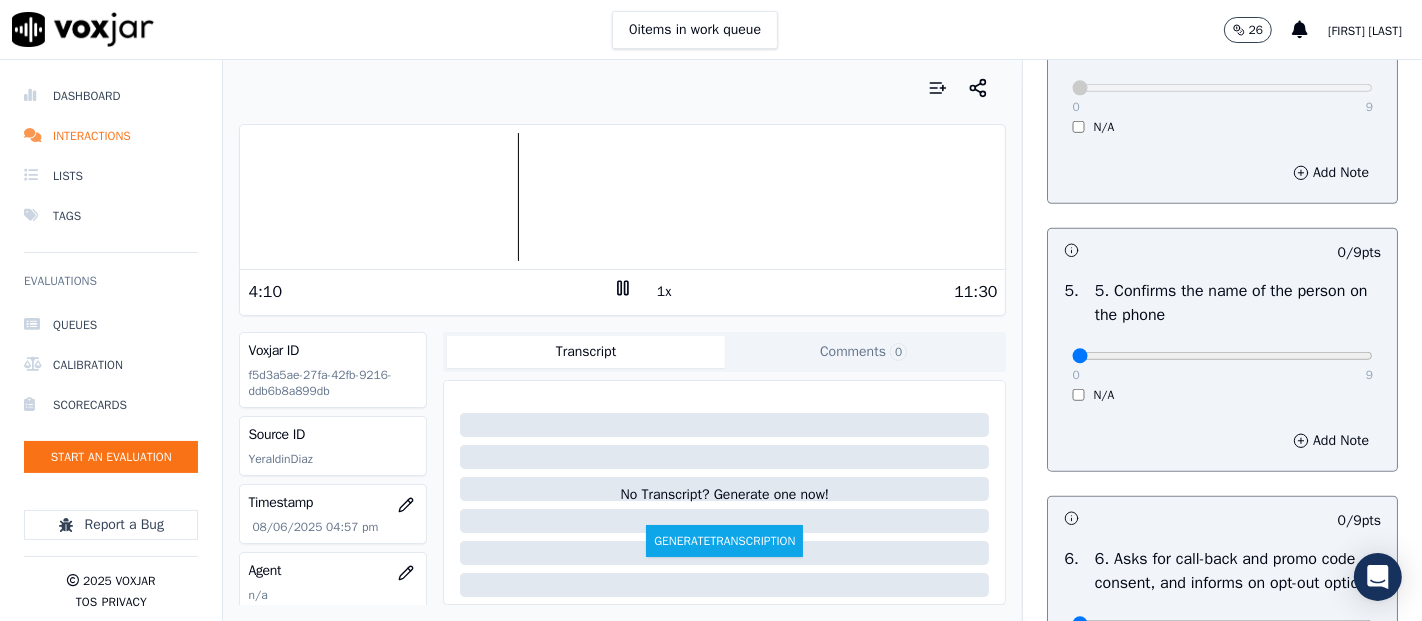 scroll, scrollTop: 1111, scrollLeft: 0, axis: vertical 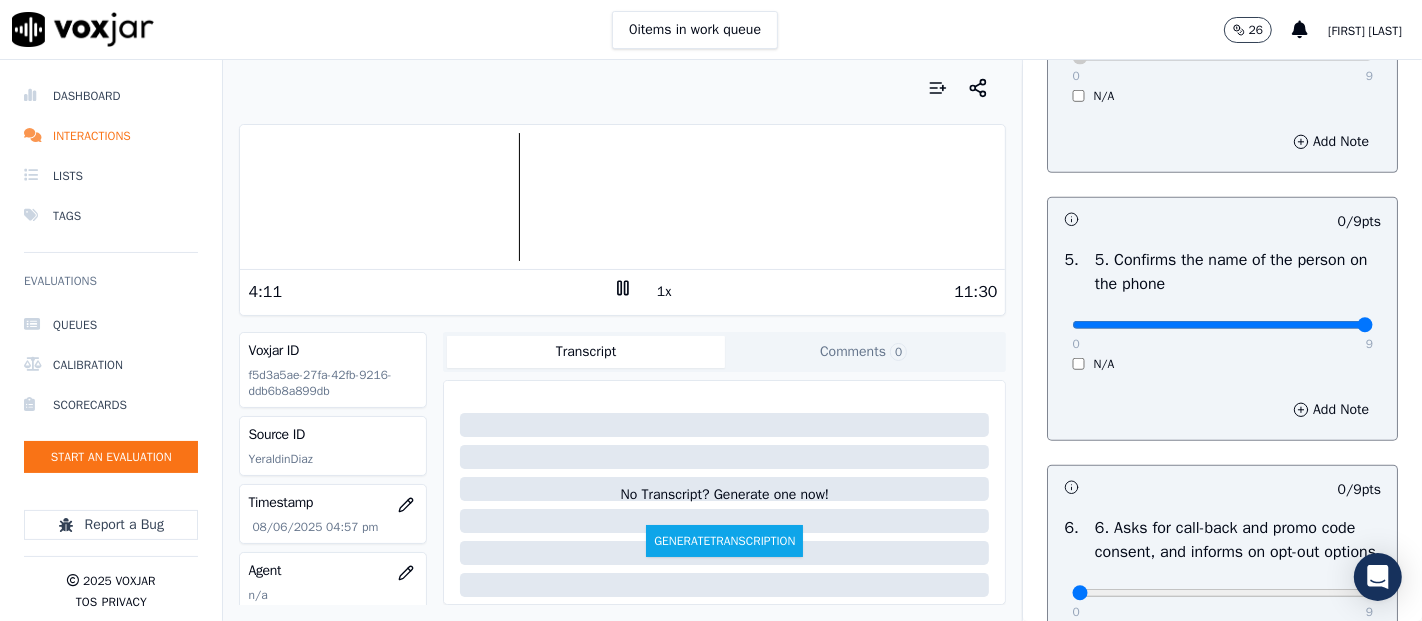 type on "9" 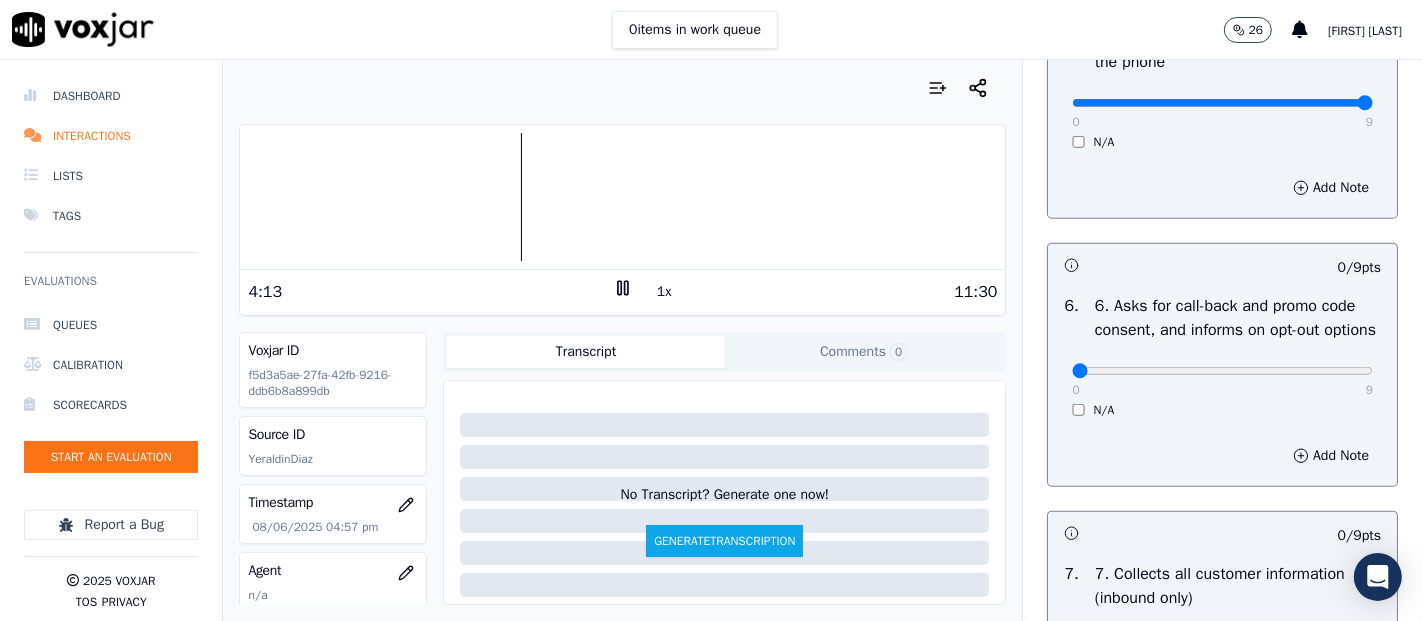 scroll, scrollTop: 1444, scrollLeft: 0, axis: vertical 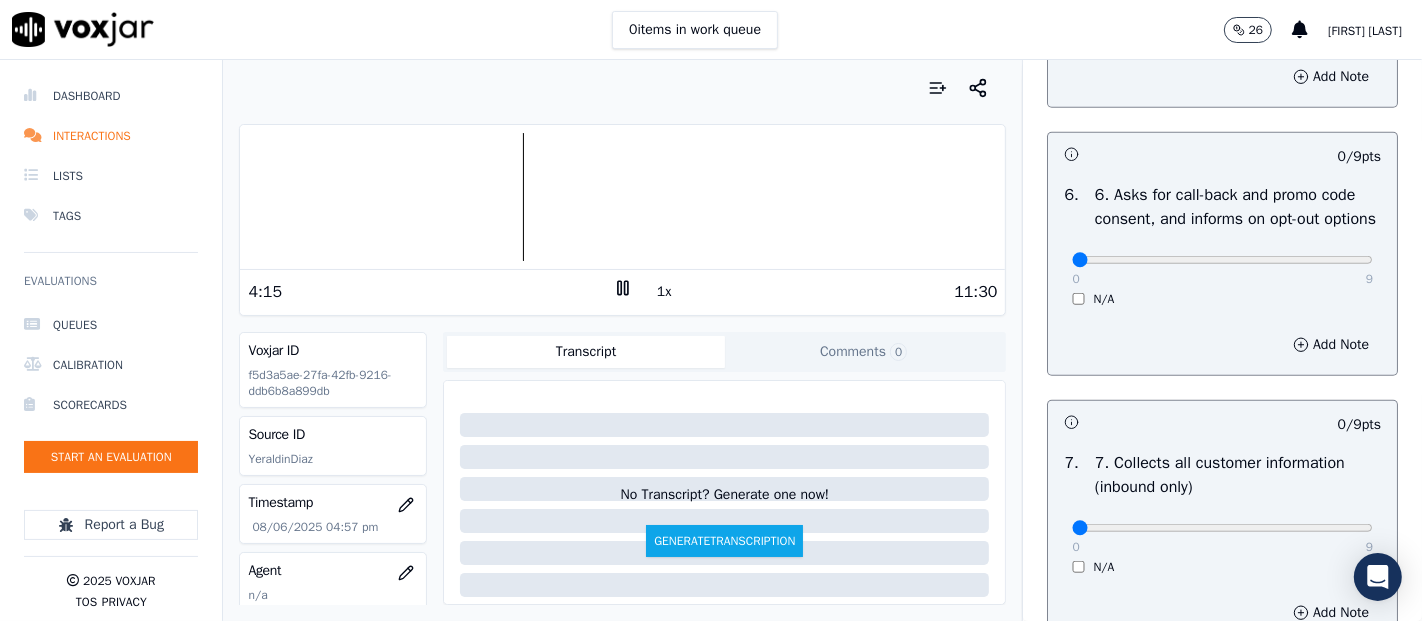 click on "N/A" at bounding box center [1222, 299] 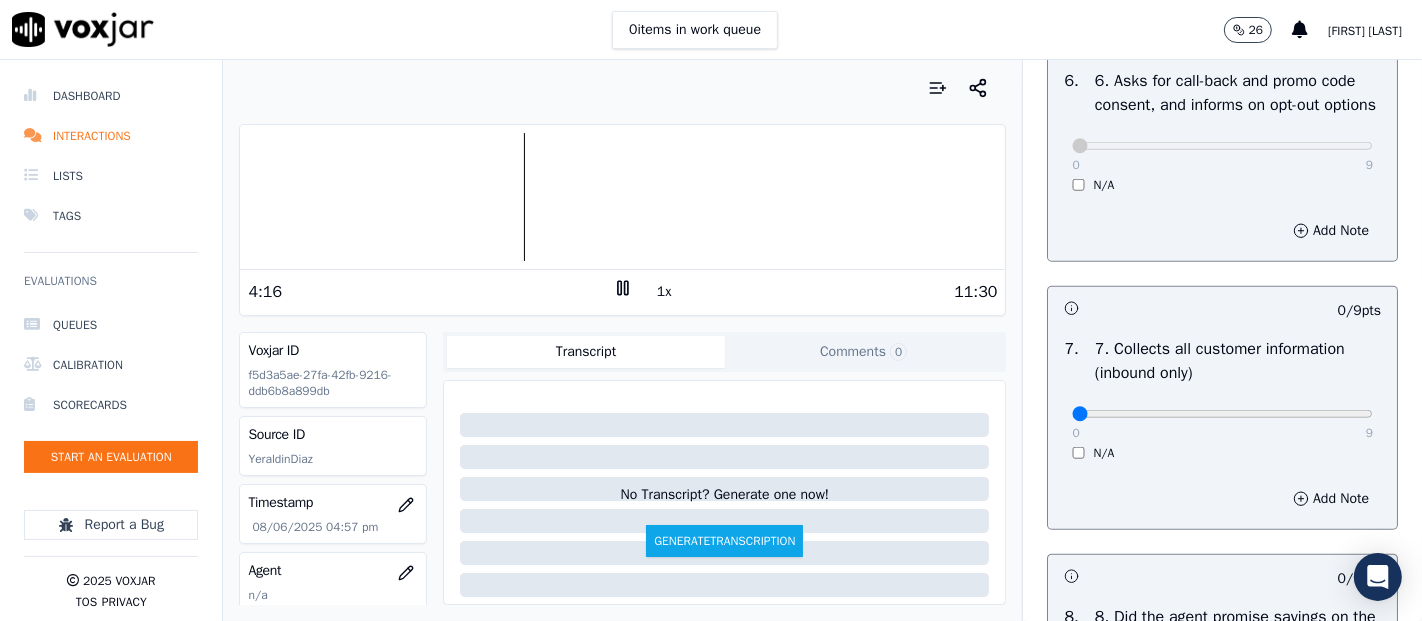 scroll, scrollTop: 1666, scrollLeft: 0, axis: vertical 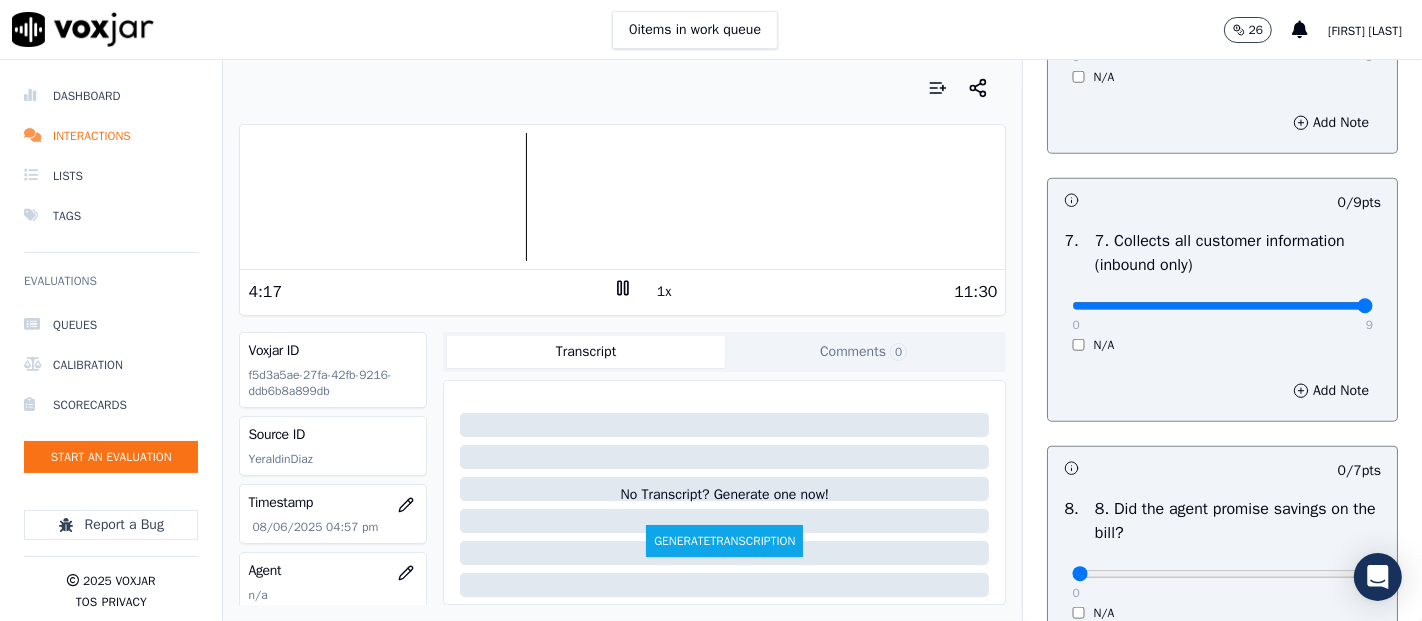 type on "9" 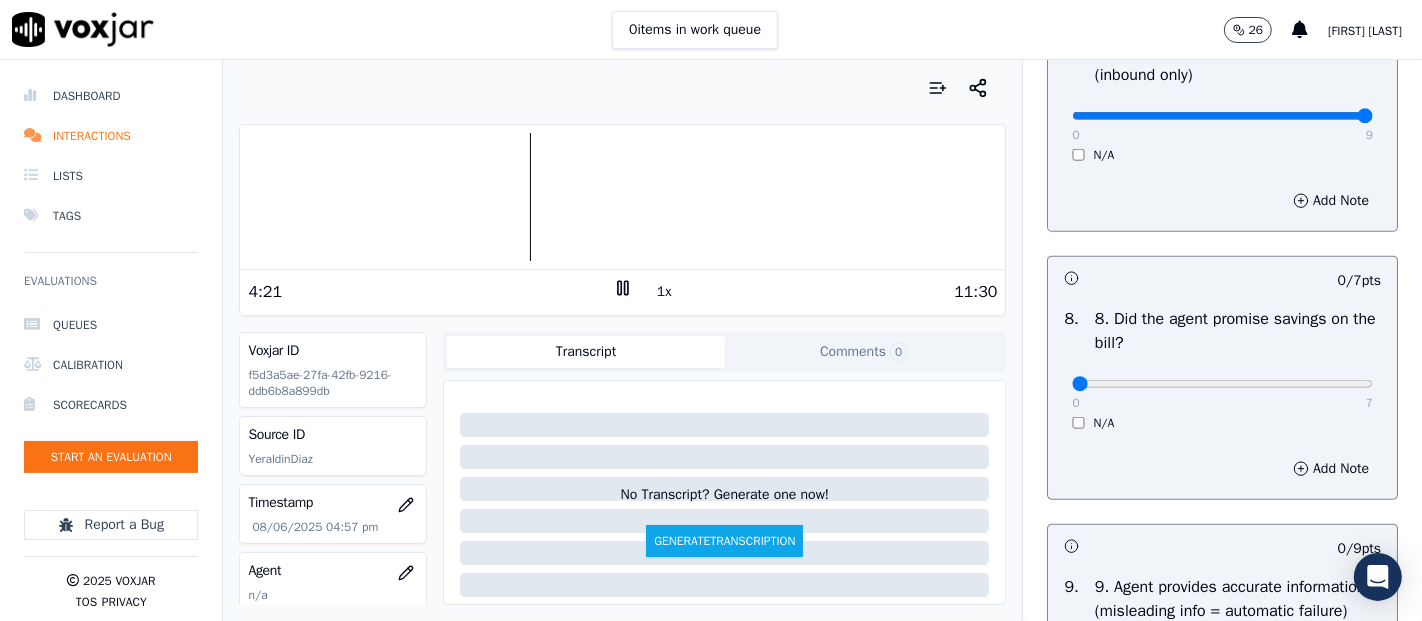 scroll, scrollTop: 1888, scrollLeft: 0, axis: vertical 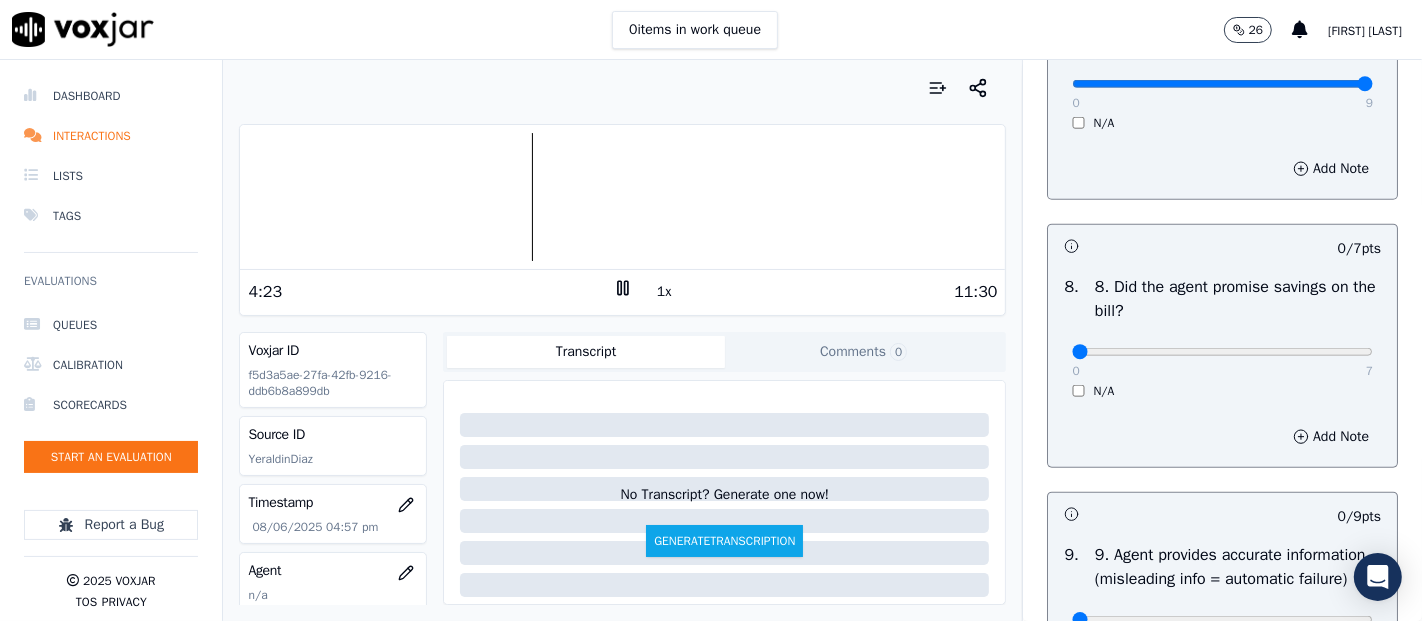 click on "0   7     N/A" at bounding box center (1222, 361) 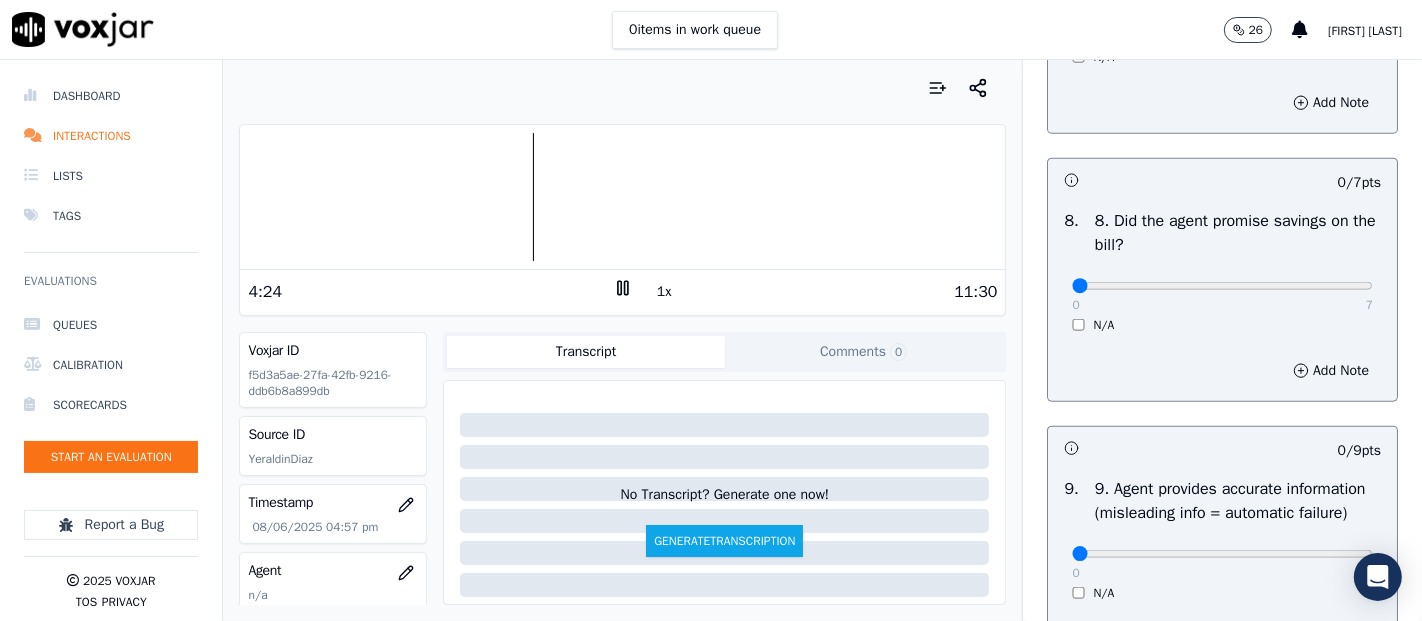 scroll, scrollTop: 2000, scrollLeft: 0, axis: vertical 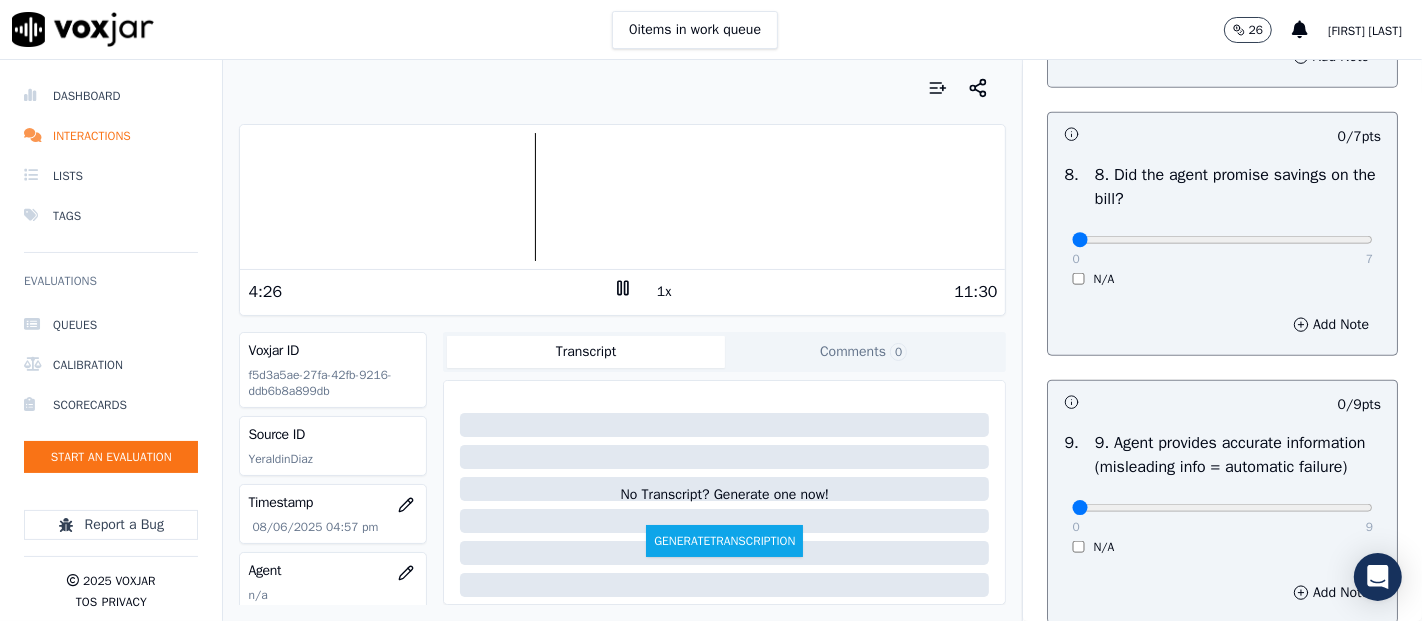 click on "N/A" at bounding box center (1222, 279) 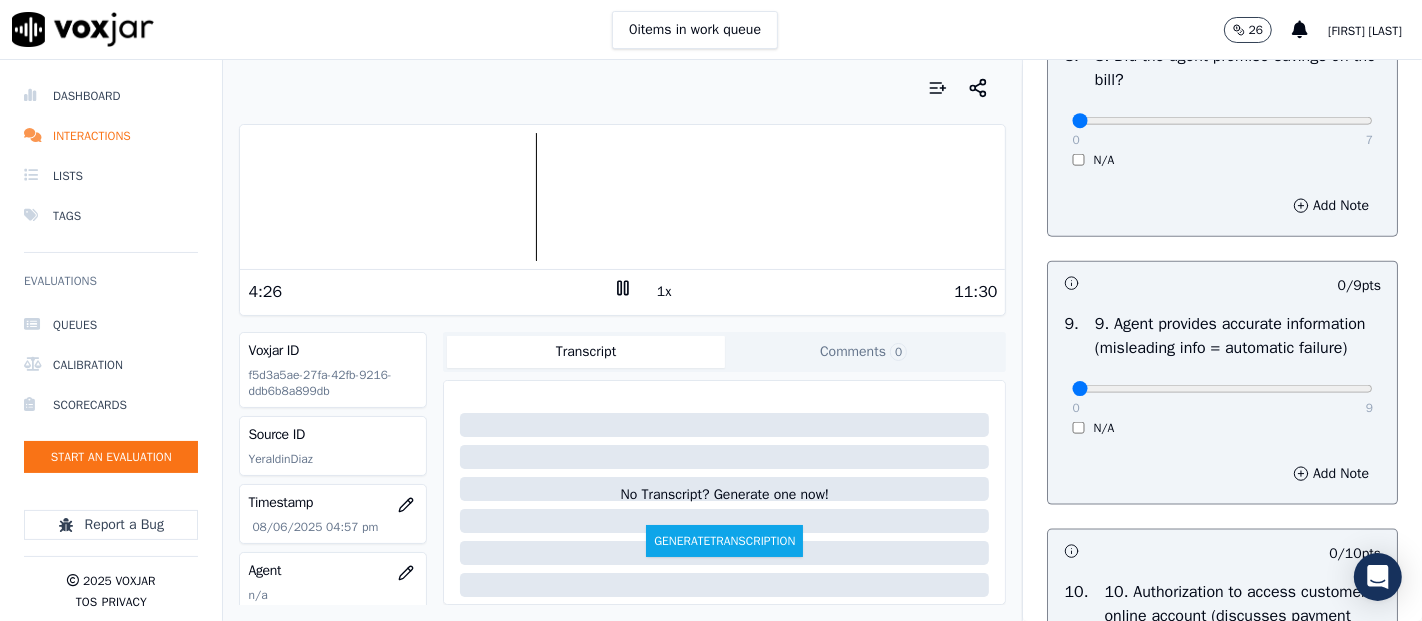 scroll, scrollTop: 2222, scrollLeft: 0, axis: vertical 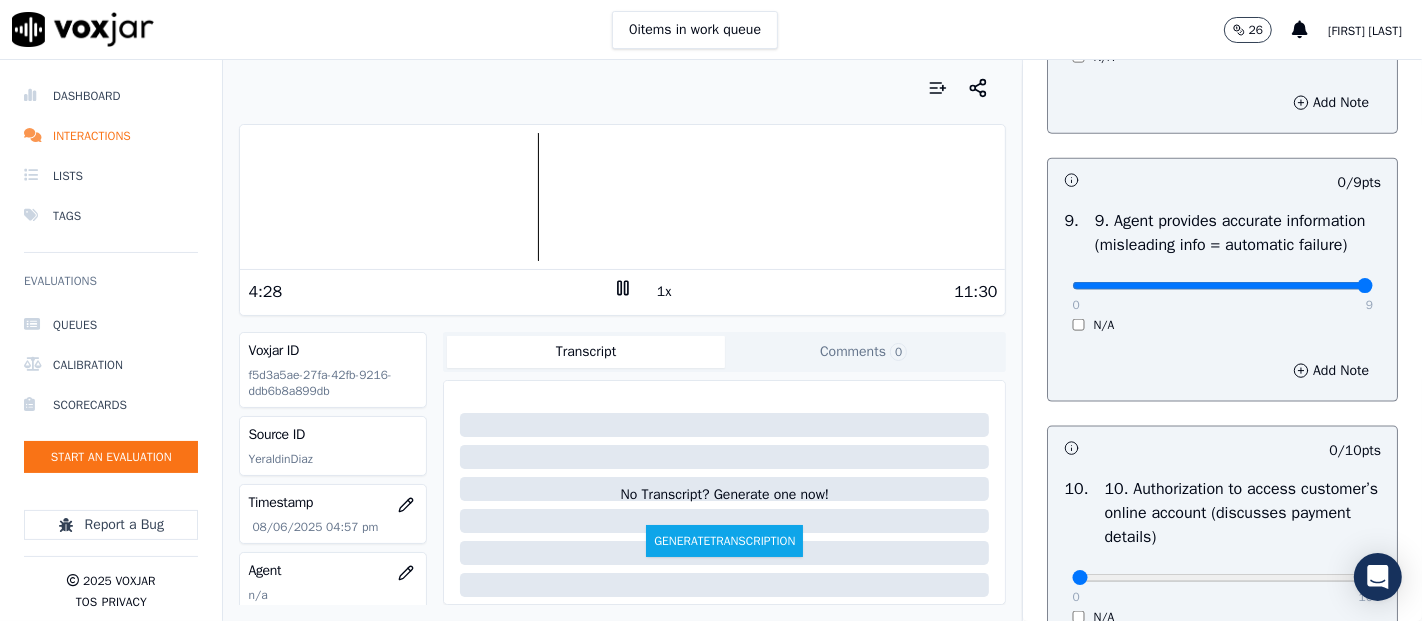 click at bounding box center [1222, -1906] 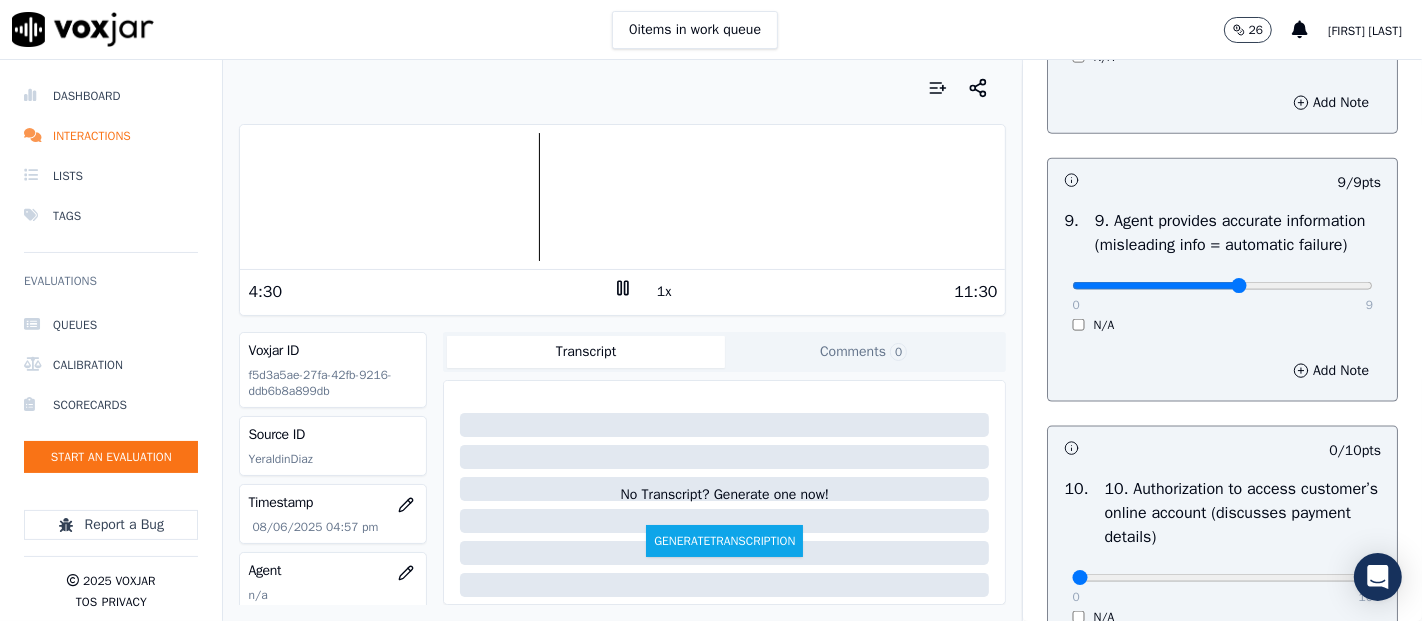 type on "5" 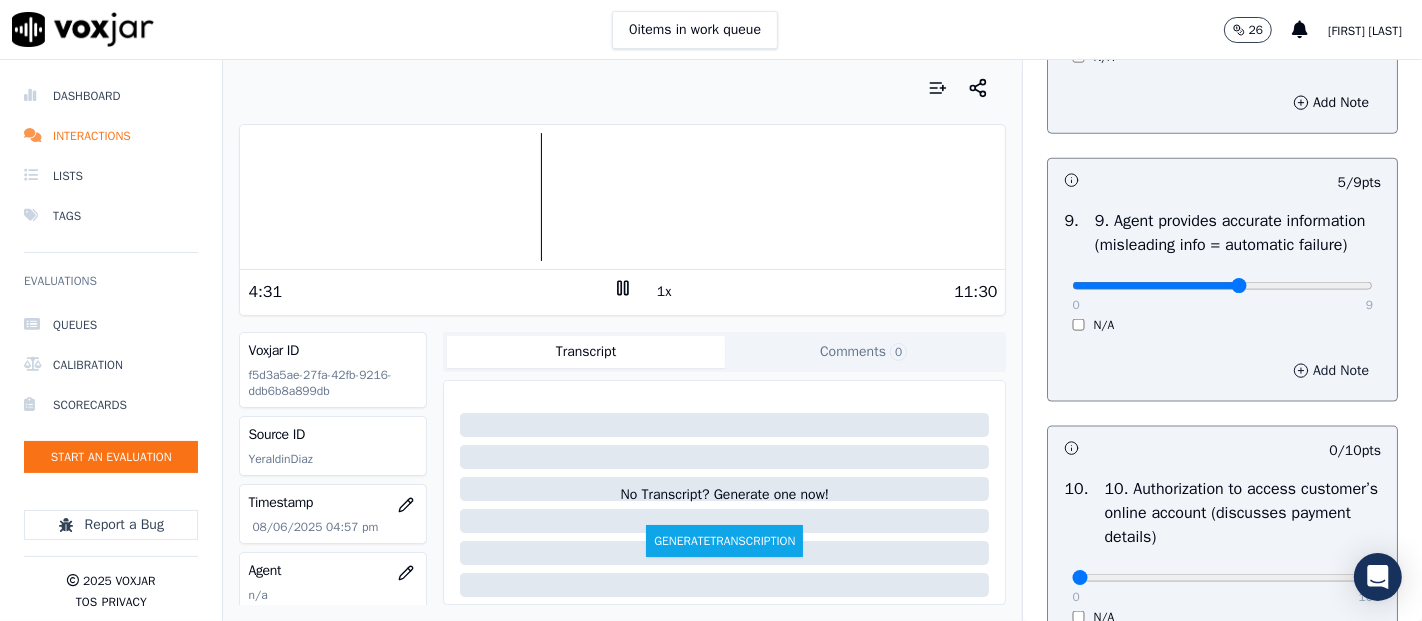 click on "Add Note" at bounding box center (1331, 371) 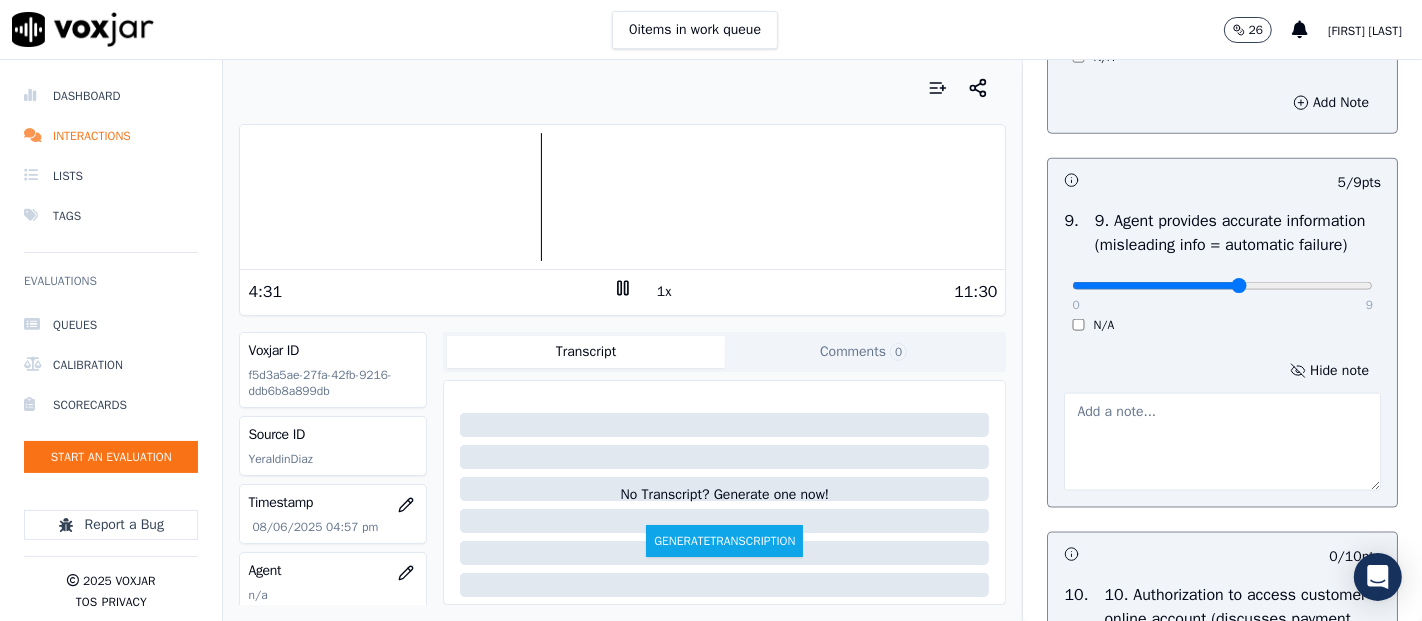 click at bounding box center (1222, 442) 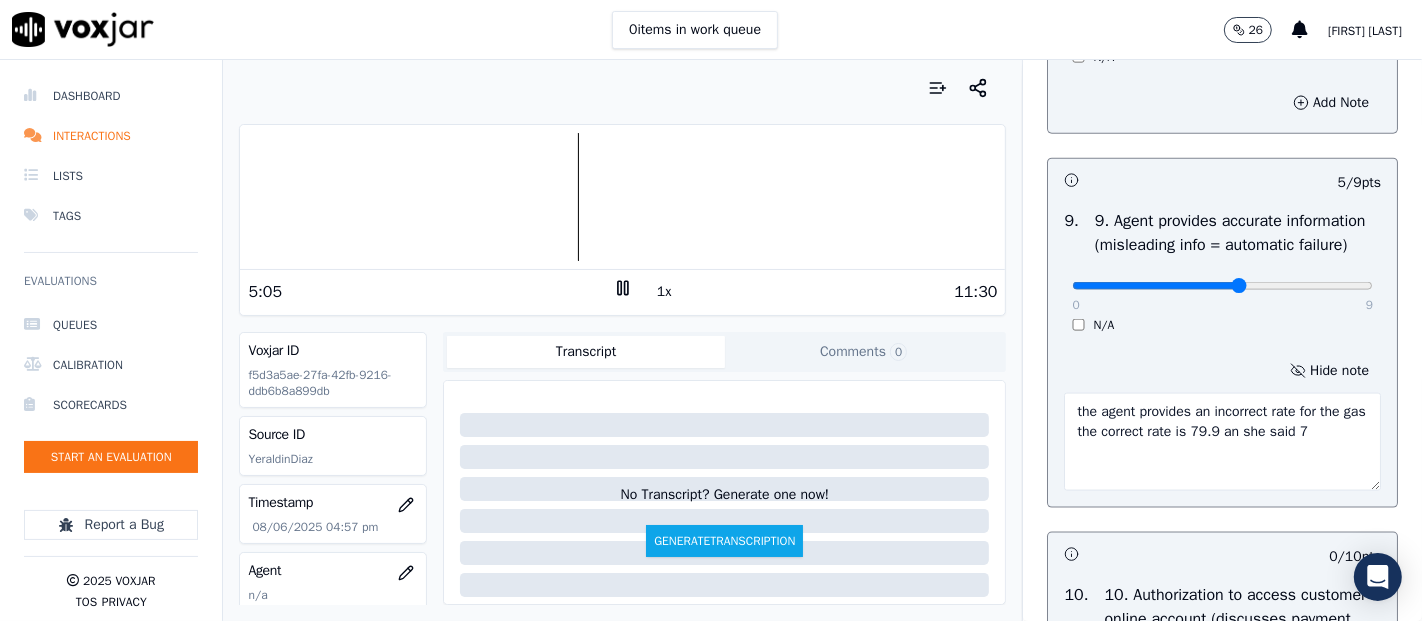 scroll, scrollTop: 2223, scrollLeft: 0, axis: vertical 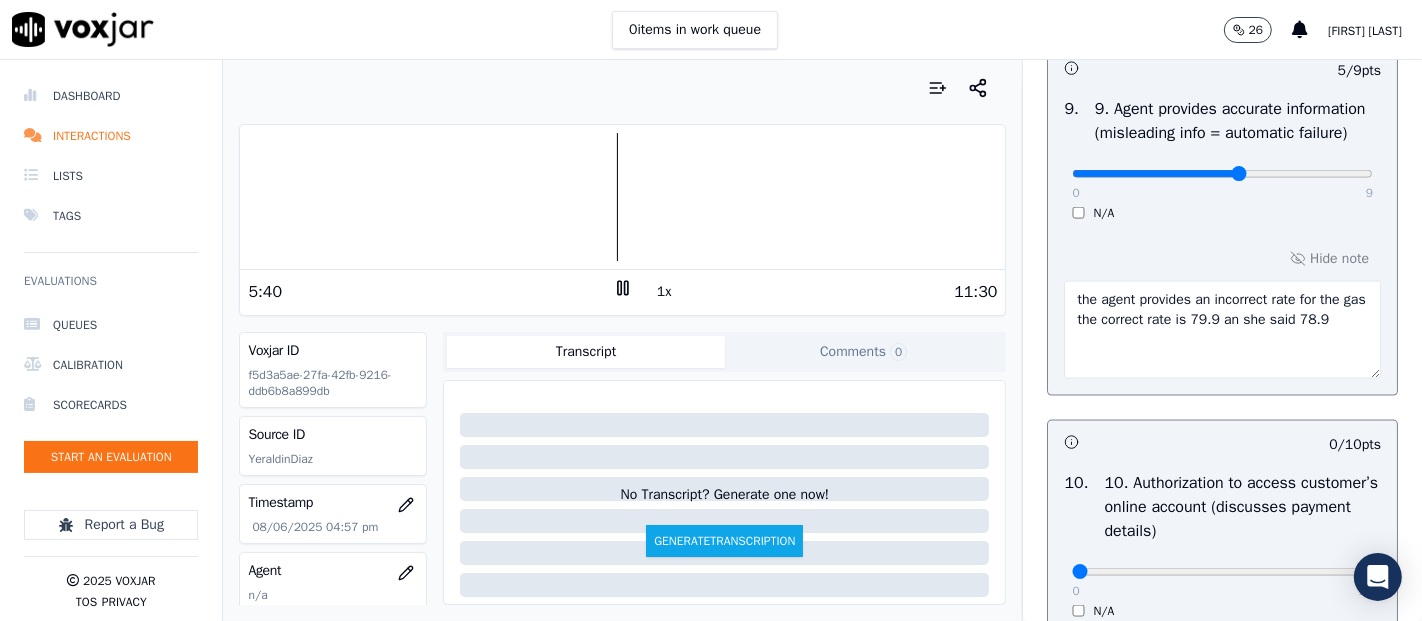 click on "the agent provides an incorrect rate for the gas the correct rate is 79.9 an she said 78.9" at bounding box center (1222, 330) 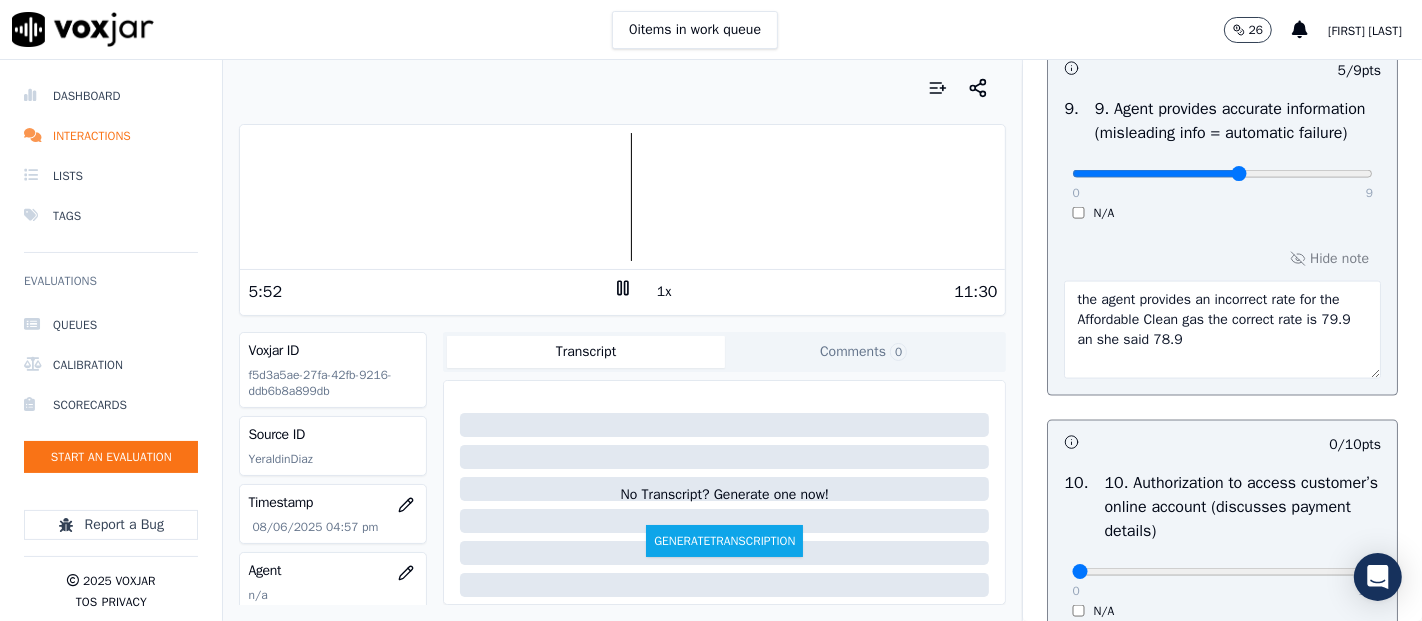 drag, startPoint x: 1194, startPoint y: 431, endPoint x: 1225, endPoint y: 439, distance: 32.01562 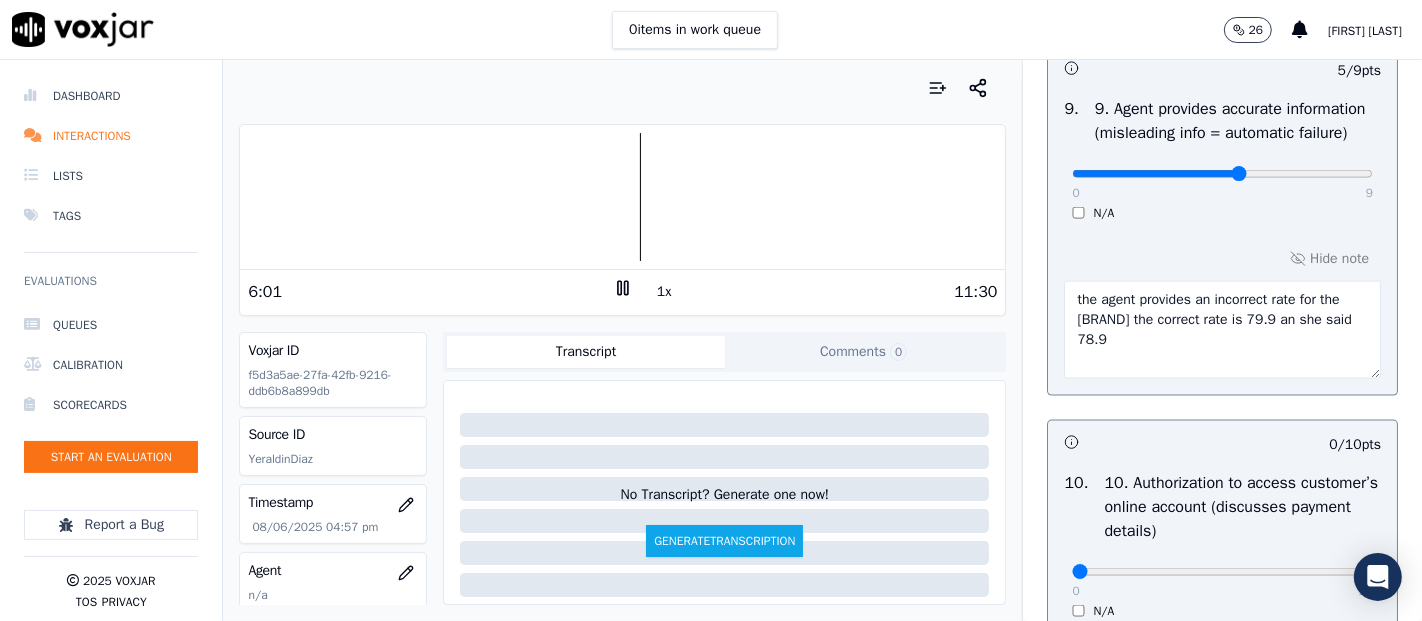 click on "the agent provides an incorrect rate for the Affordable Clean Gas the correct rate is 79.9 an she said 78.9" at bounding box center [1222, 330] 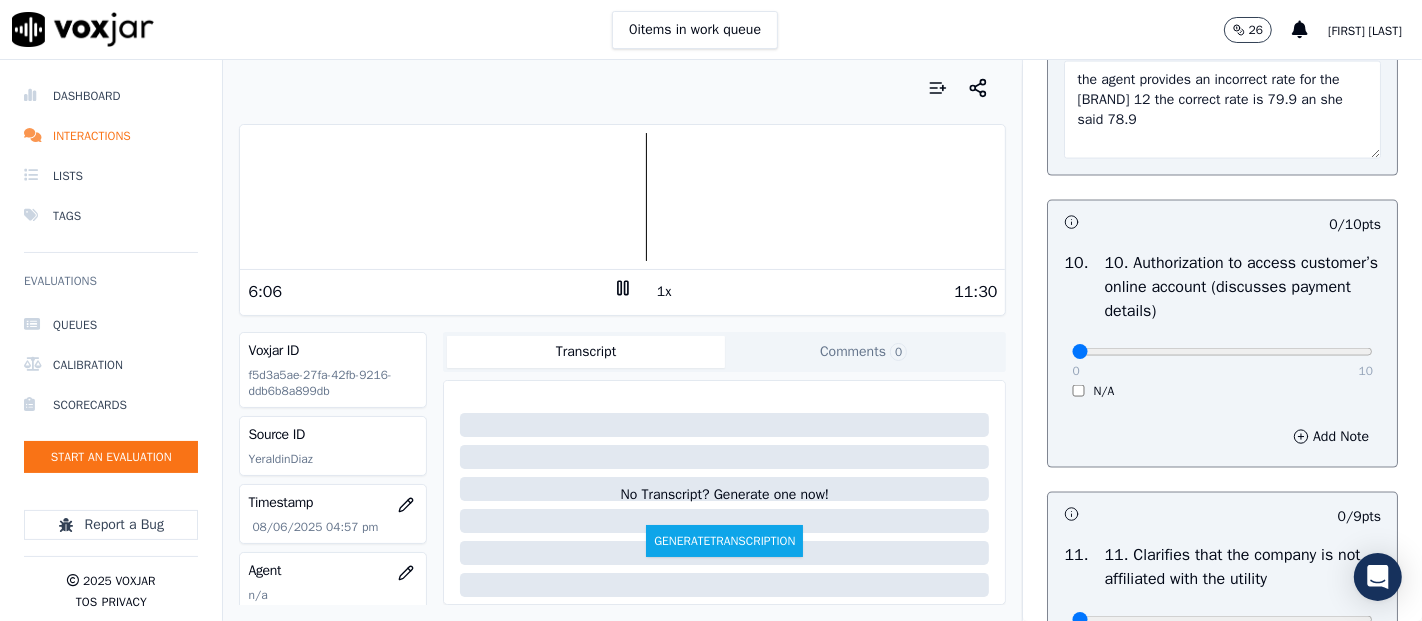scroll, scrollTop: 2557, scrollLeft: 0, axis: vertical 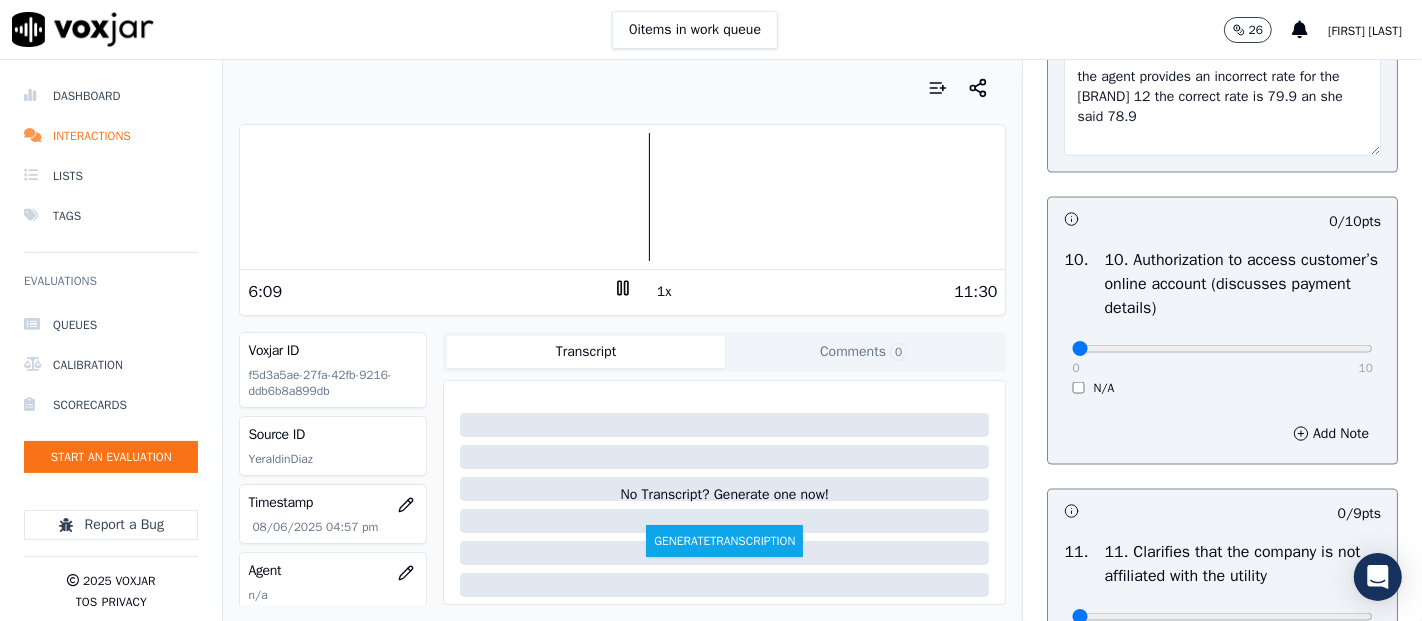 type on "the agent provides an incorrect rate for the Affordable Clean Gas 12 the correct rate is 79.9 an she said 78.9" 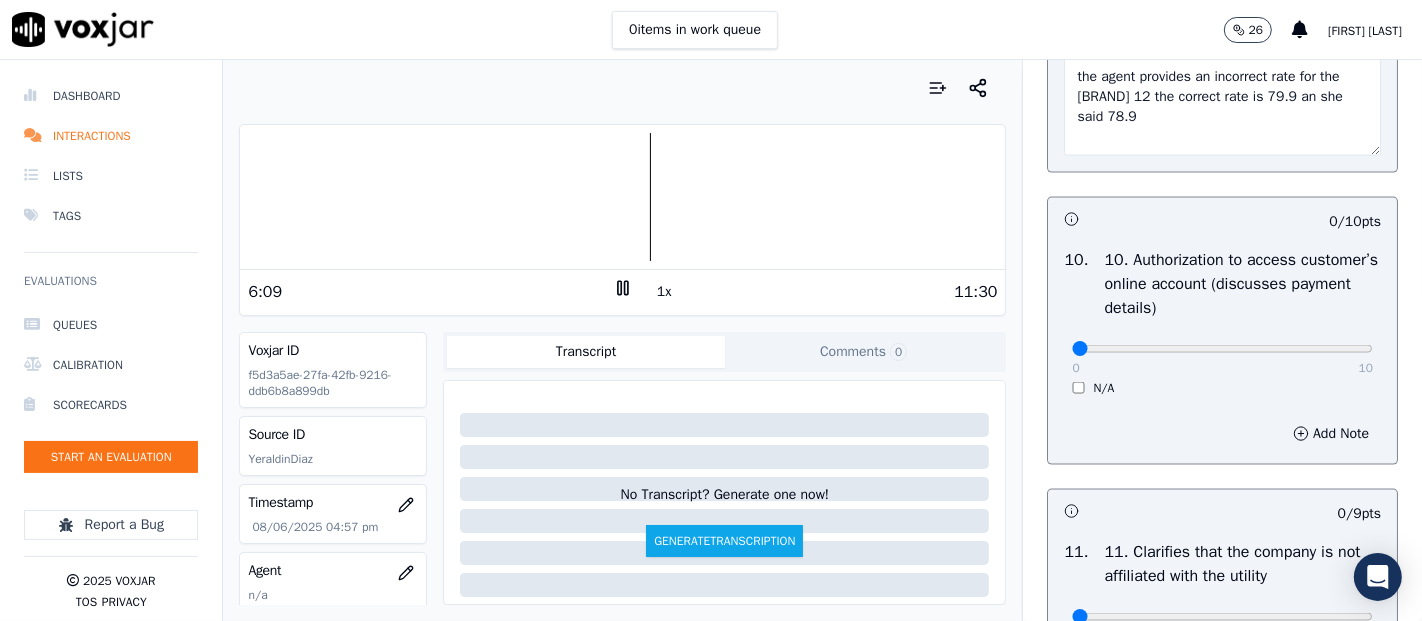 click on "0   10     N/A" at bounding box center [1222, 358] 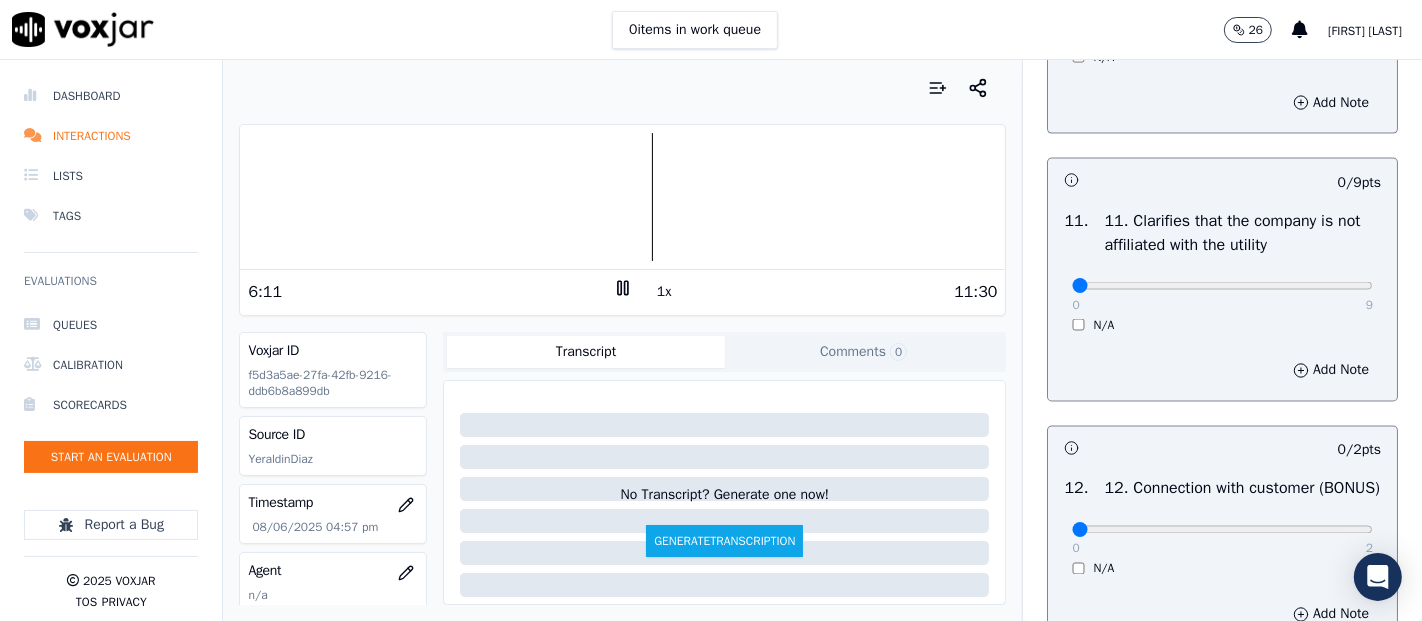 scroll, scrollTop: 2890, scrollLeft: 0, axis: vertical 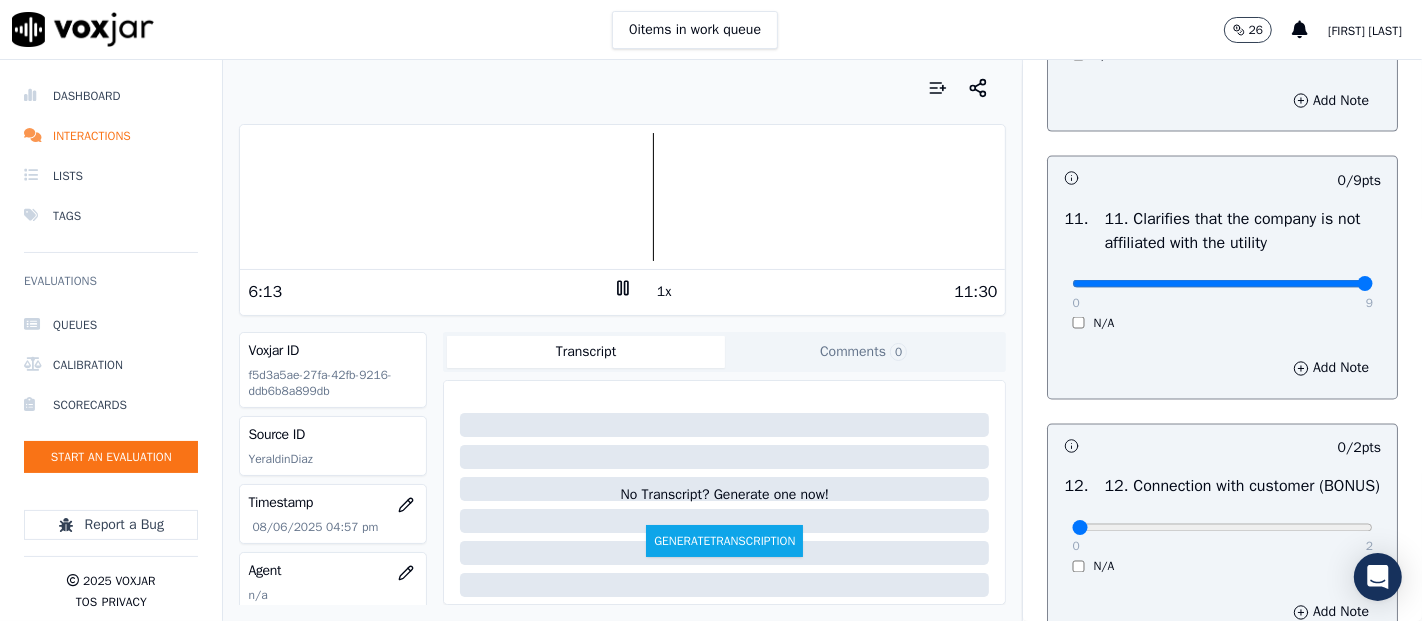 type on "9" 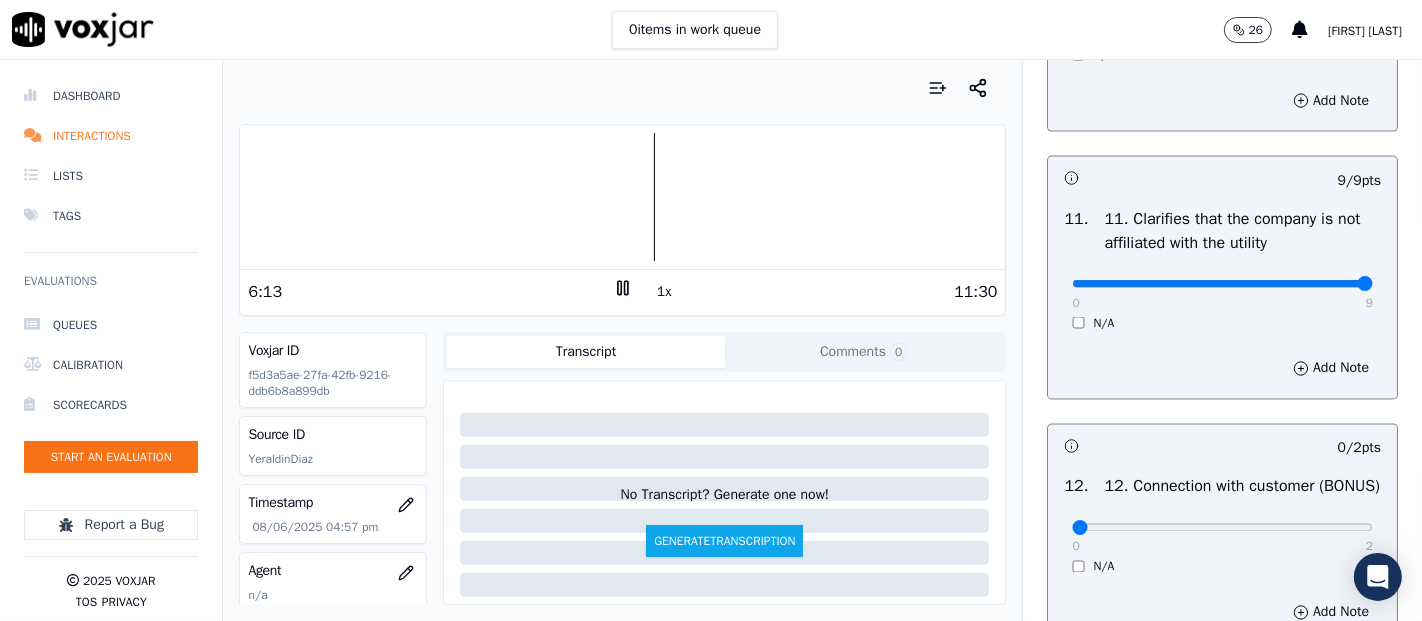 scroll, scrollTop: 3112, scrollLeft: 0, axis: vertical 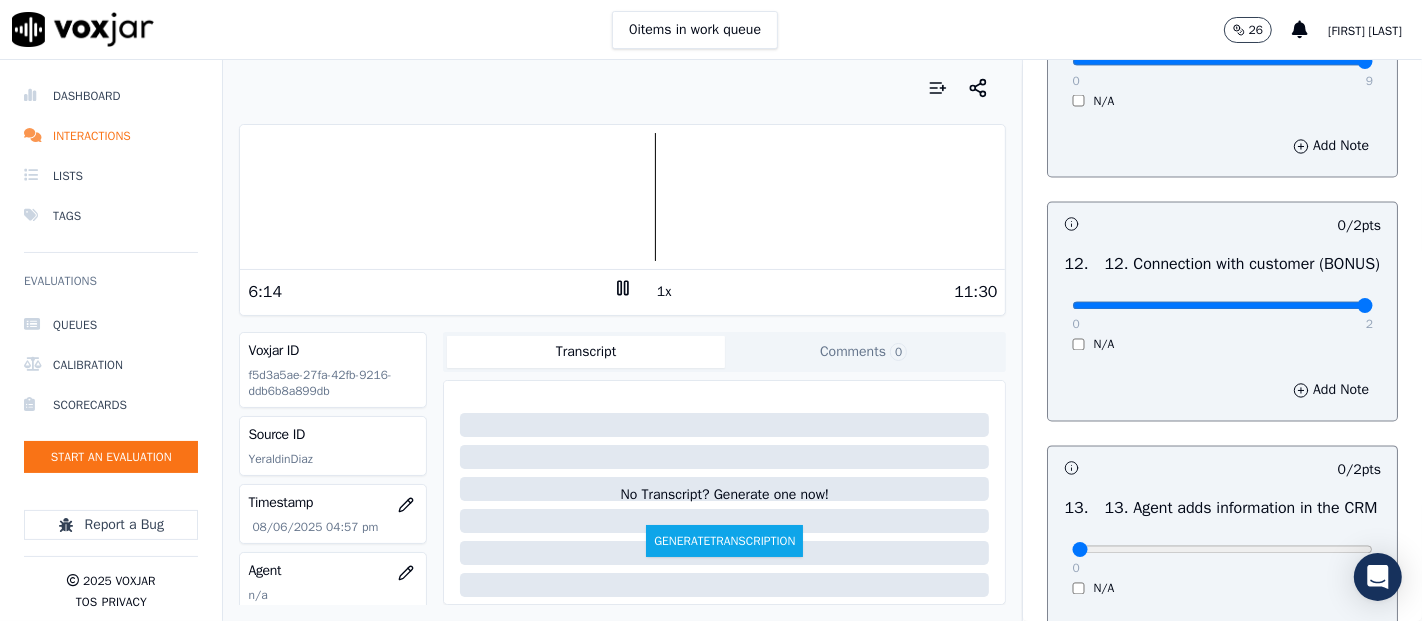 type on "2" 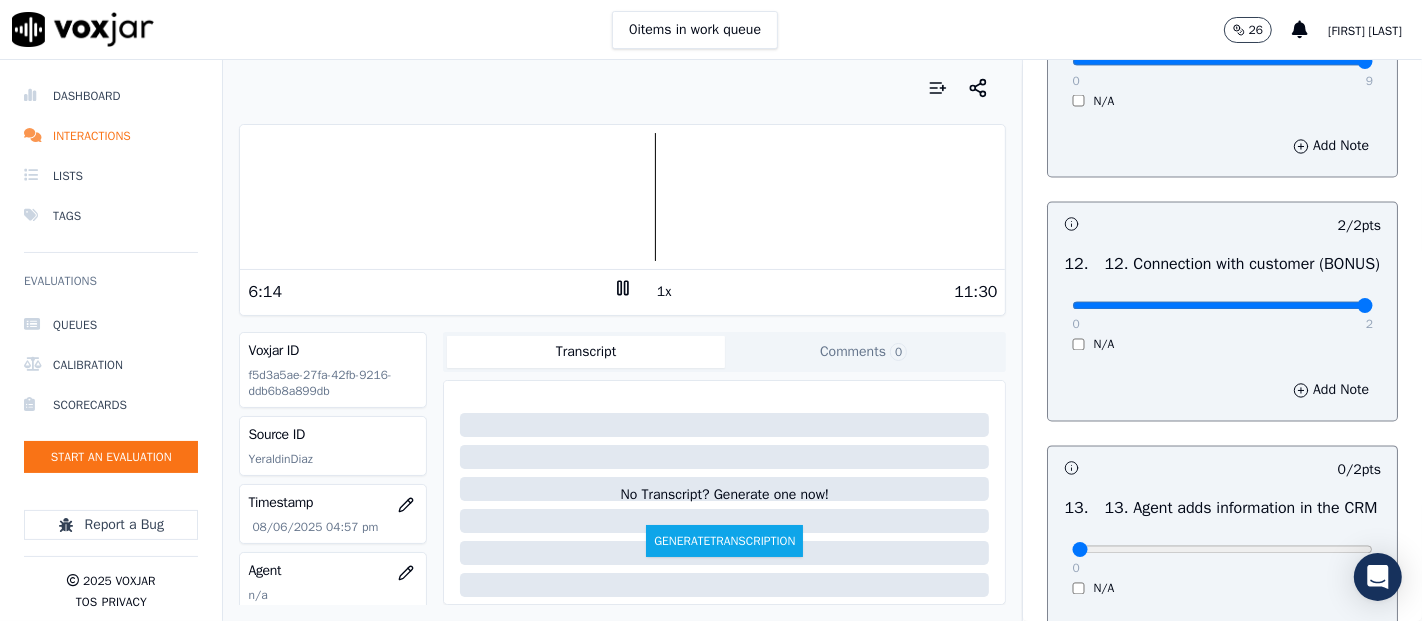 scroll, scrollTop: 3445, scrollLeft: 0, axis: vertical 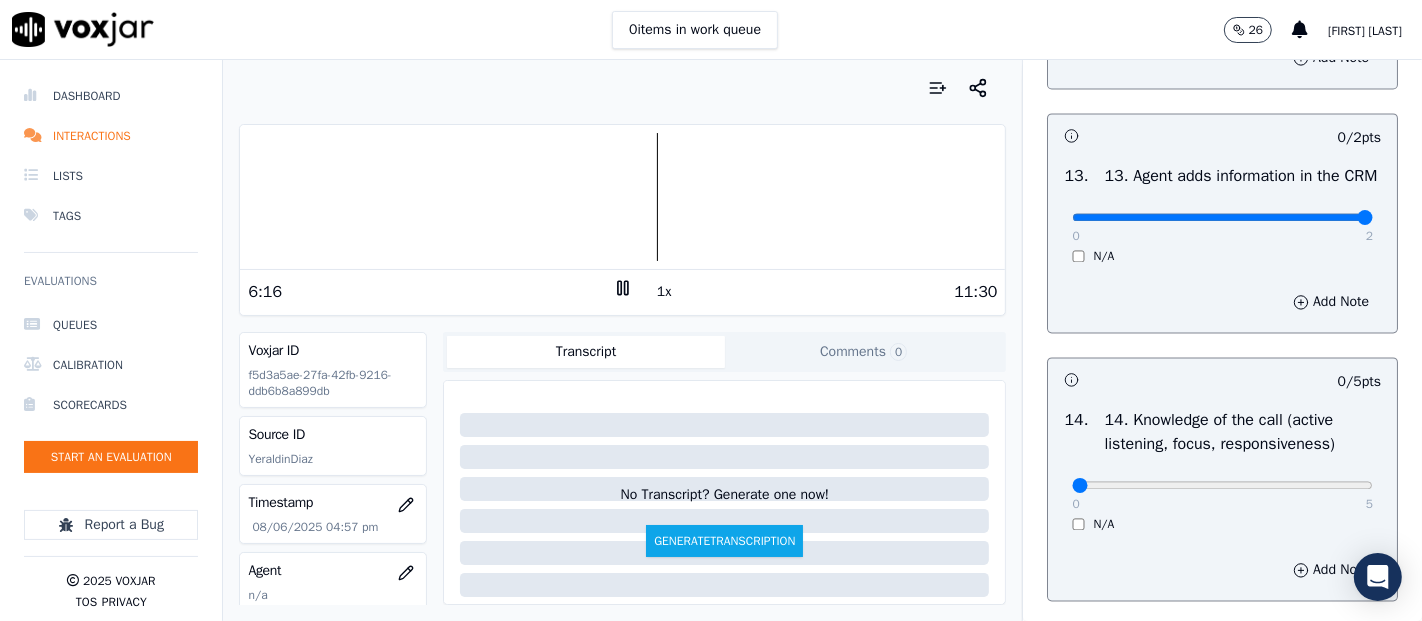 type on "2" 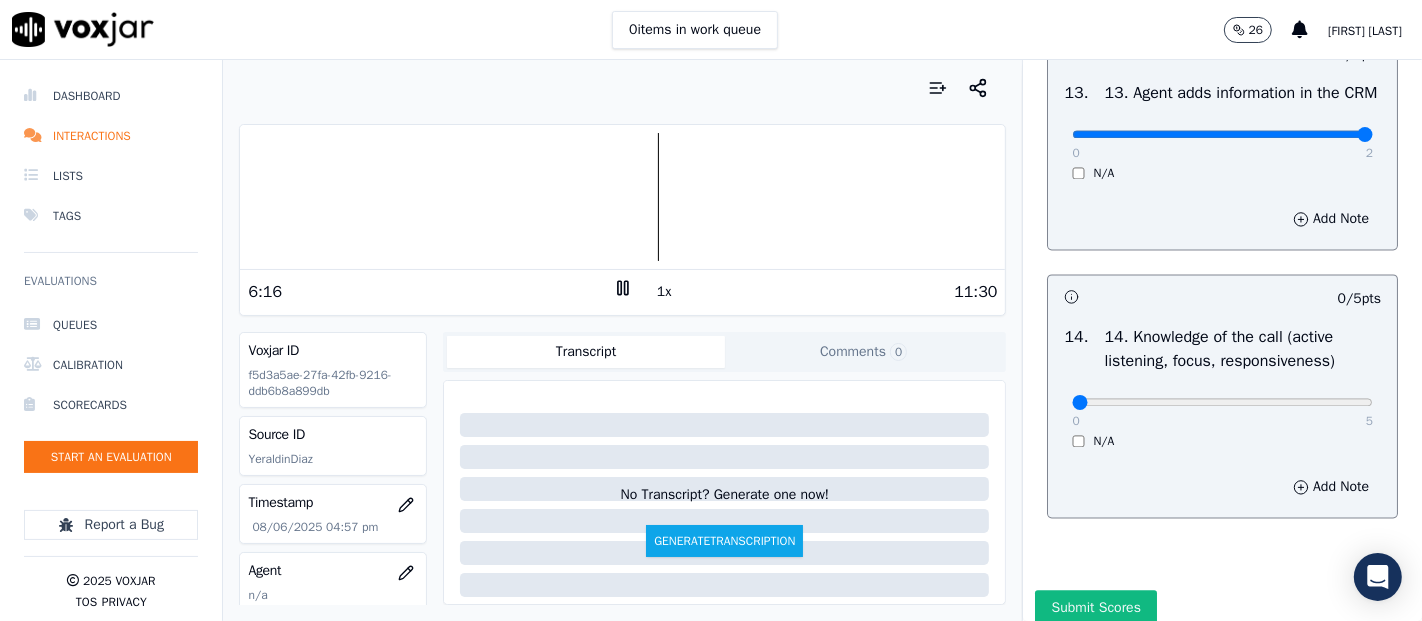 scroll, scrollTop: 3750, scrollLeft: 0, axis: vertical 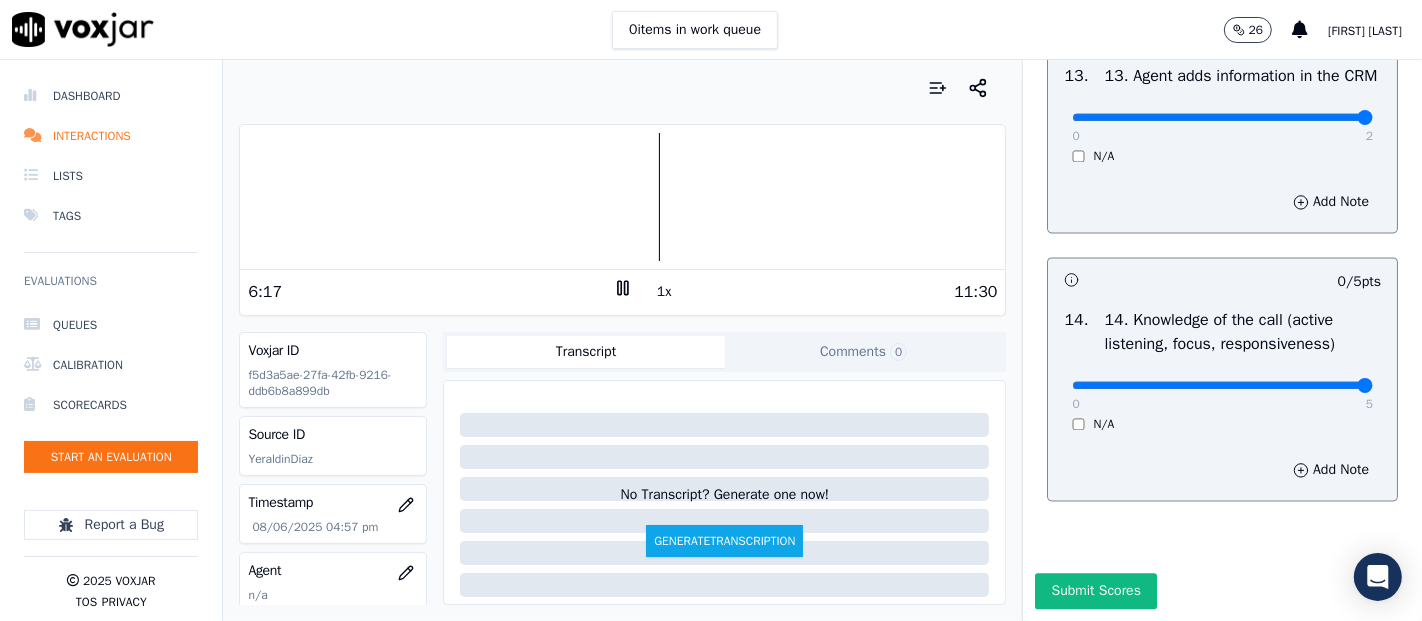 type on "5" 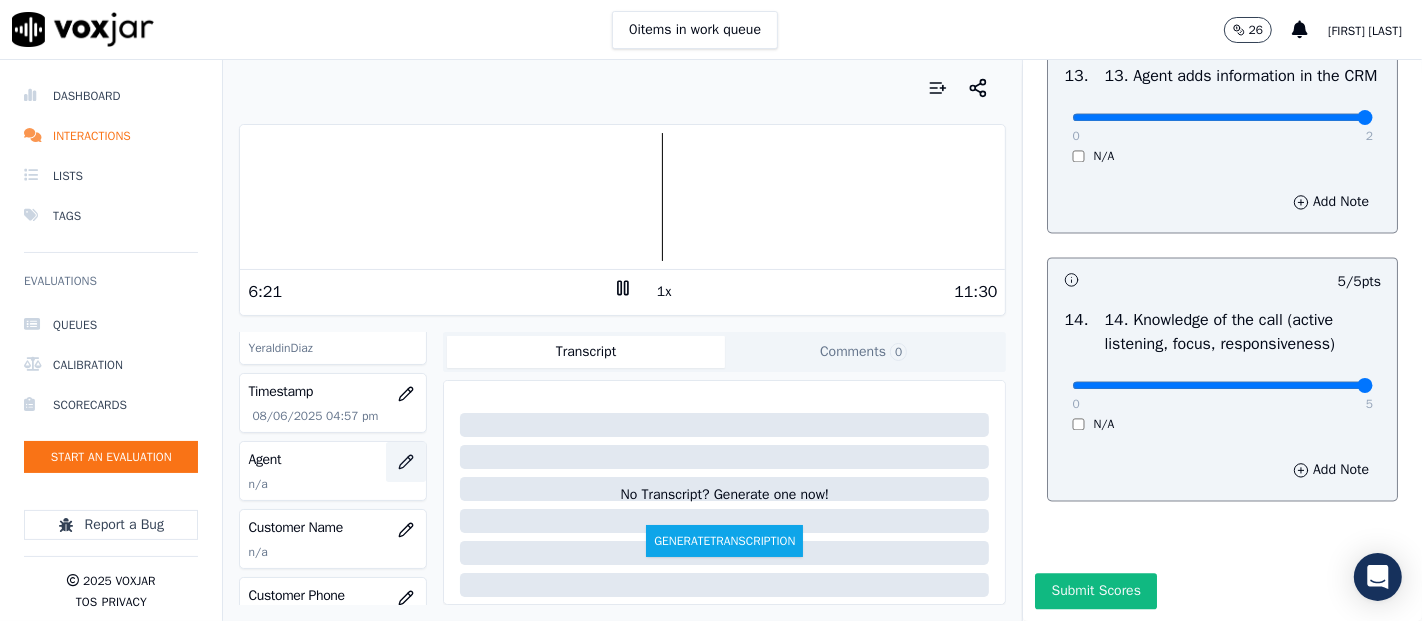 scroll, scrollTop: 222, scrollLeft: 0, axis: vertical 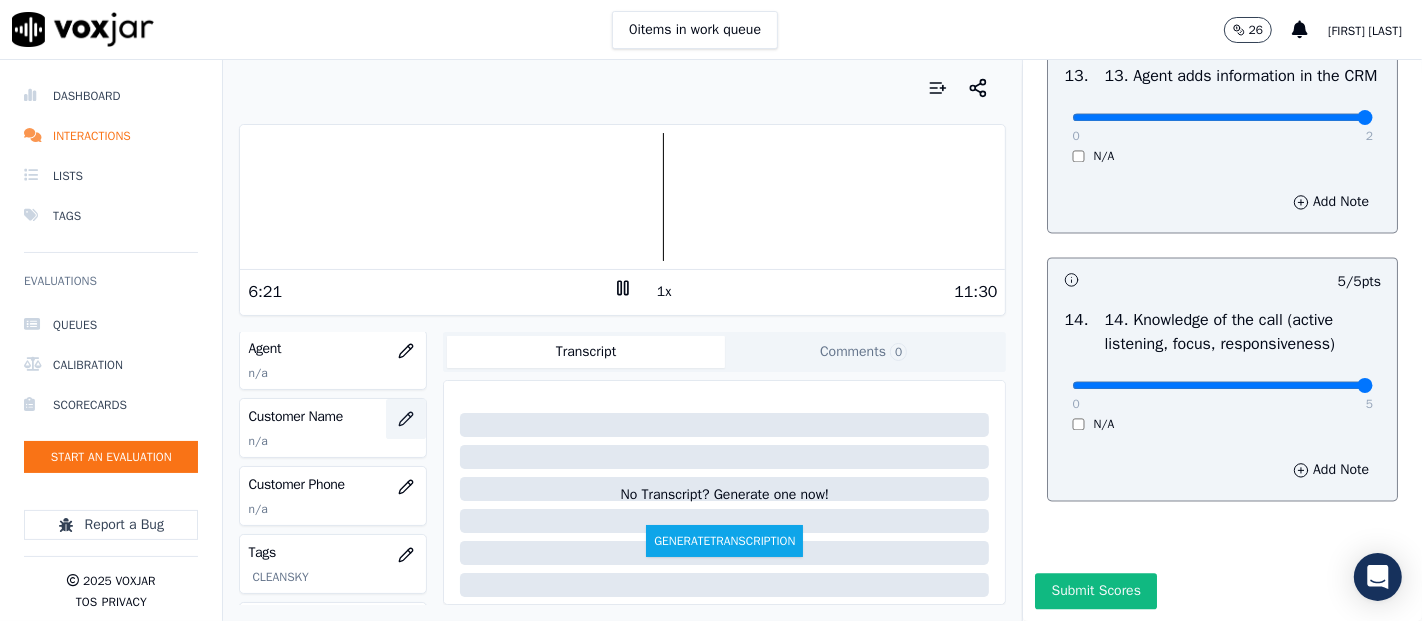 click at bounding box center [406, 419] 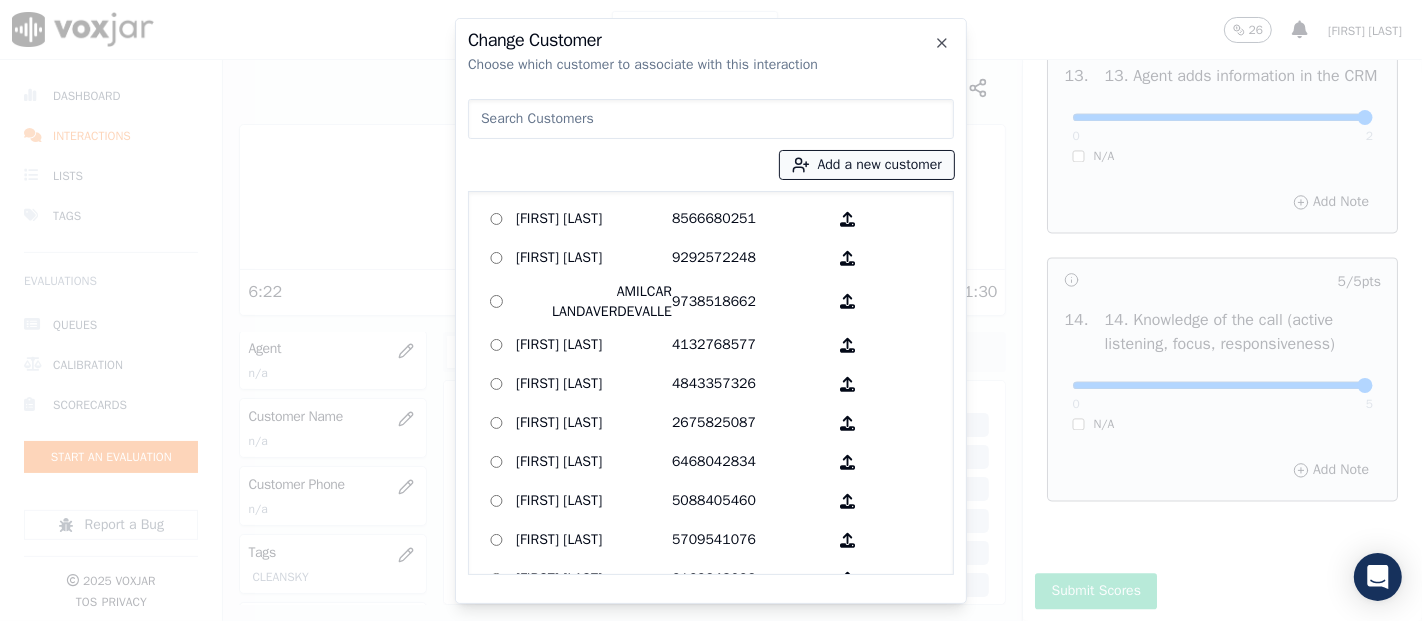 click on "Add a new customer" at bounding box center (867, 165) 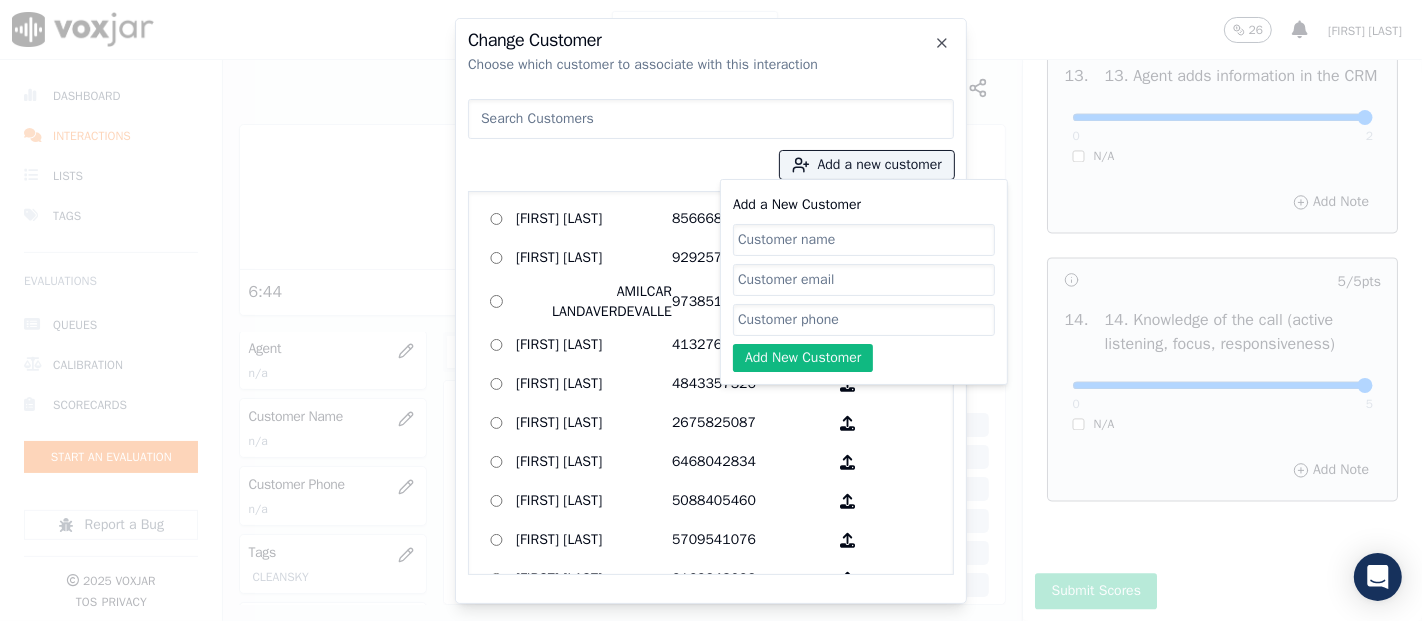 paste on "CARLOS ISAGNER TEJADA" 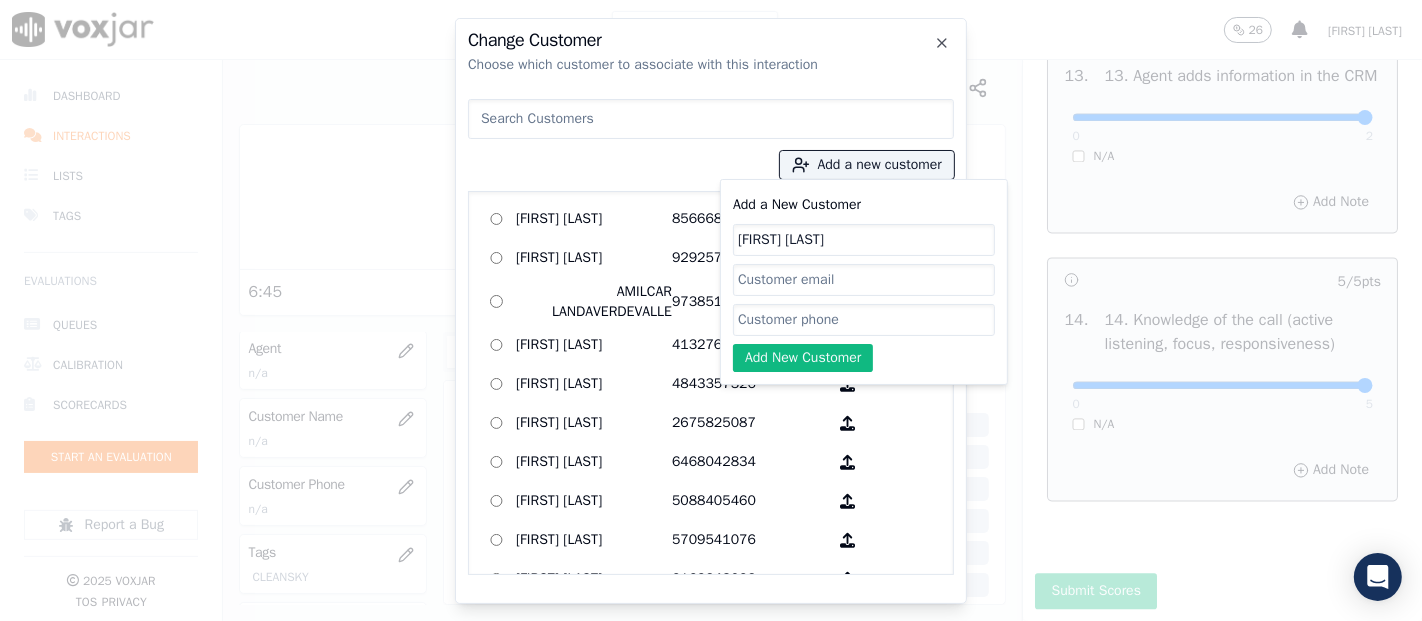 type on "CARLOS ISAGNER TEJADA" 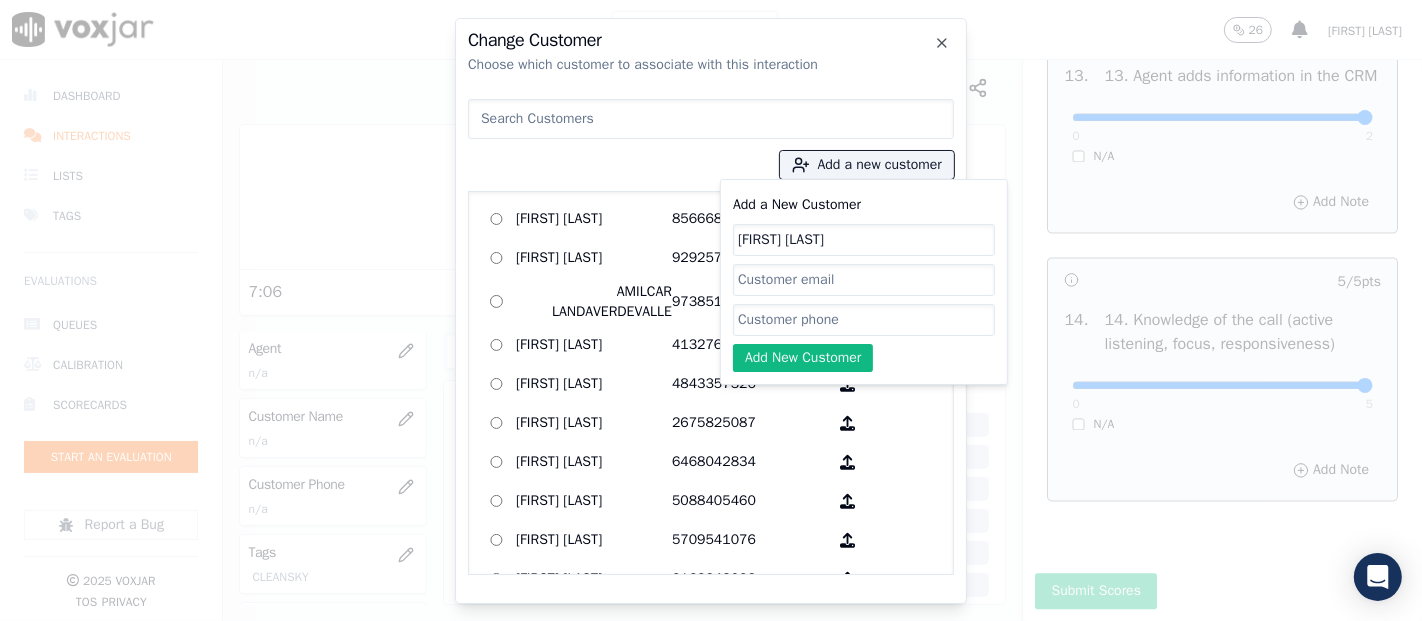 paste on "8622621627" 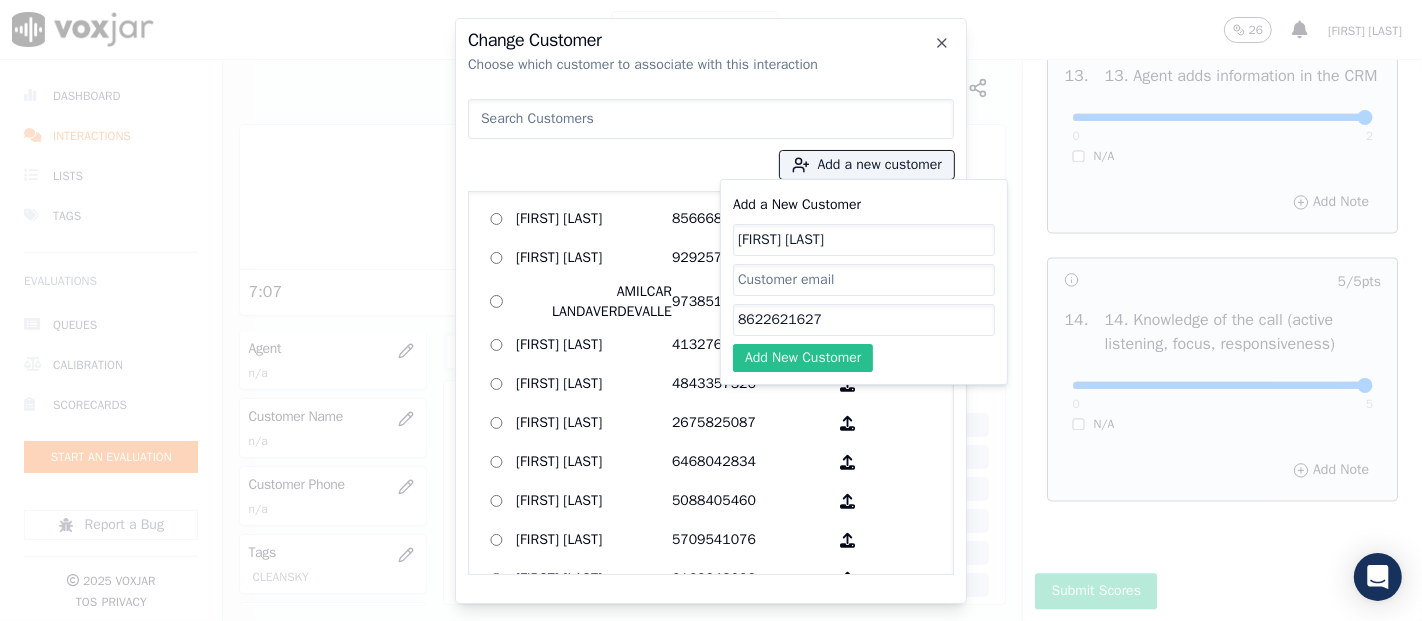 type on "8622621627" 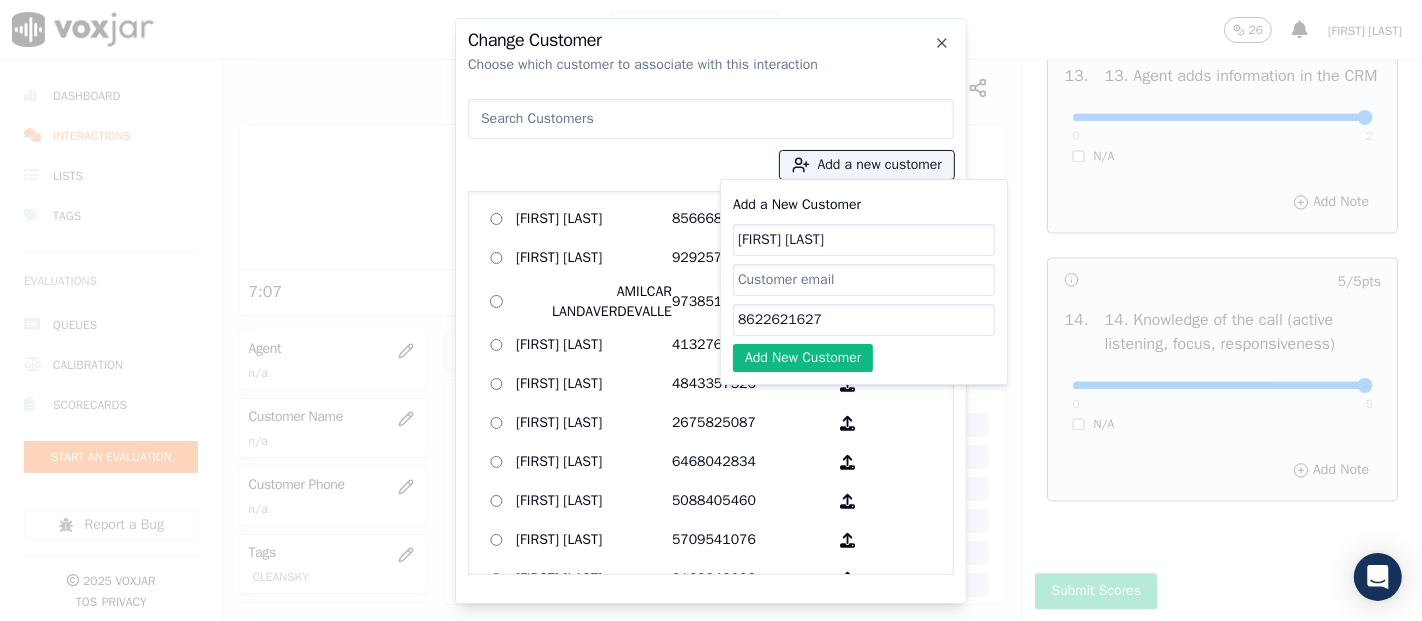 click on "Add New Customer" 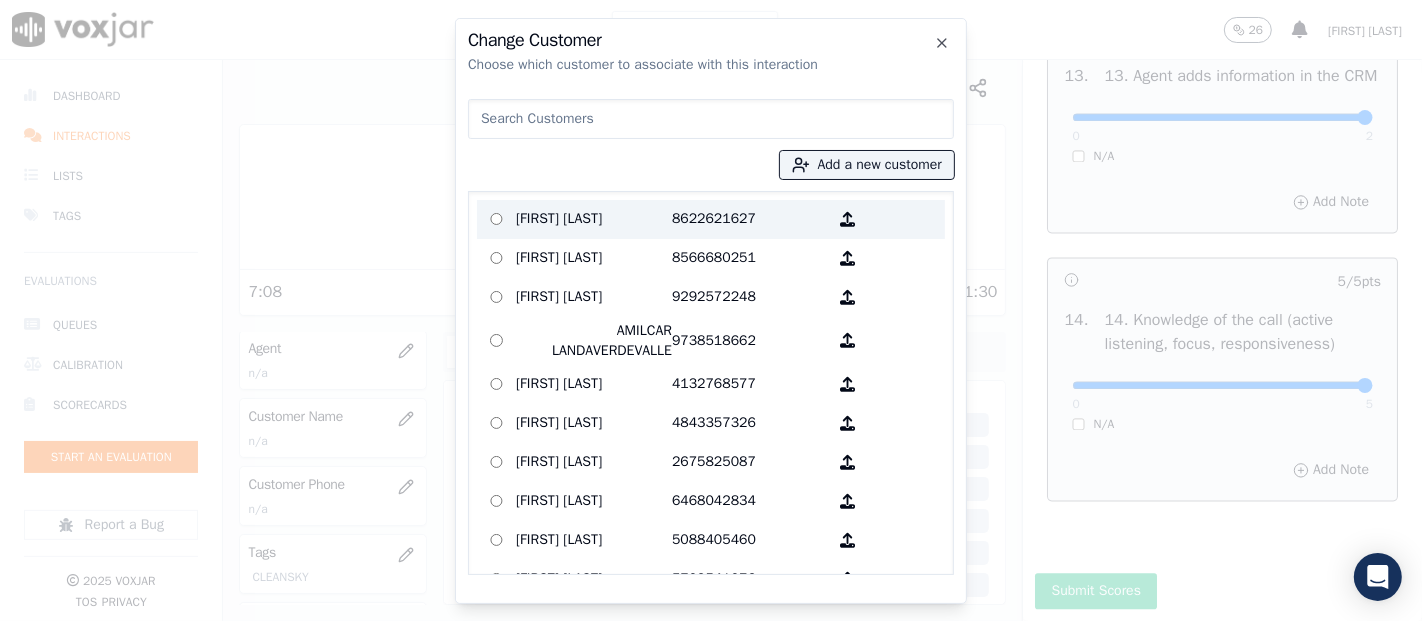 click on "8622621627" at bounding box center [750, 219] 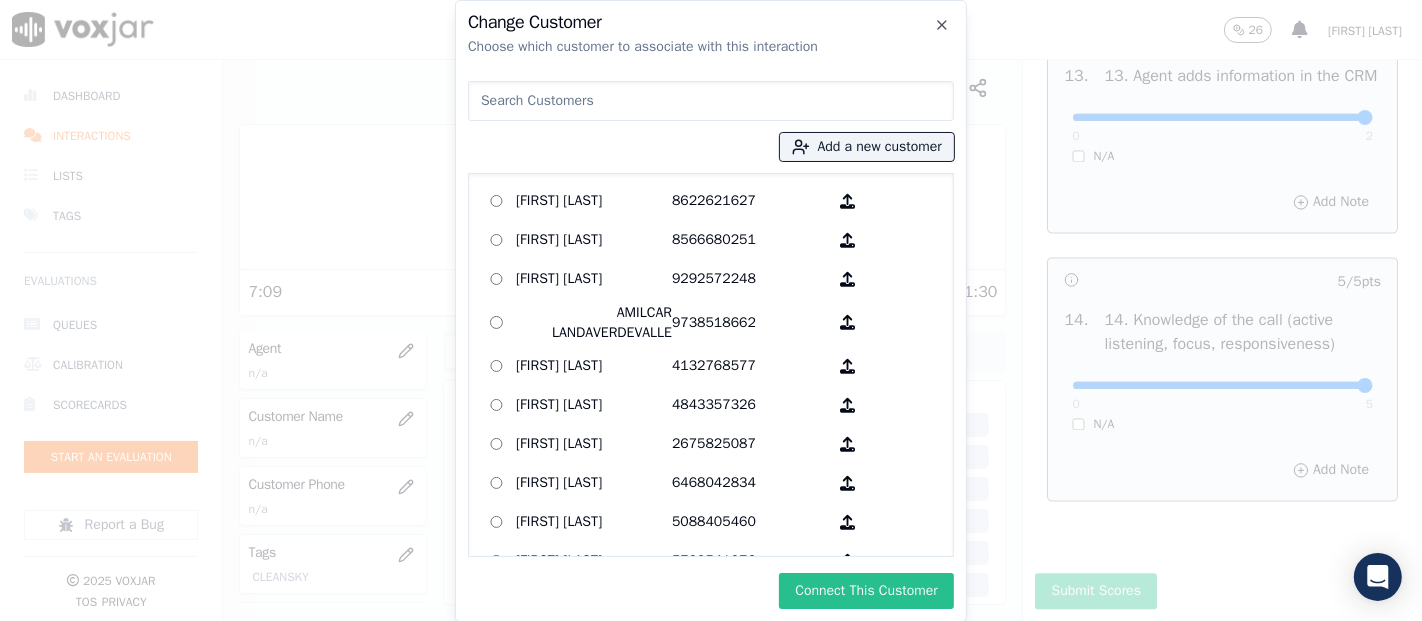 click on "Connect This Customer" at bounding box center [866, 591] 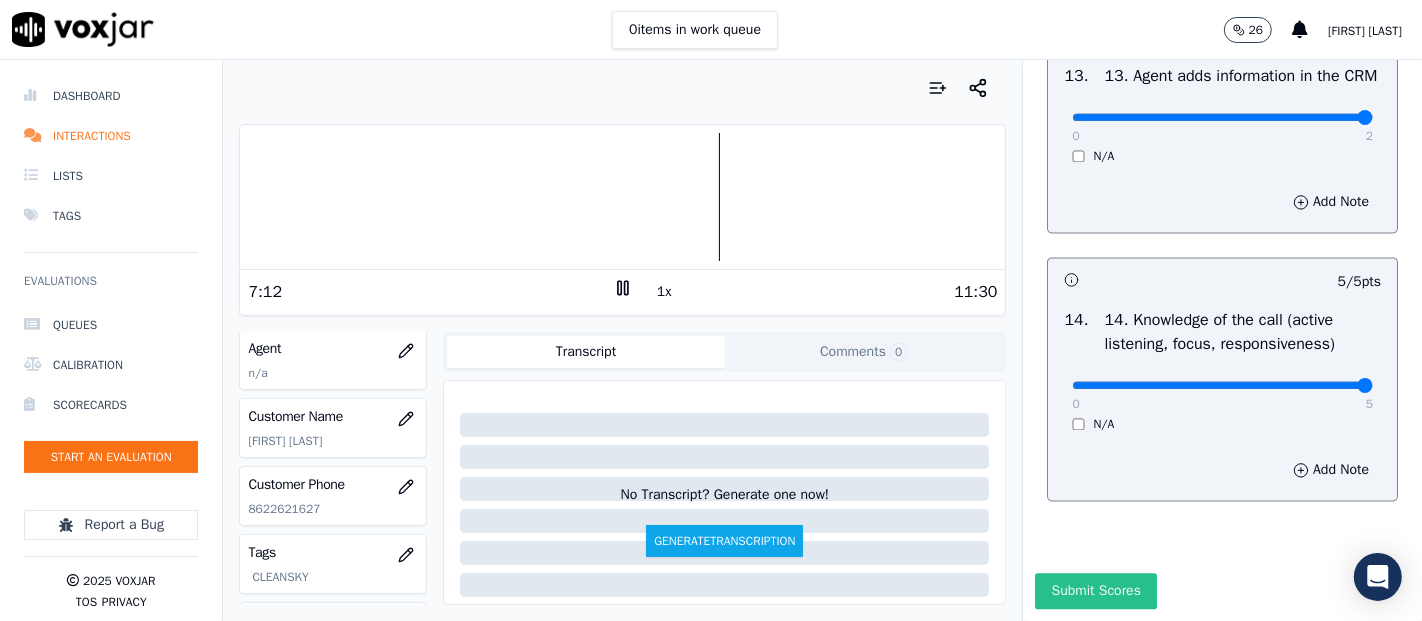 click on "Submit Scores" at bounding box center [1095, 591] 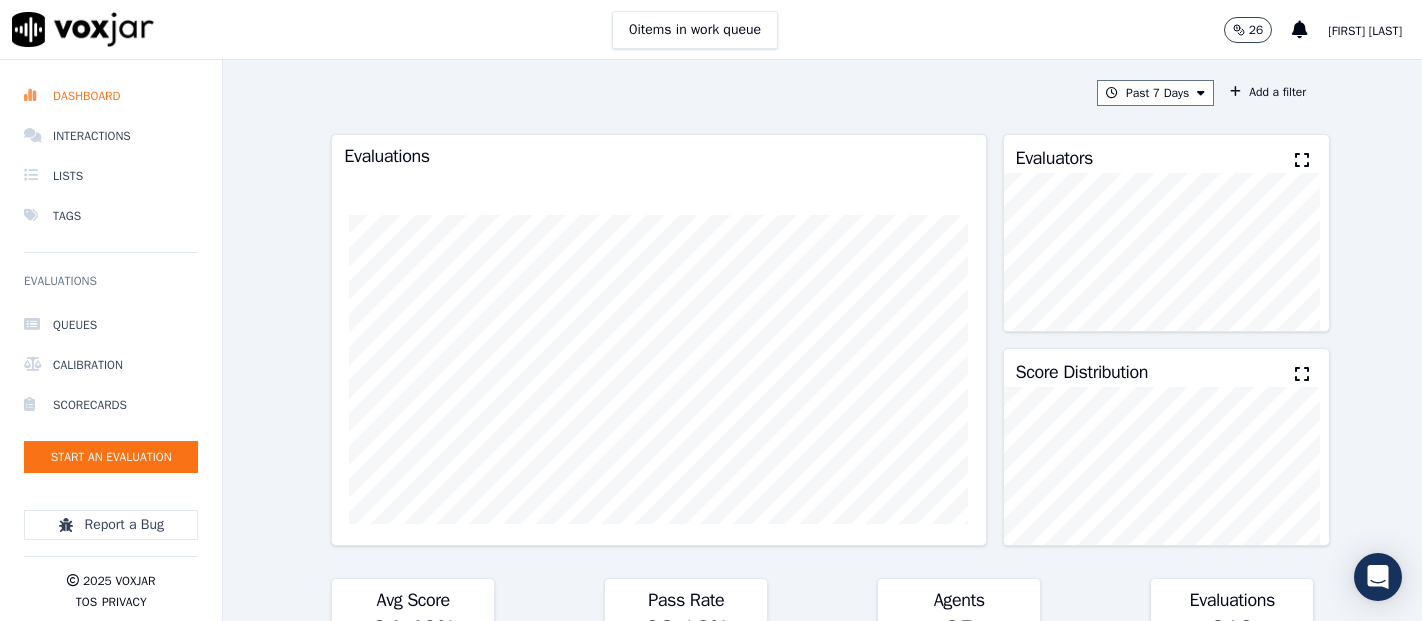 scroll, scrollTop: 0, scrollLeft: 0, axis: both 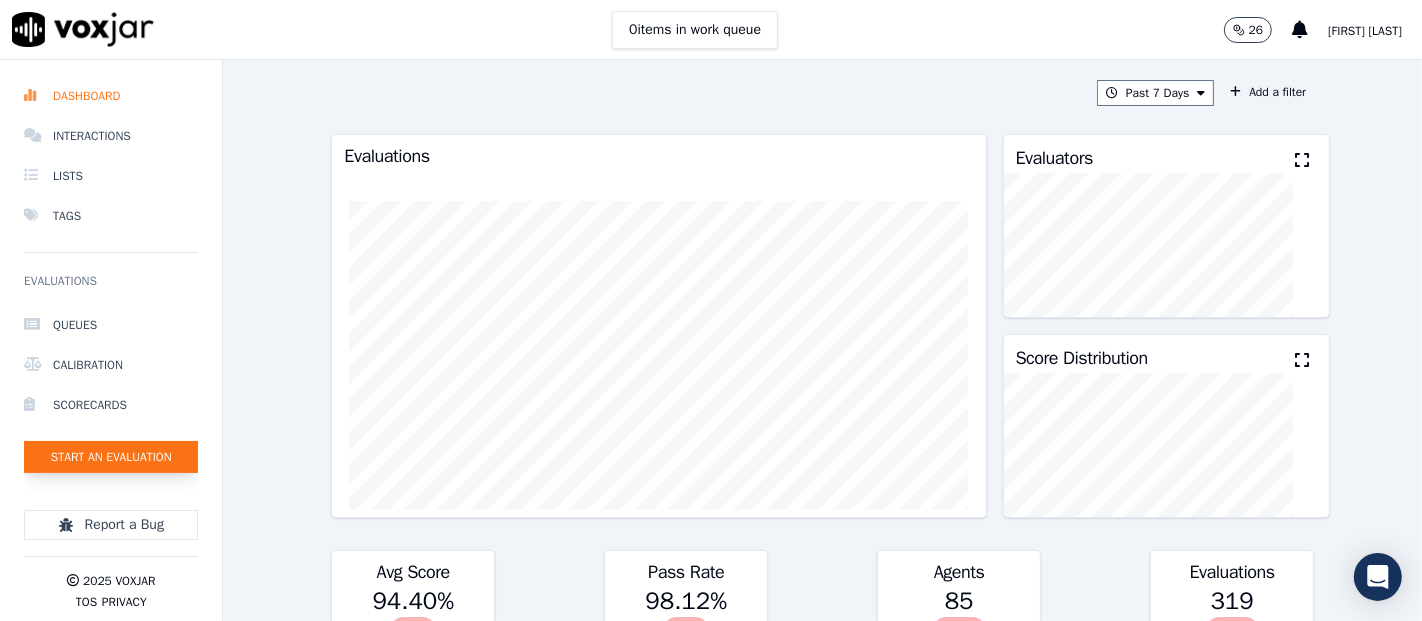 click on "Start an Evaluation" 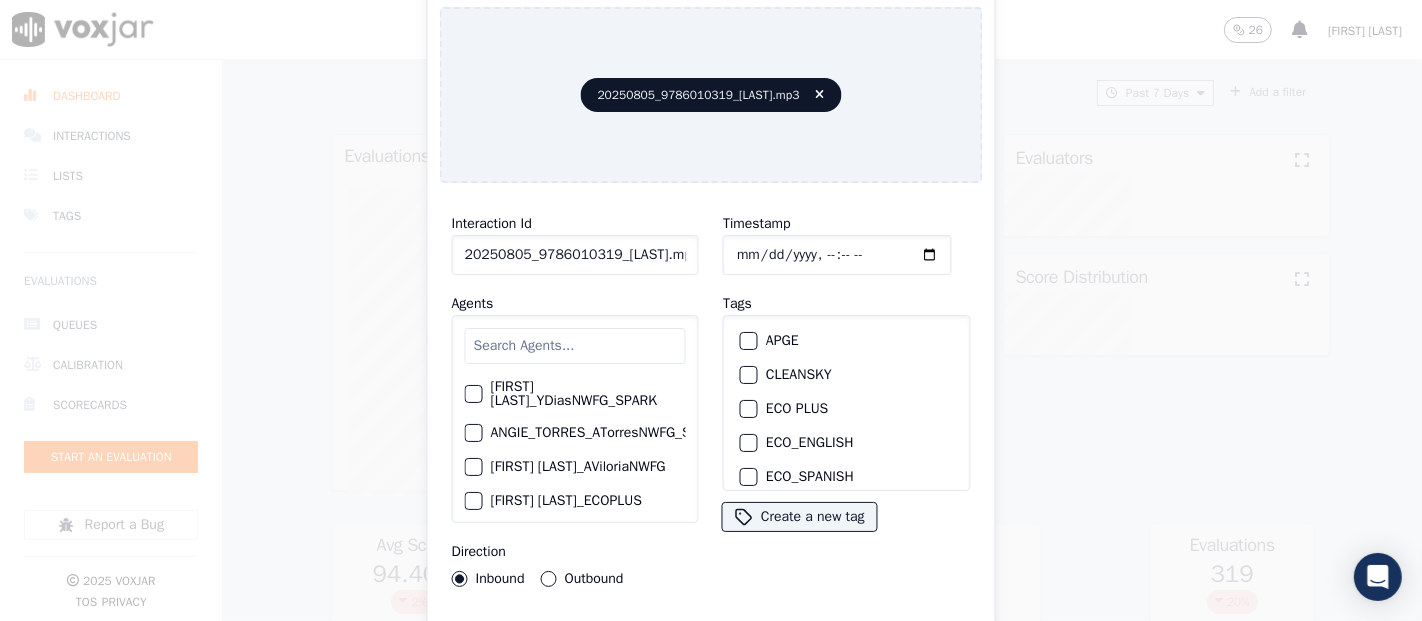 click on "20250805_9786010319_SamuelVelez.mp3" 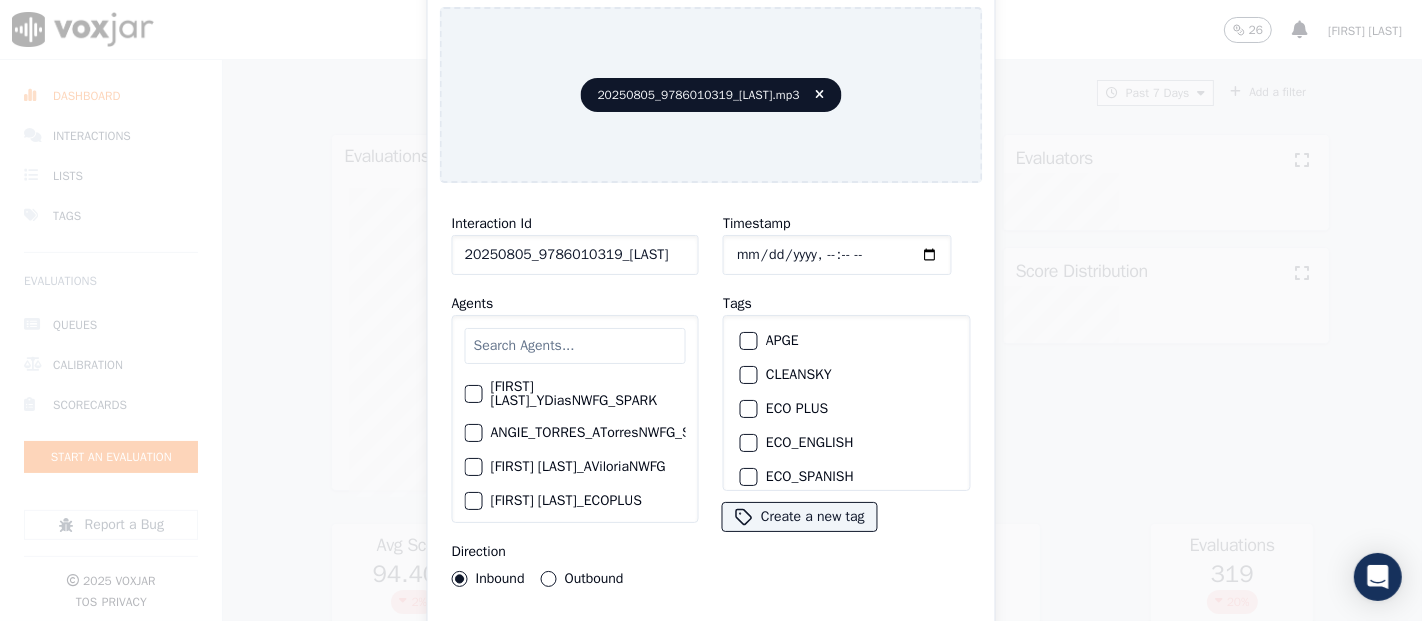 scroll, scrollTop: 0, scrollLeft: 10, axis: horizontal 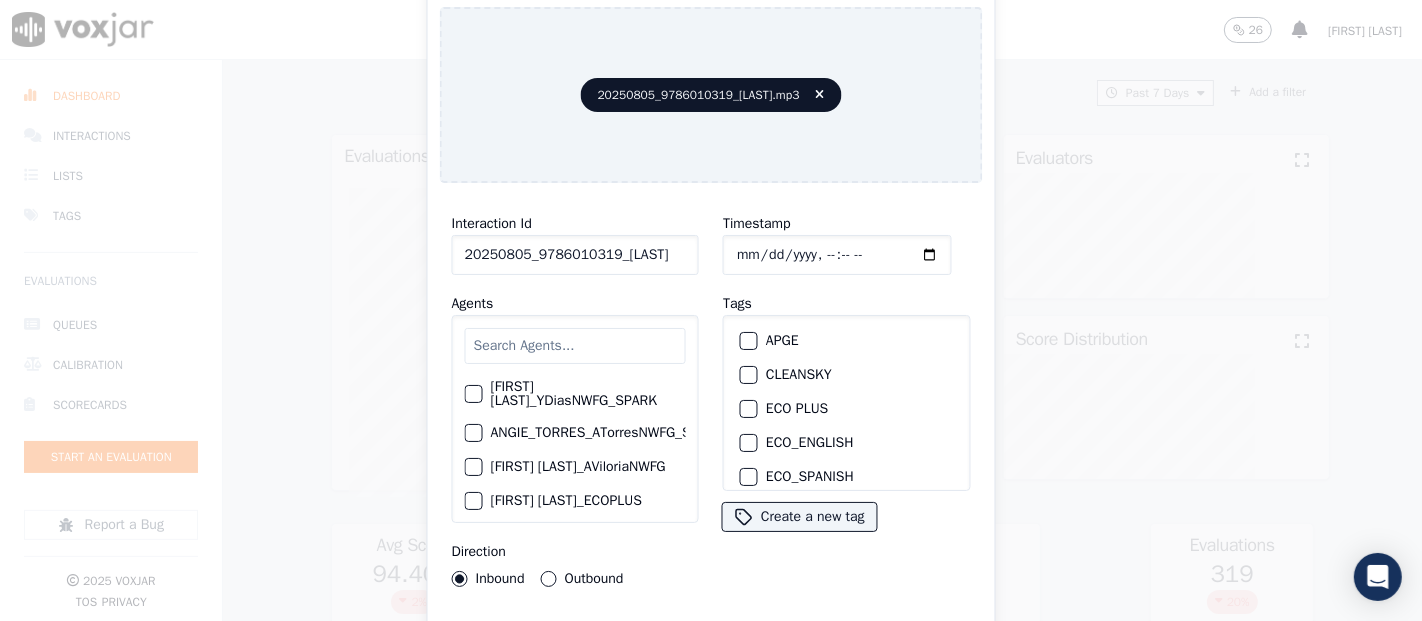 type on "20250805_9786010319_SamuelVelez" 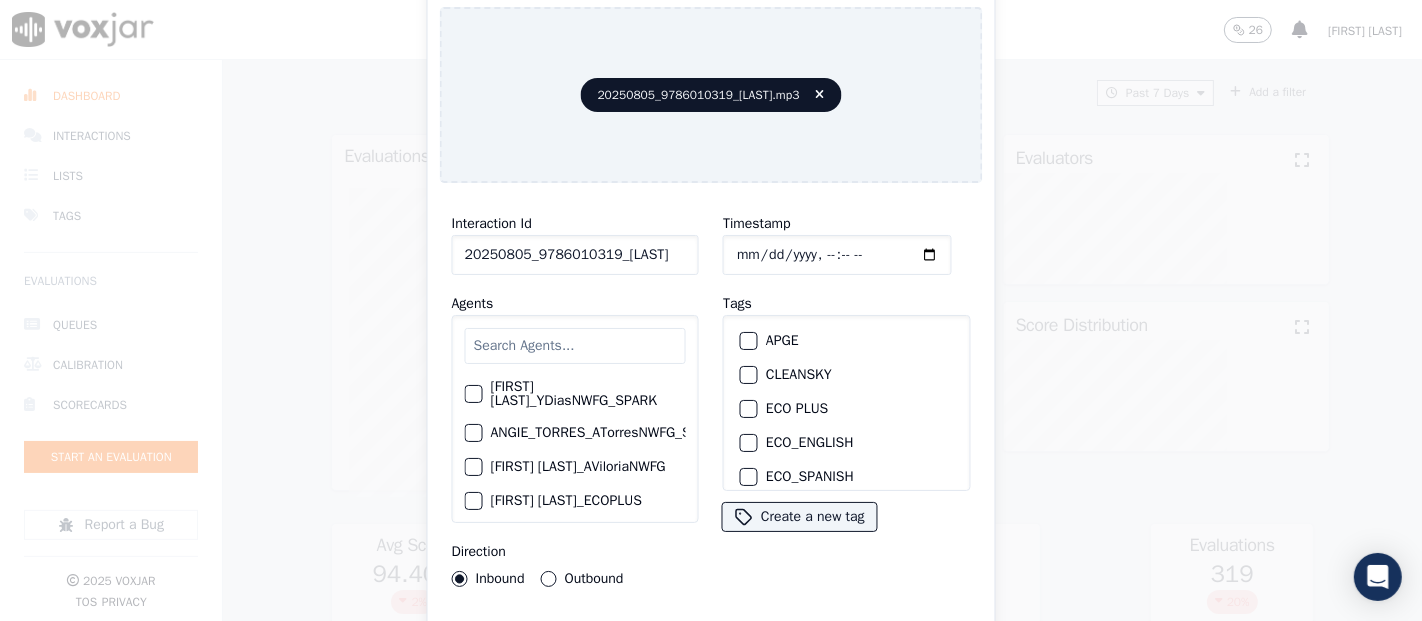 scroll, scrollTop: 0, scrollLeft: 0, axis: both 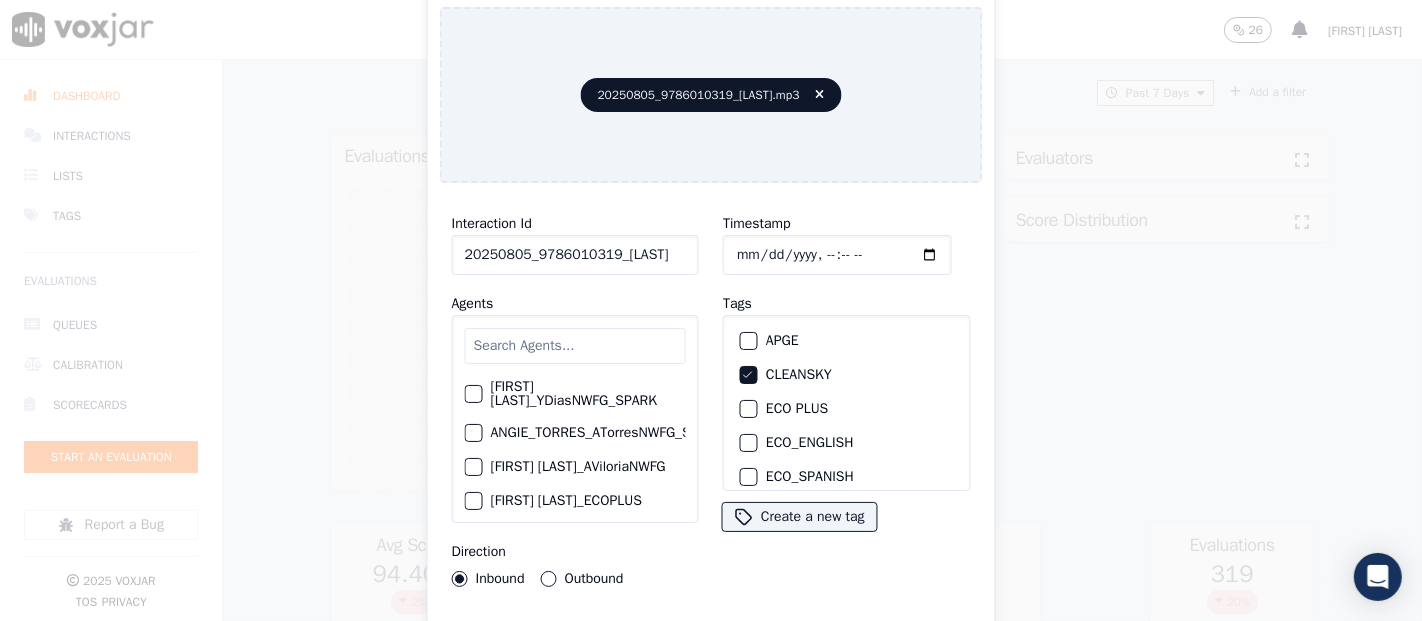click on "Upload interaction to start evaluation" at bounding box center [711, 641] 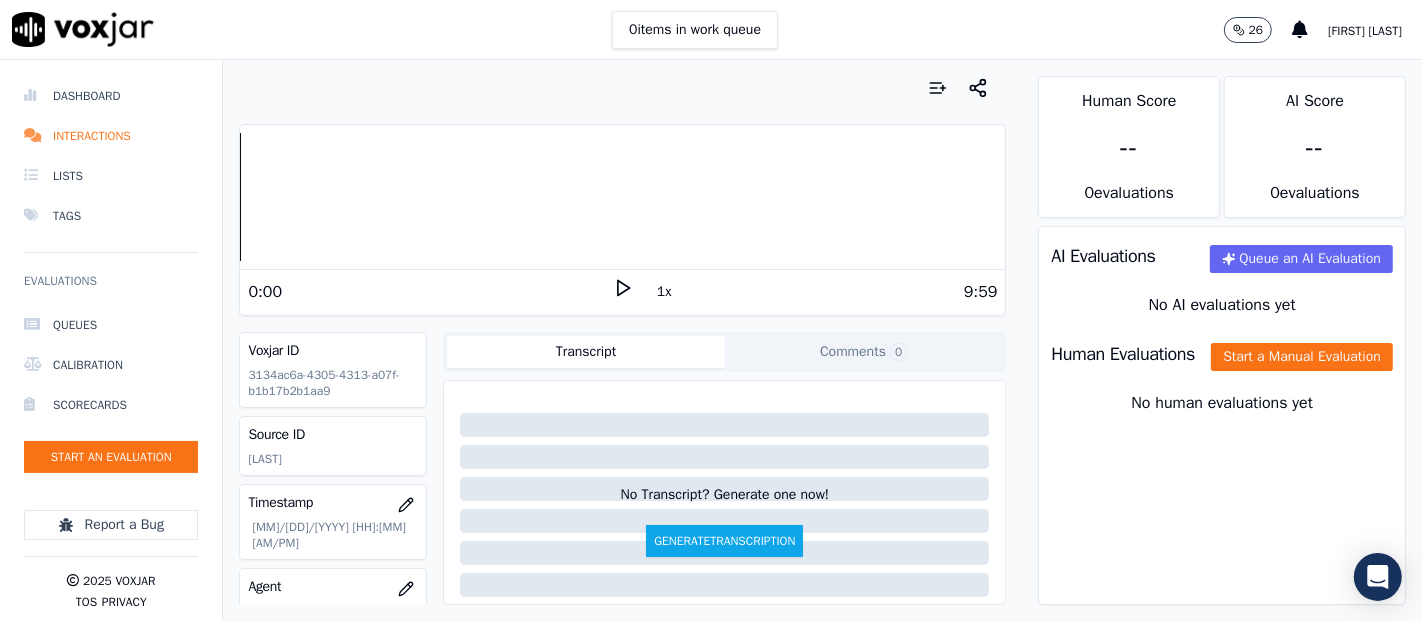 click 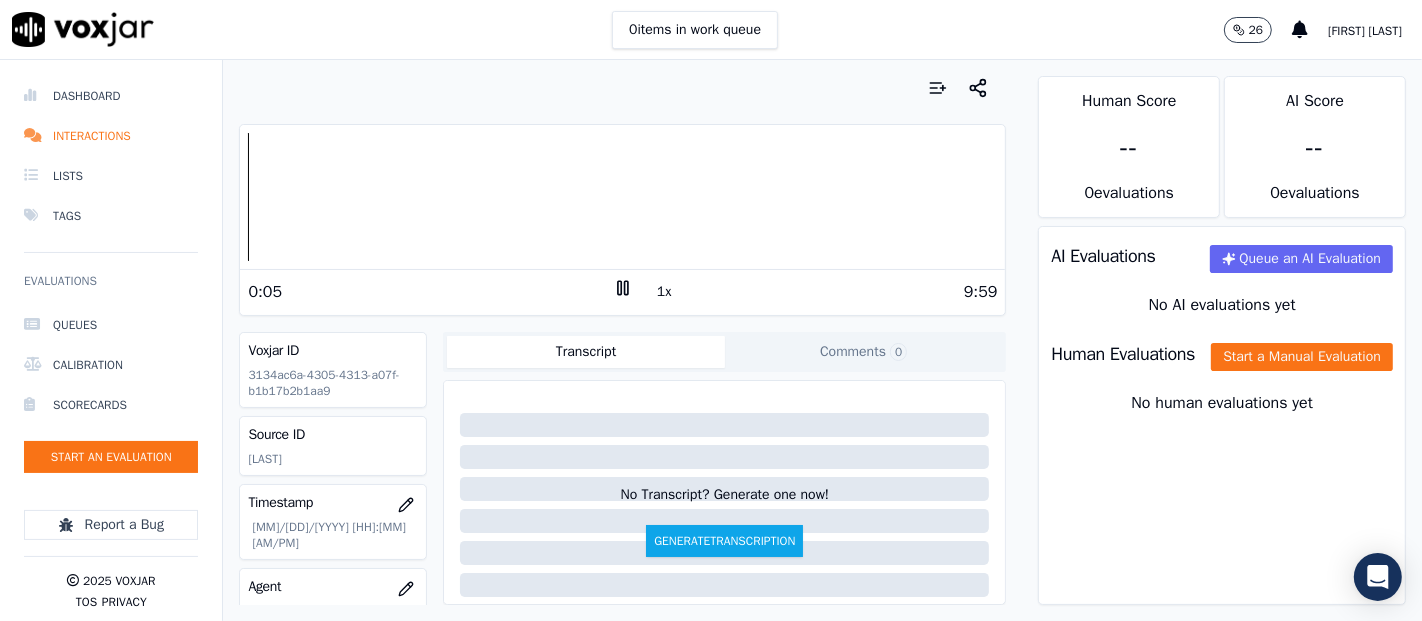 click 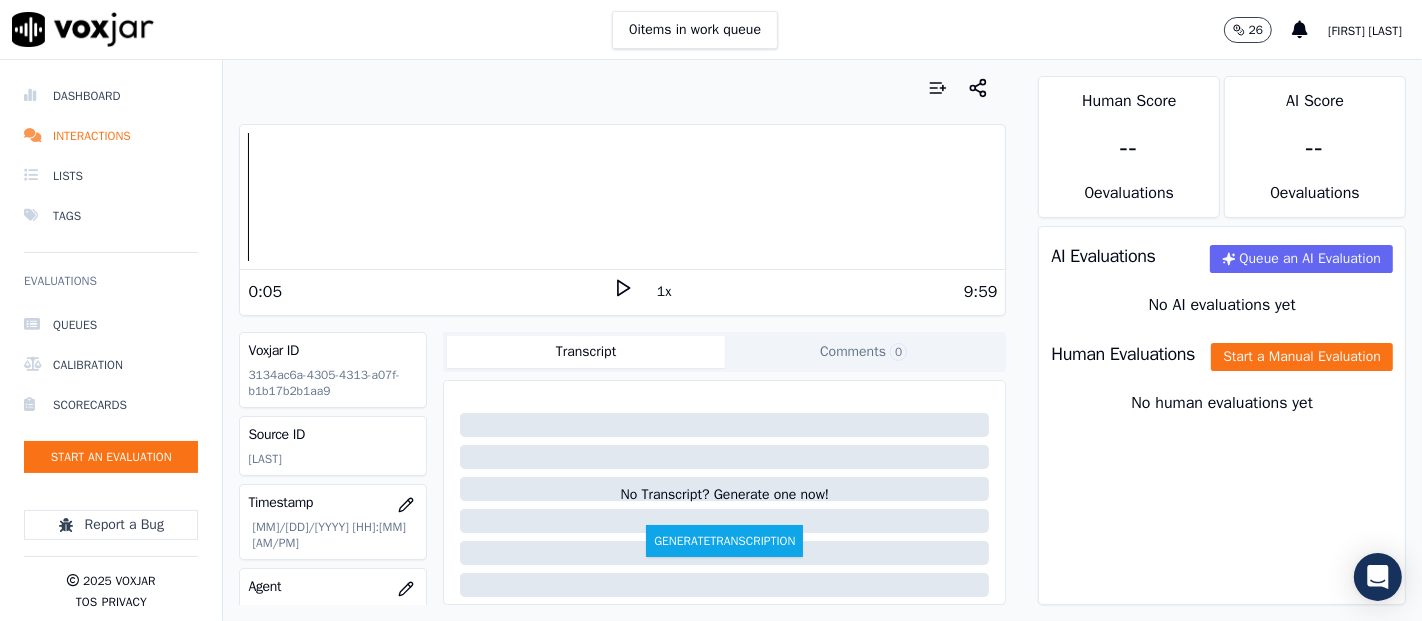 click 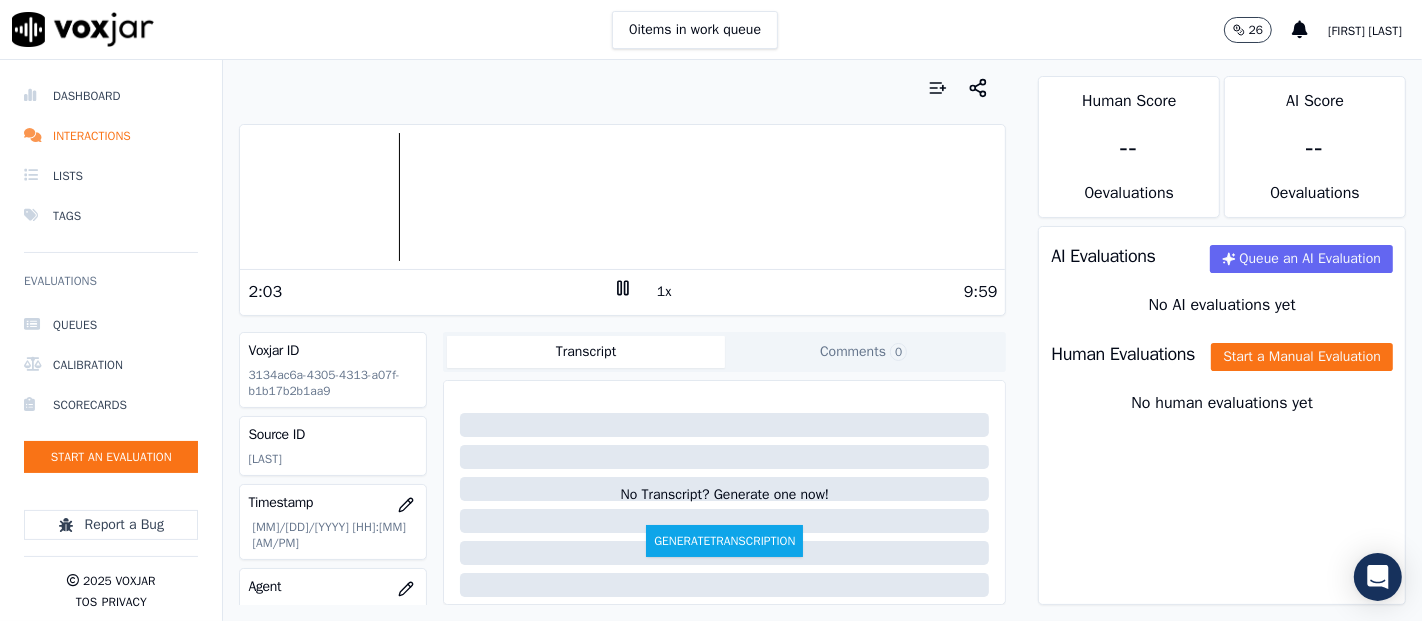 click 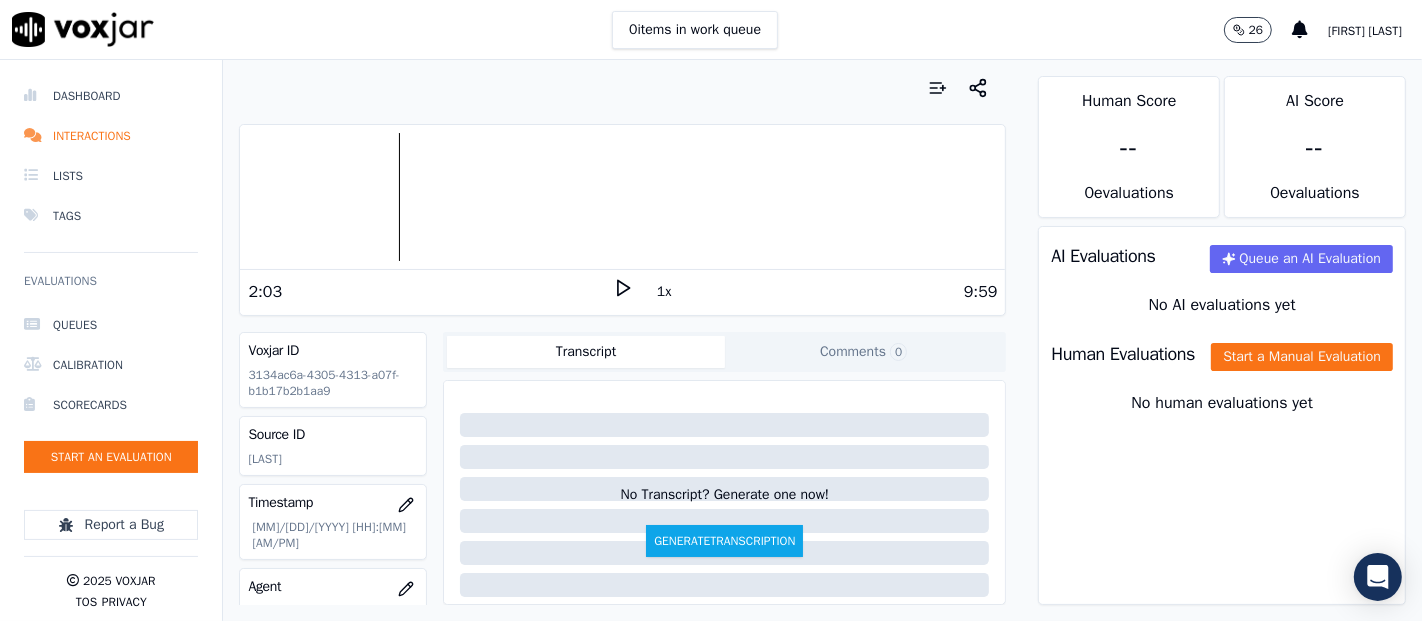 click 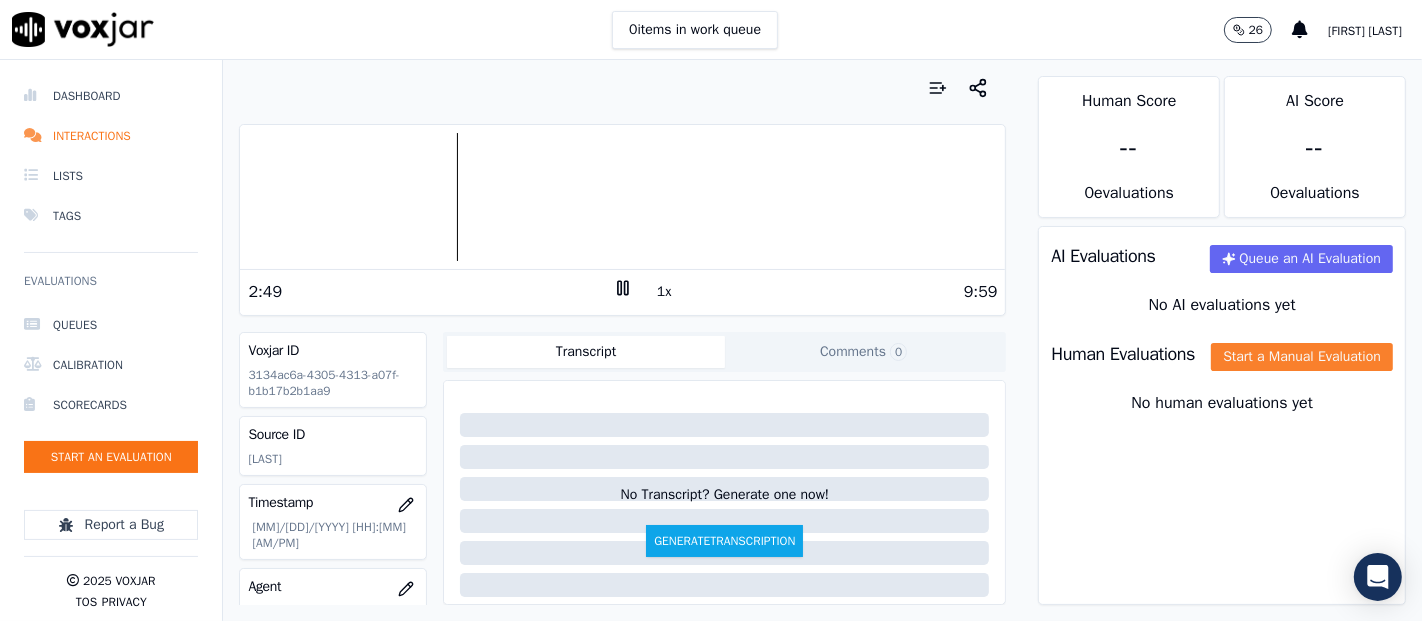 click on "Start a Manual Evaluation" 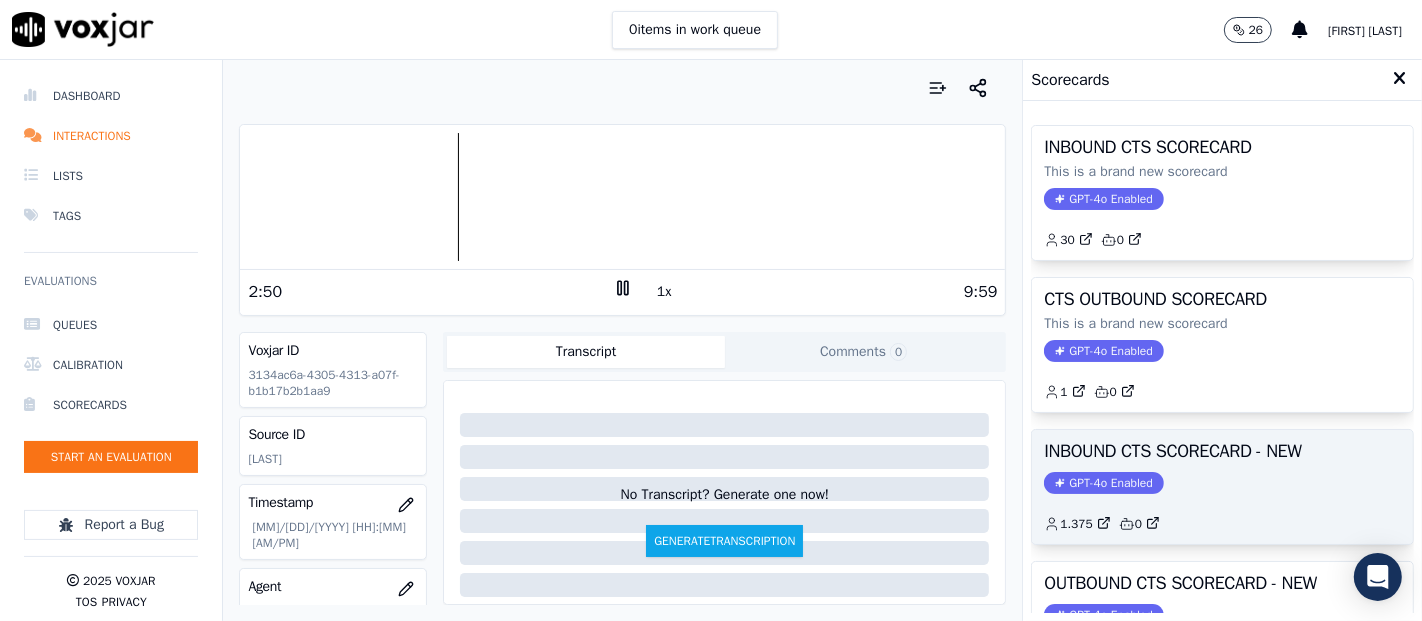 click on "INBOUND CTS SCORECARD - NEW" at bounding box center [1222, 451] 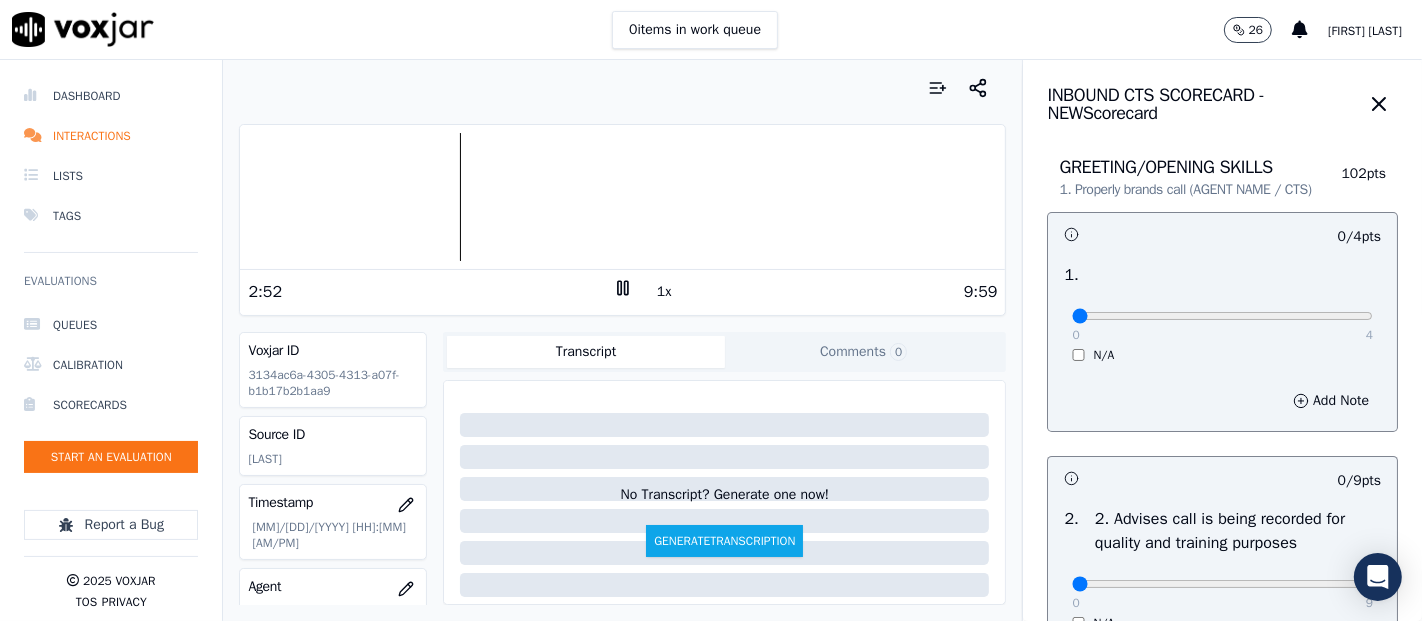 click on "0   4     N/A" at bounding box center [1222, 325] 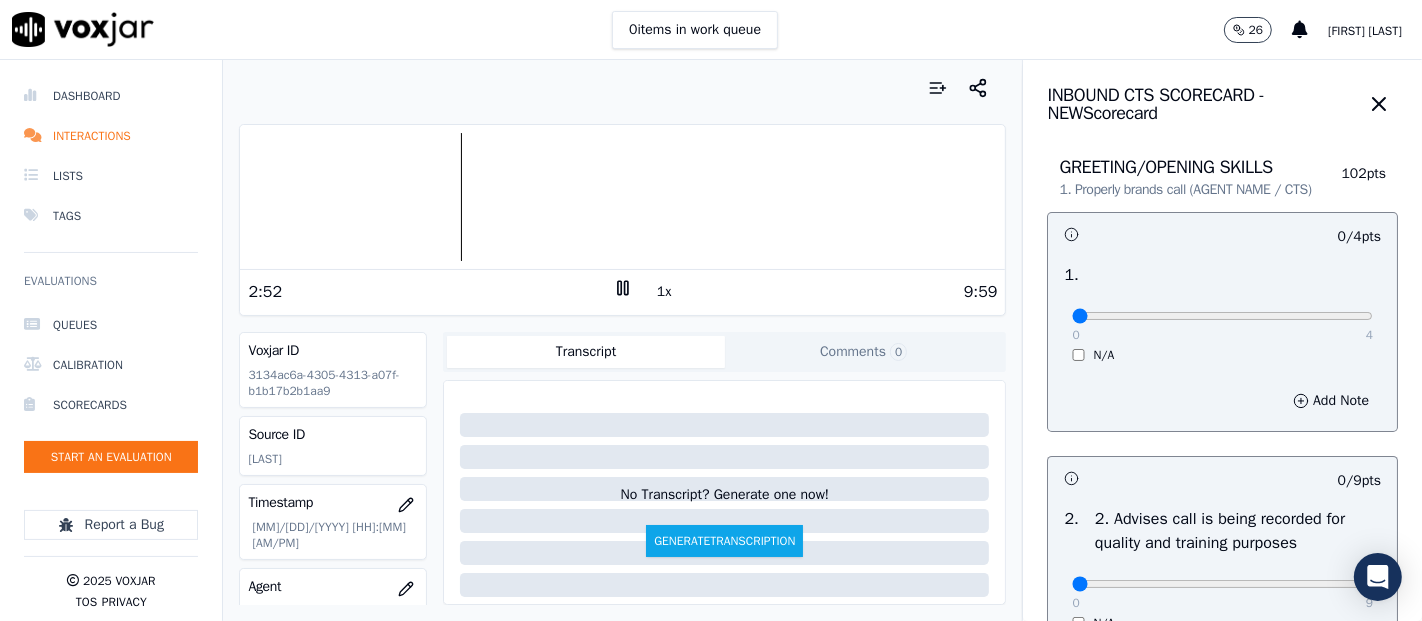 click on "0   4     N/A" at bounding box center (1222, 325) 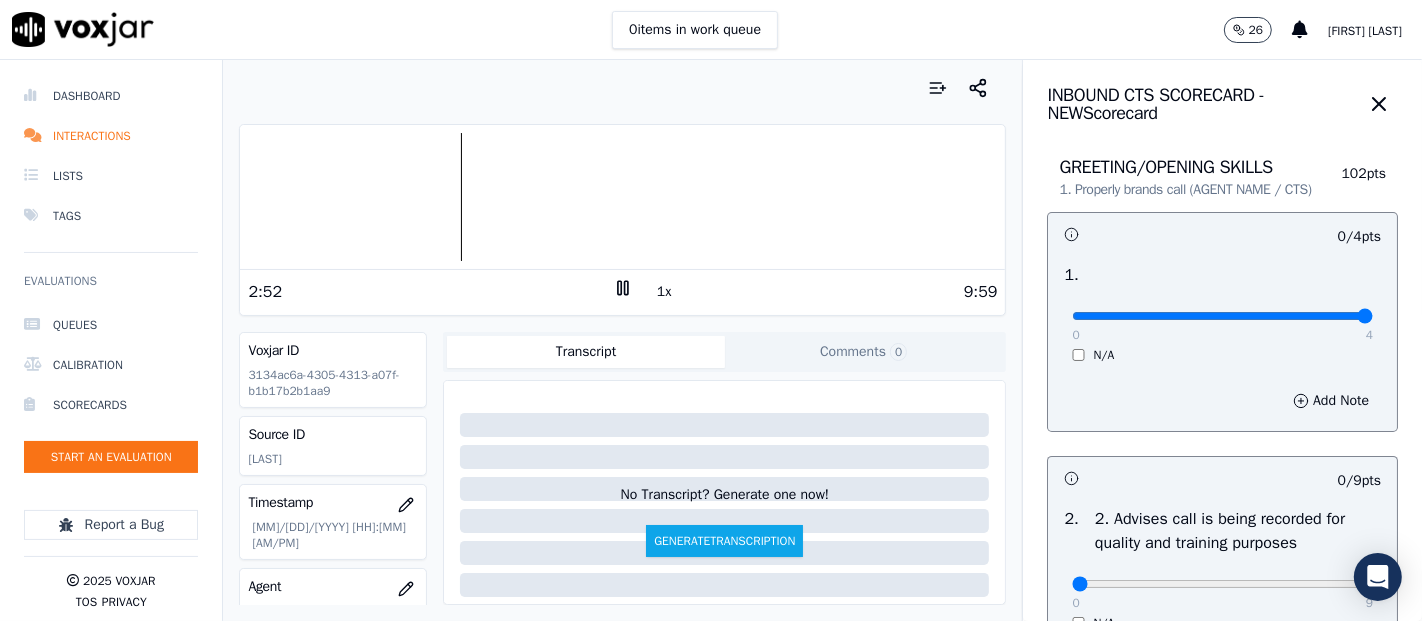 type on "4" 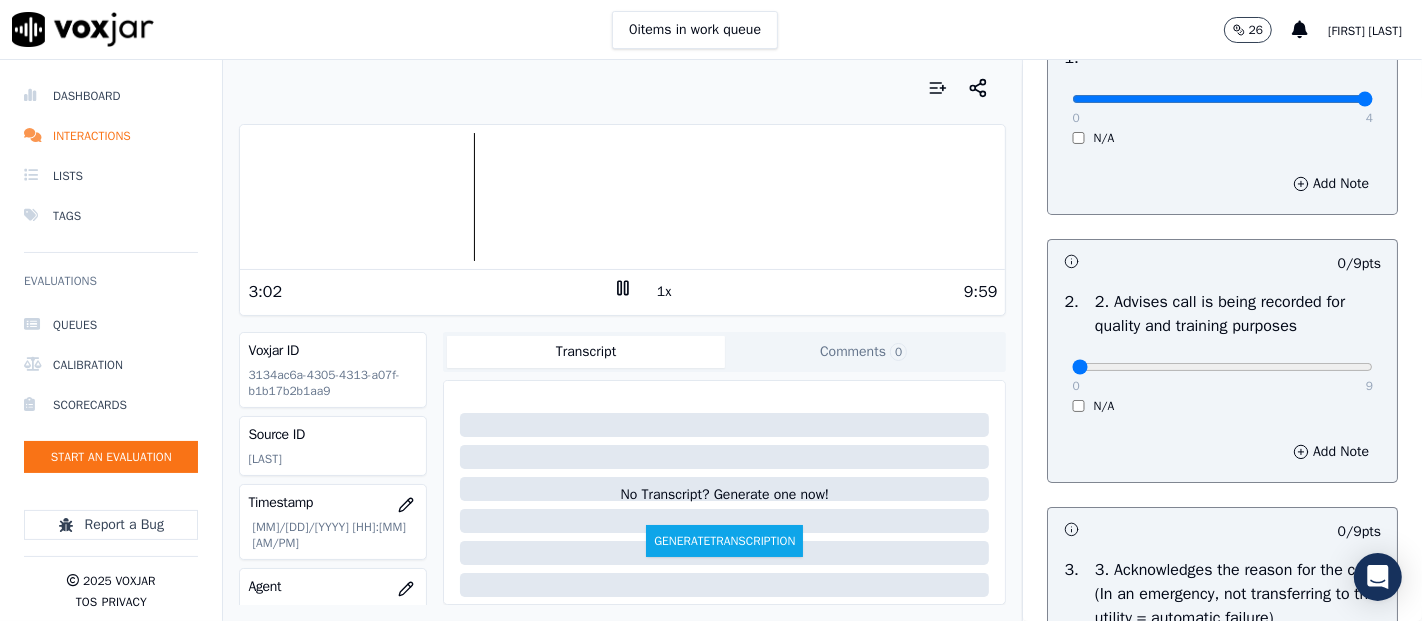 scroll, scrollTop: 222, scrollLeft: 0, axis: vertical 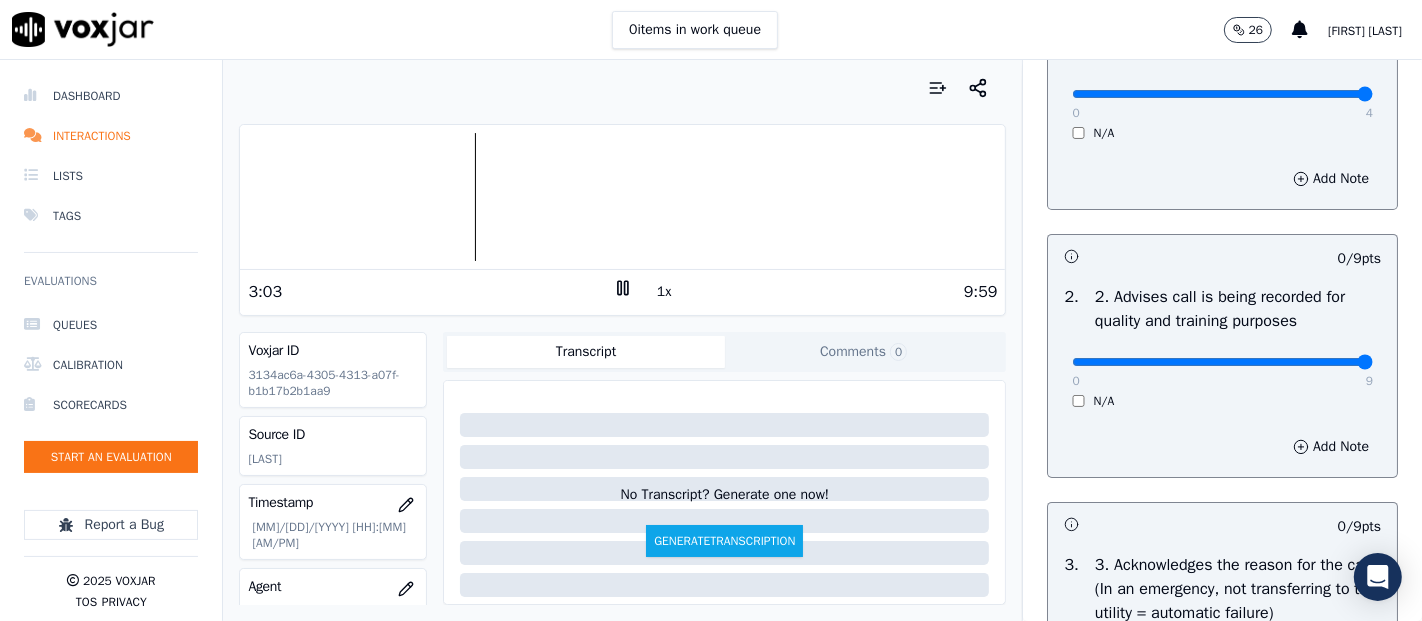 type on "9" 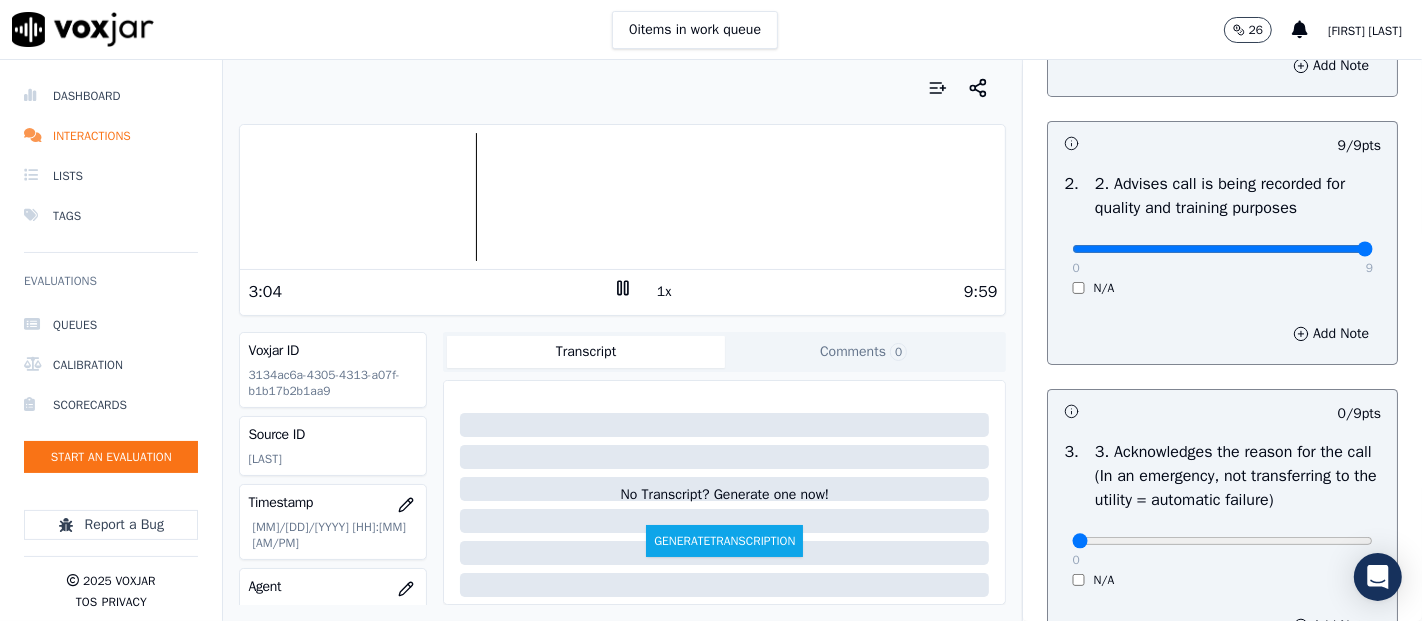 scroll, scrollTop: 444, scrollLeft: 0, axis: vertical 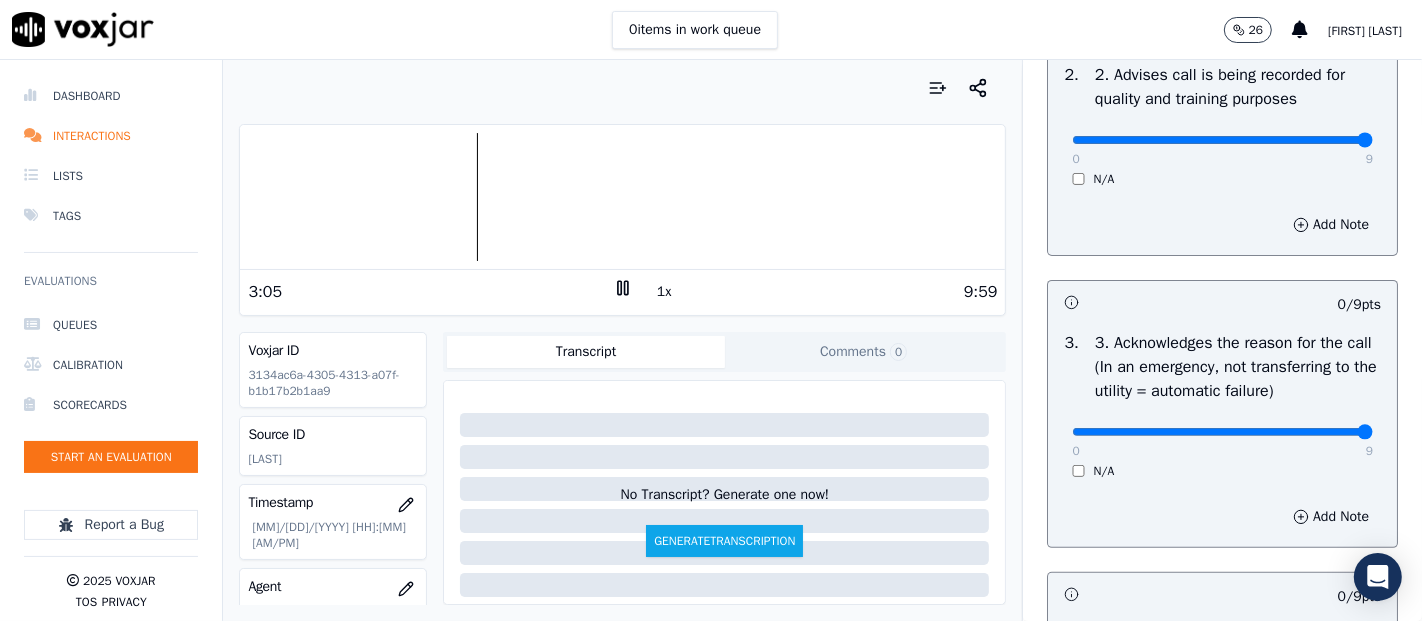 type on "9" 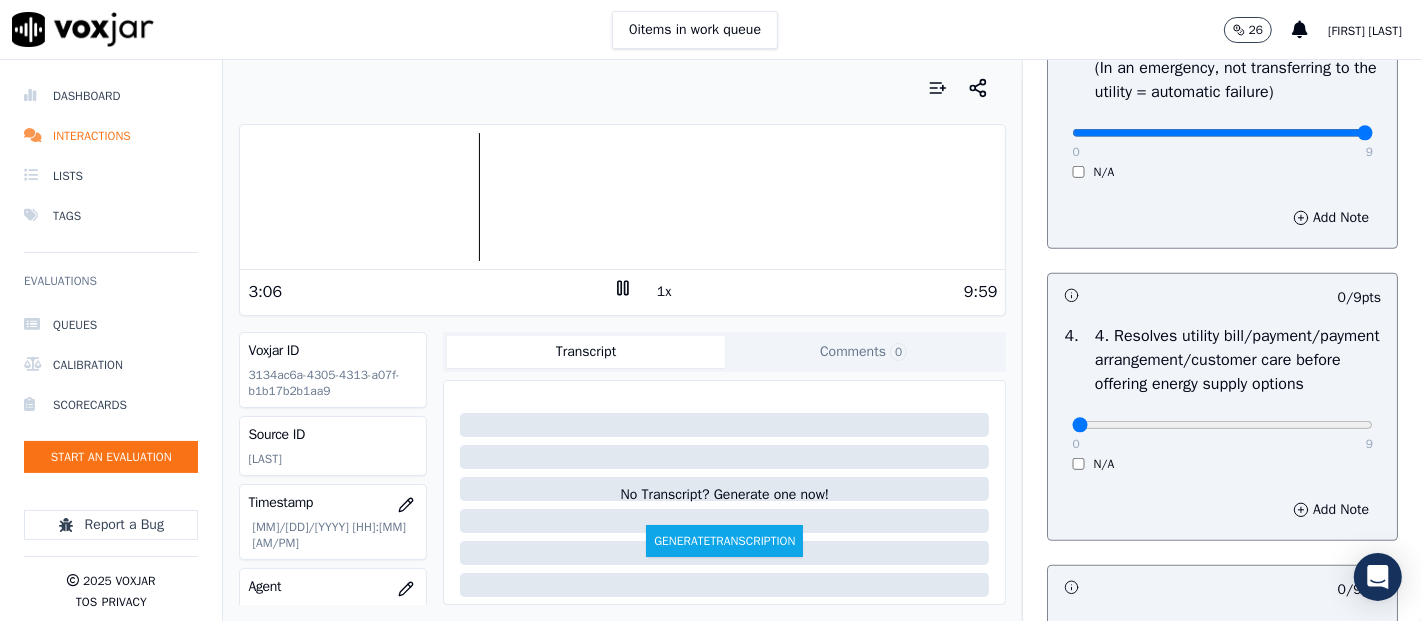 scroll, scrollTop: 777, scrollLeft: 0, axis: vertical 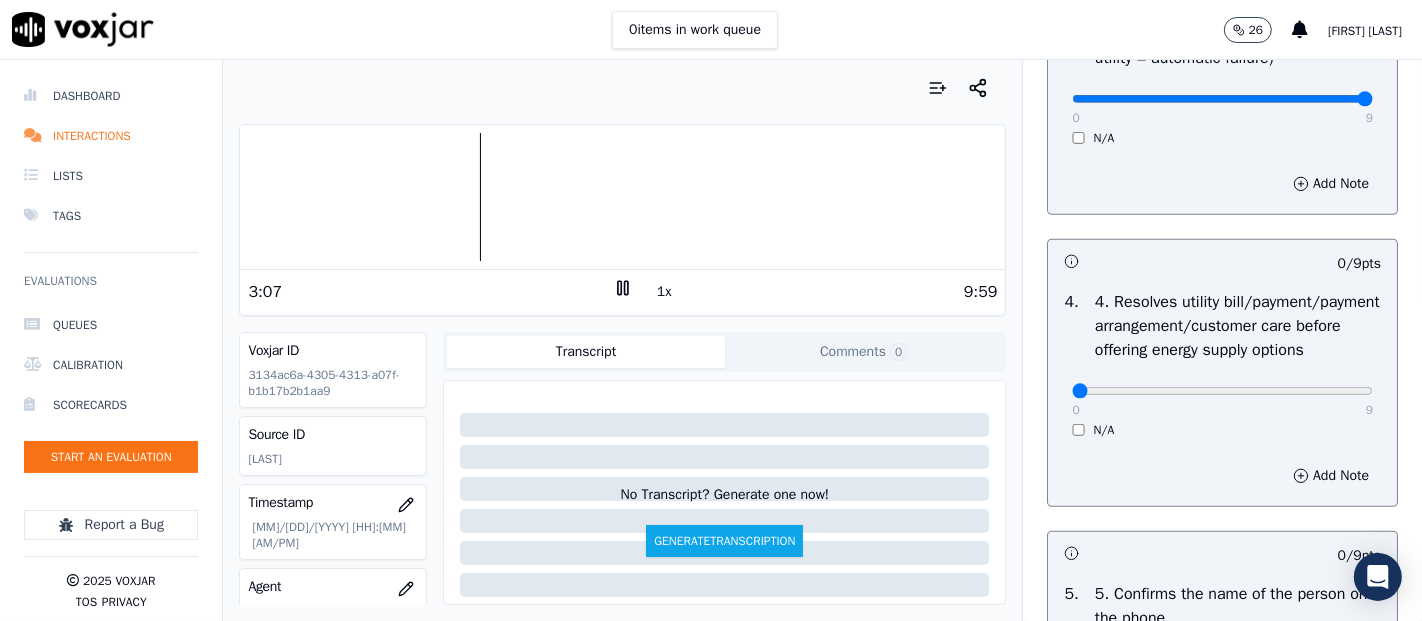 click on "4 .   4. Resolves utility bill/payment/payment arrangement/customer care before offering energy supply options     0   9     N/A" at bounding box center (1222, 364) 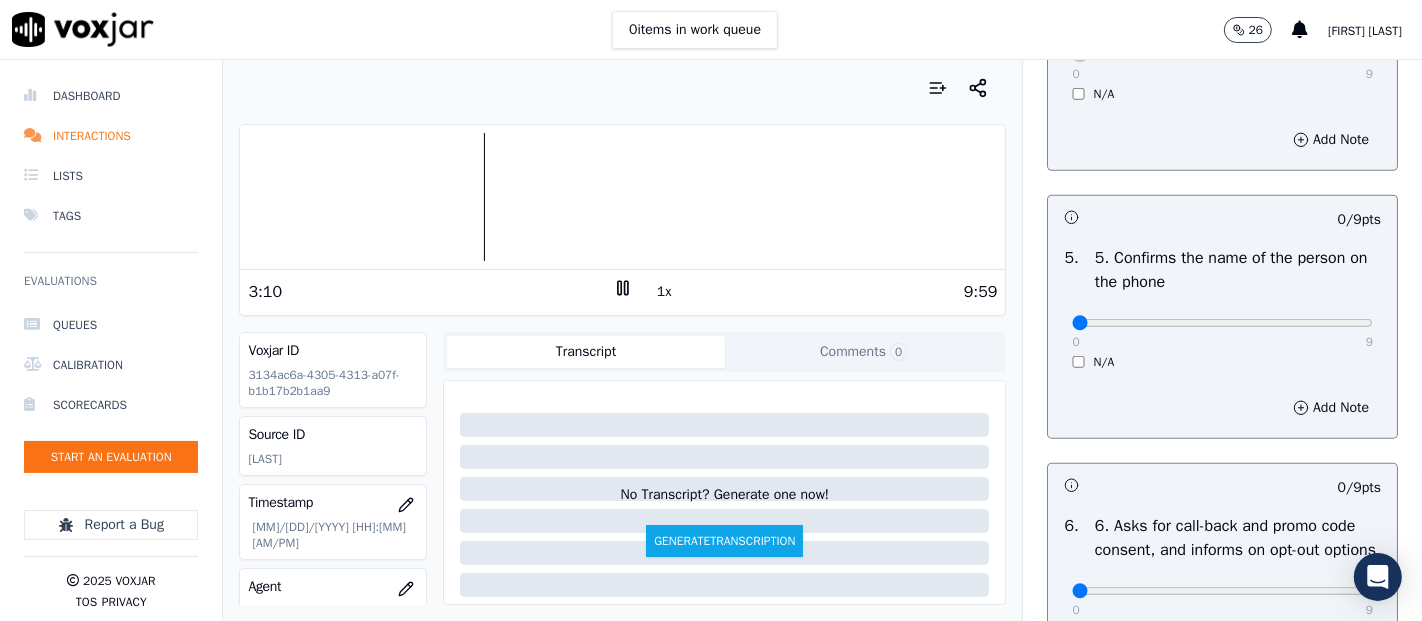 scroll, scrollTop: 1222, scrollLeft: 0, axis: vertical 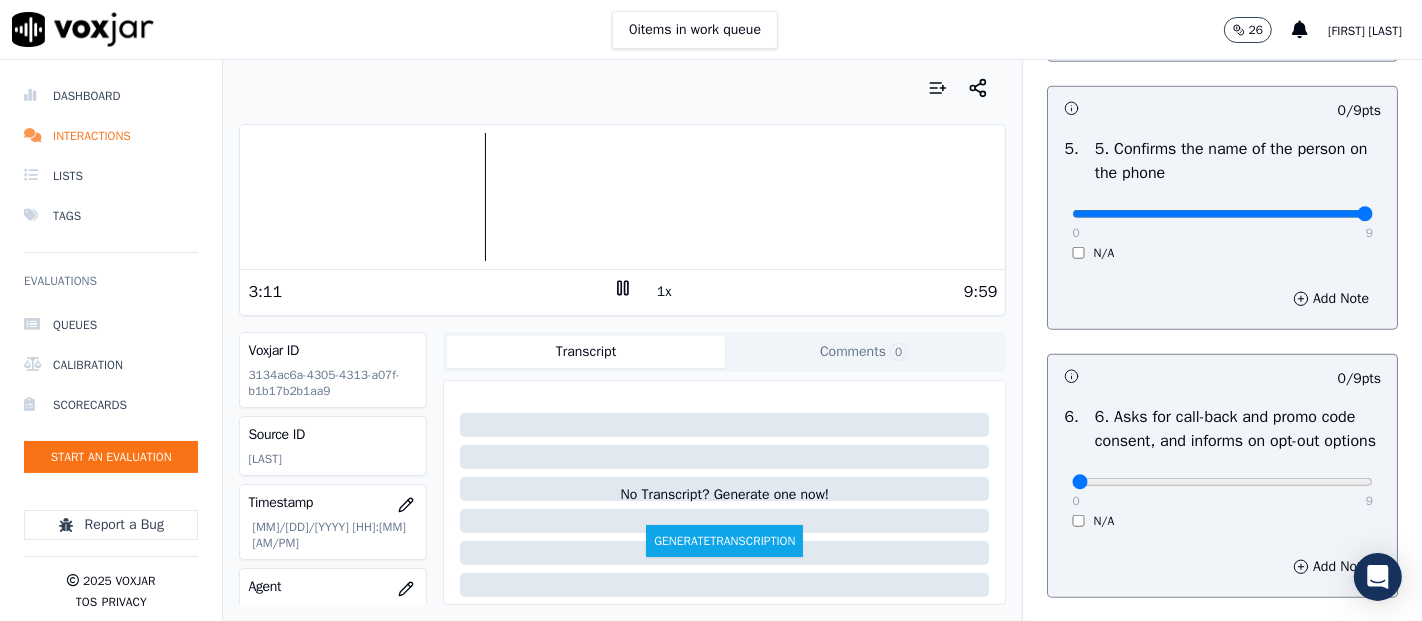 drag, startPoint x: 1313, startPoint y: 279, endPoint x: 1312, endPoint y: 341, distance: 62.008064 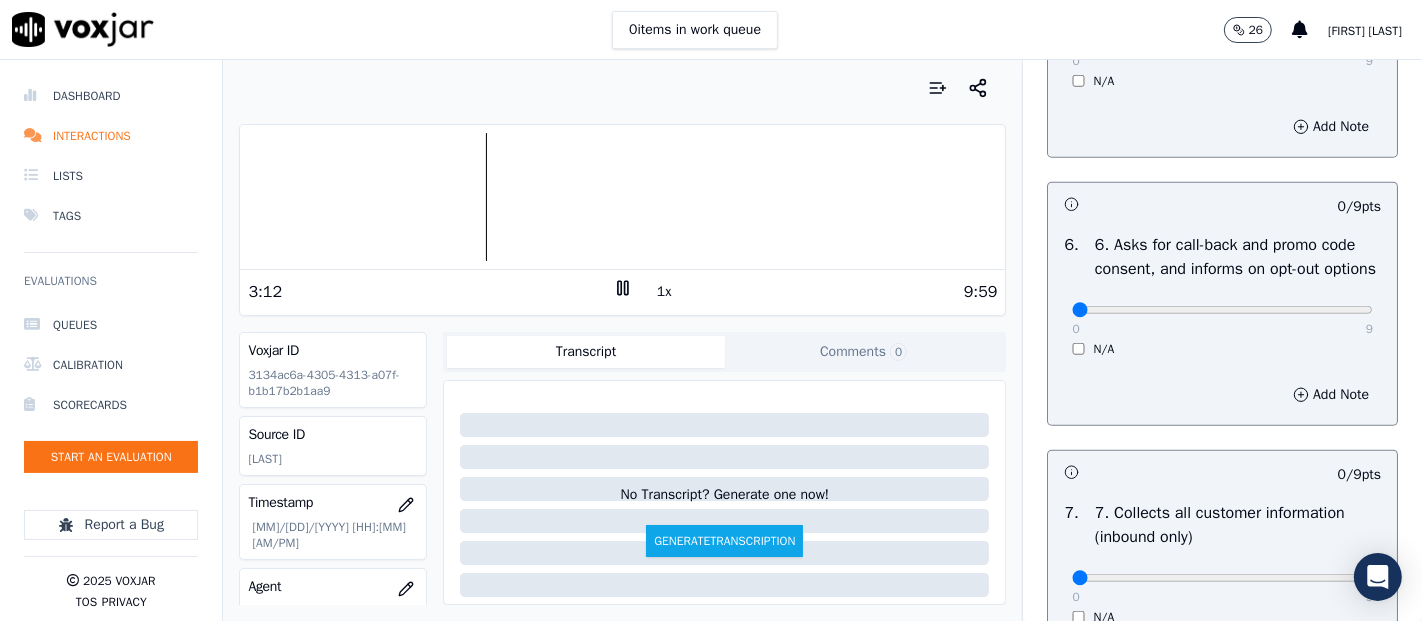 scroll, scrollTop: 1444, scrollLeft: 0, axis: vertical 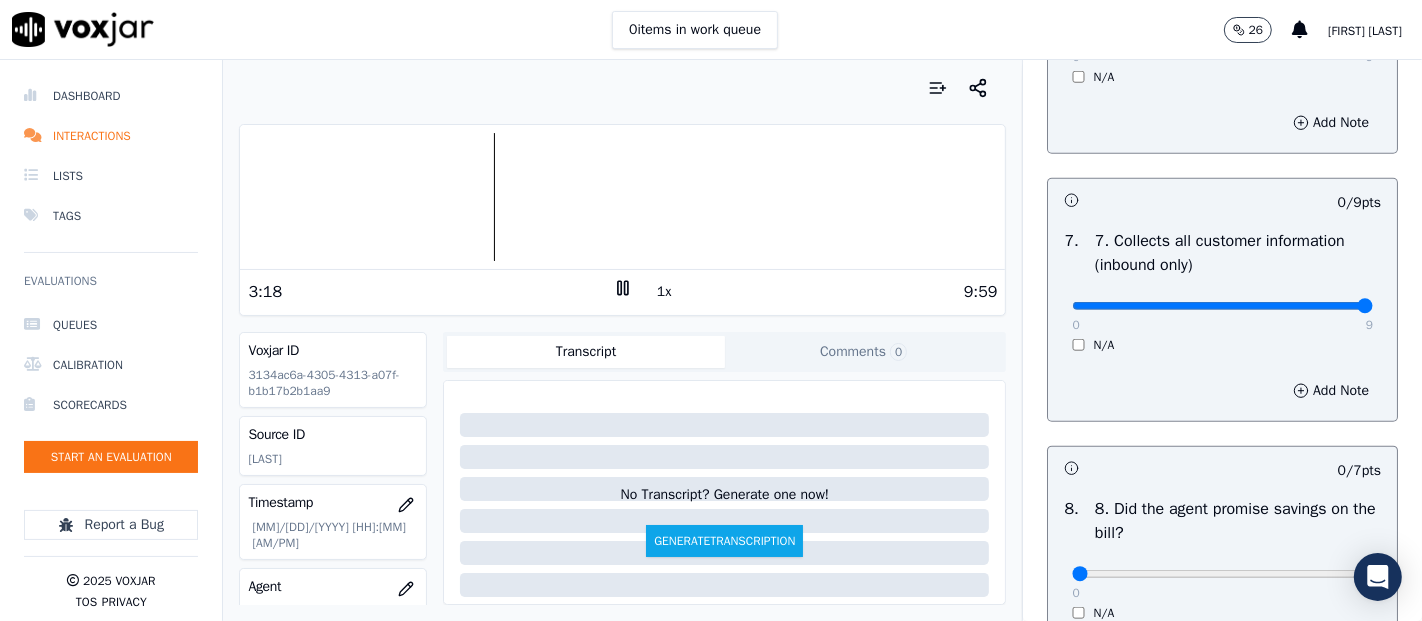 type on "9" 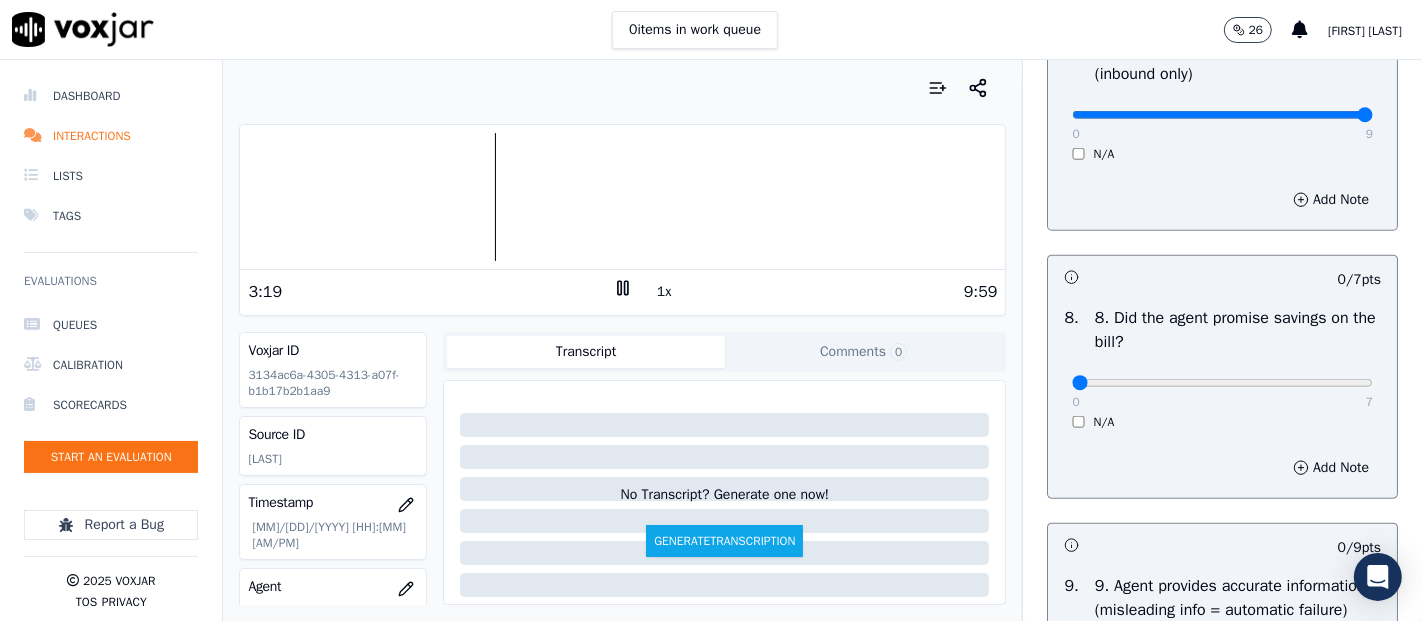 scroll, scrollTop: 1888, scrollLeft: 0, axis: vertical 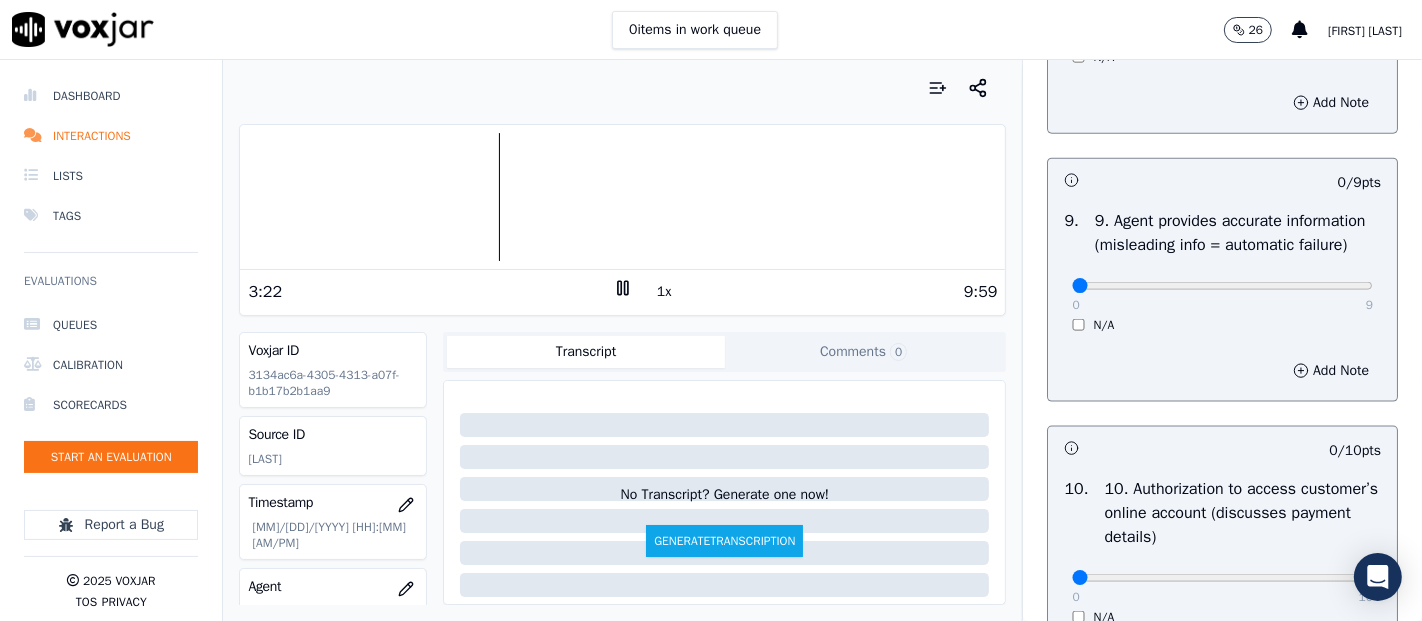 click on "0   9" at bounding box center (1222, 285) 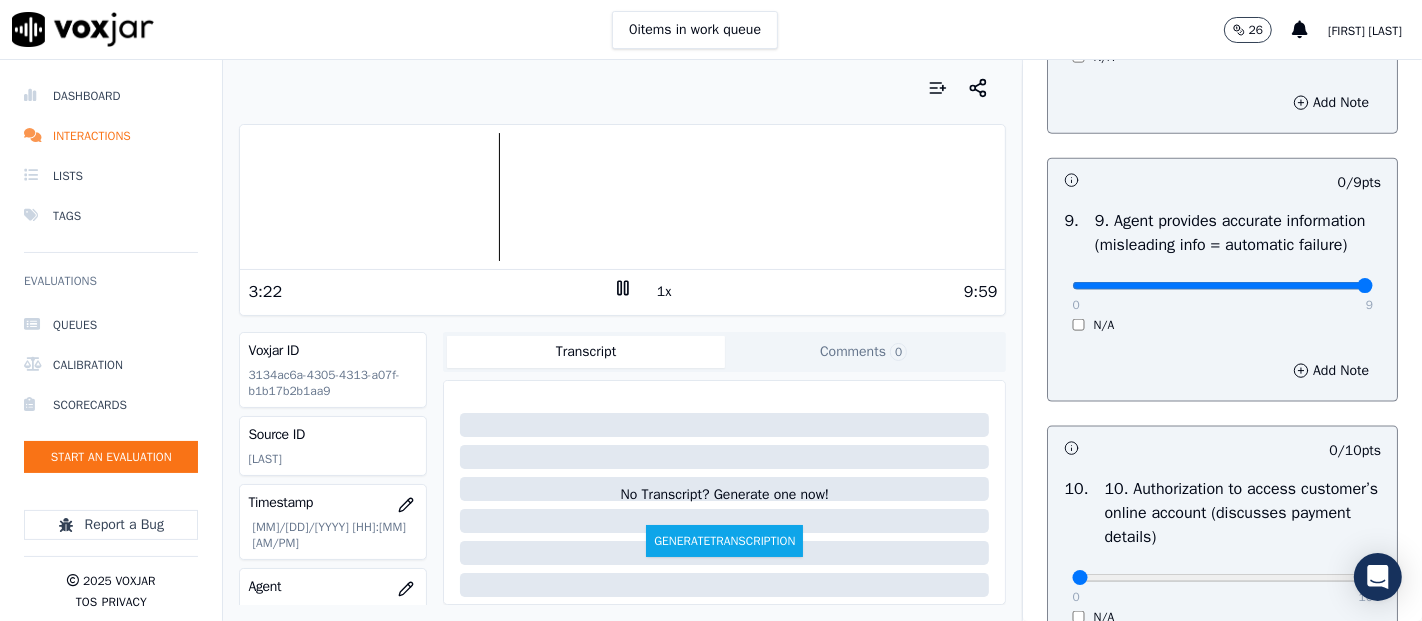 type on "9" 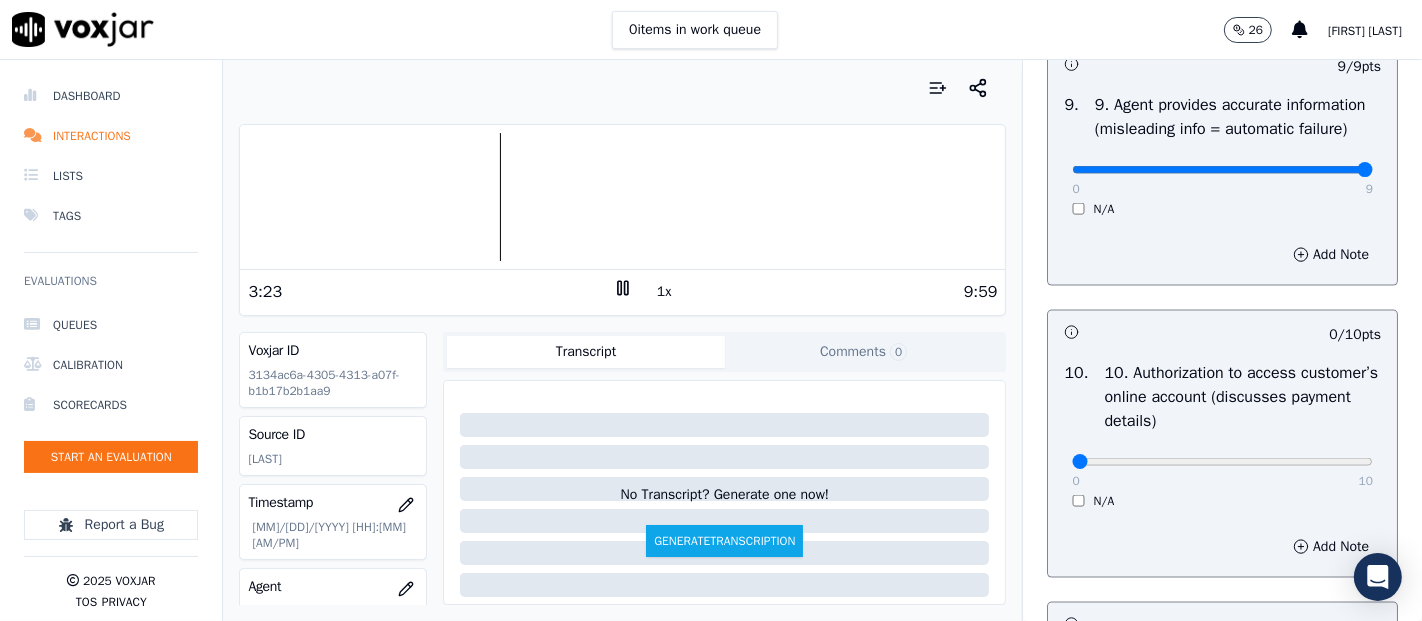 scroll, scrollTop: 2444, scrollLeft: 0, axis: vertical 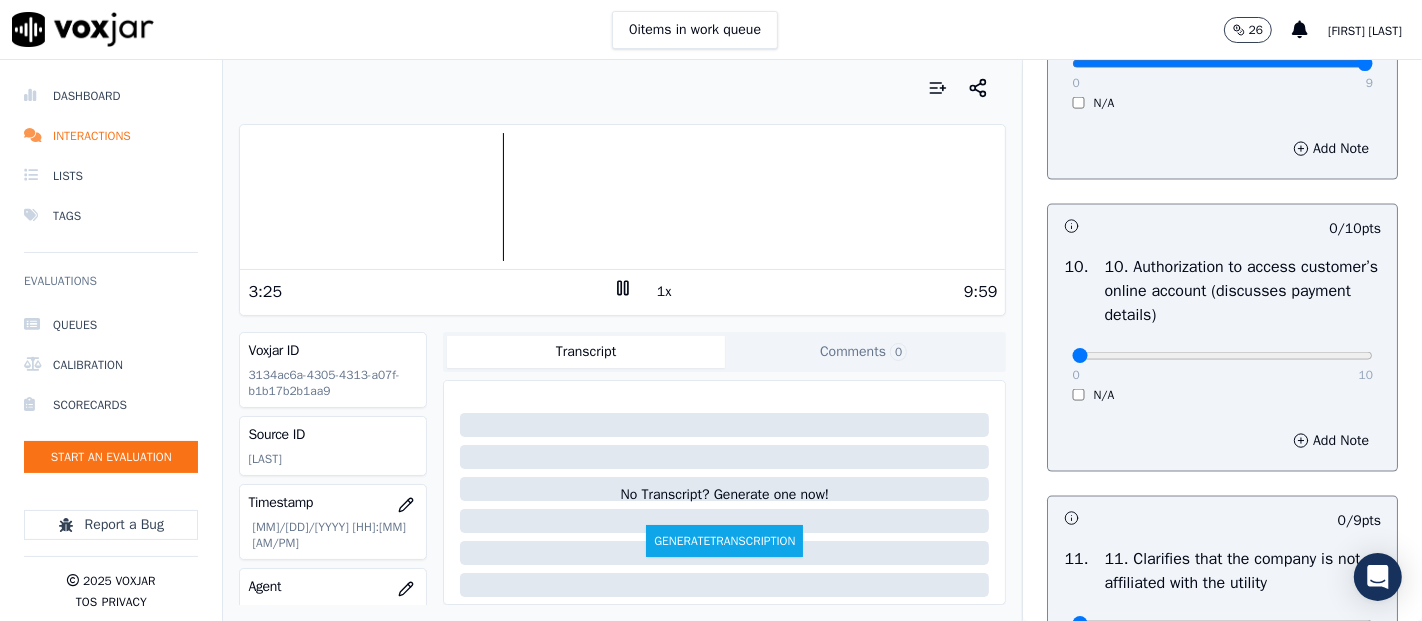 click on "N/A" at bounding box center [1222, 395] 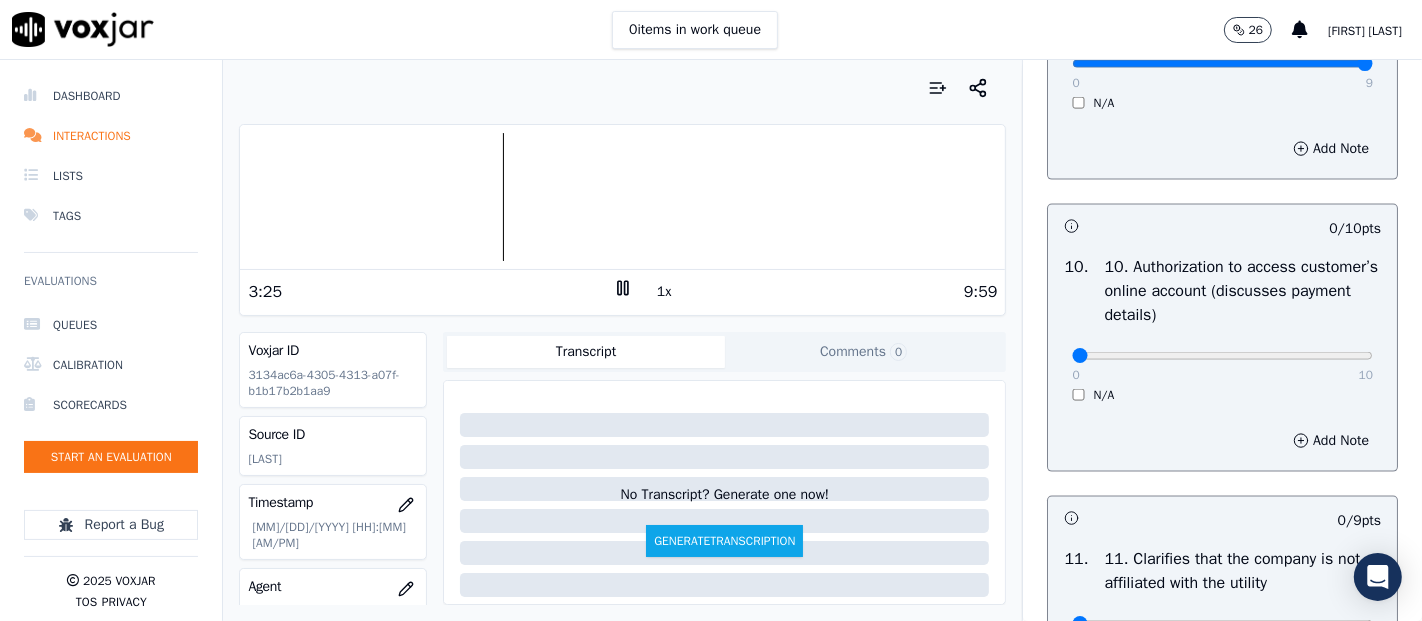 click on "0   10     N/A" at bounding box center [1222, 365] 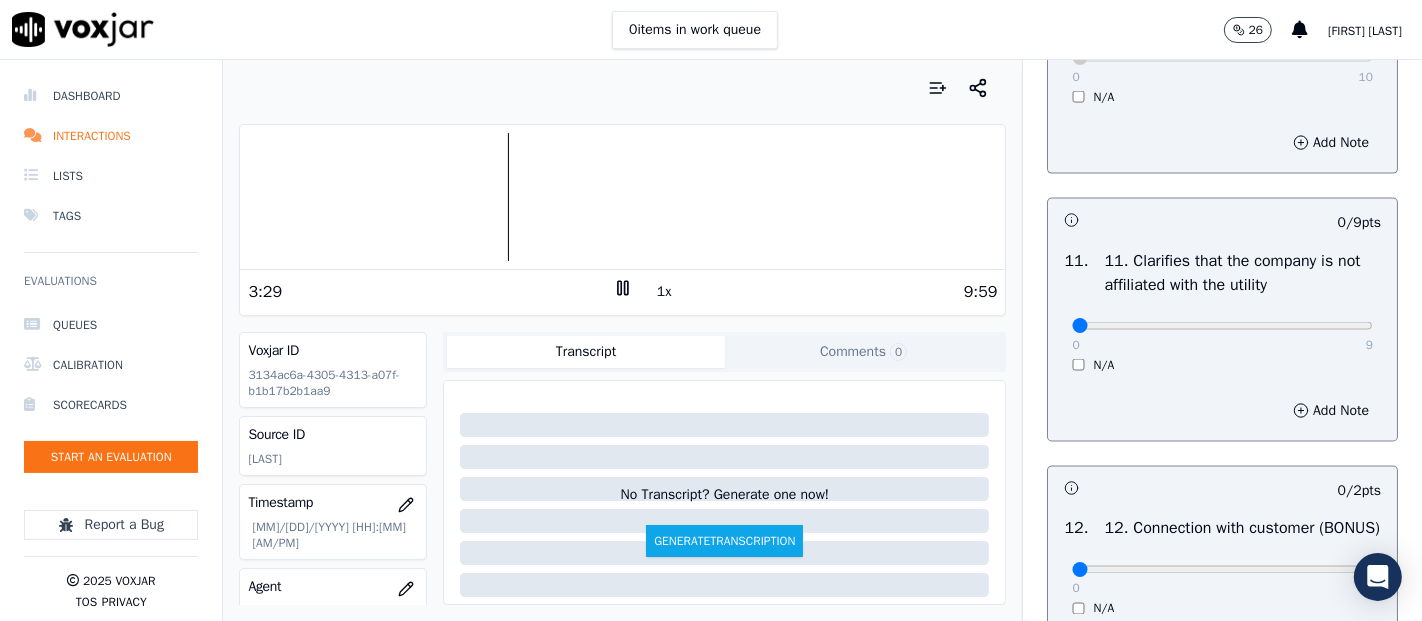 scroll, scrollTop: 2777, scrollLeft: 0, axis: vertical 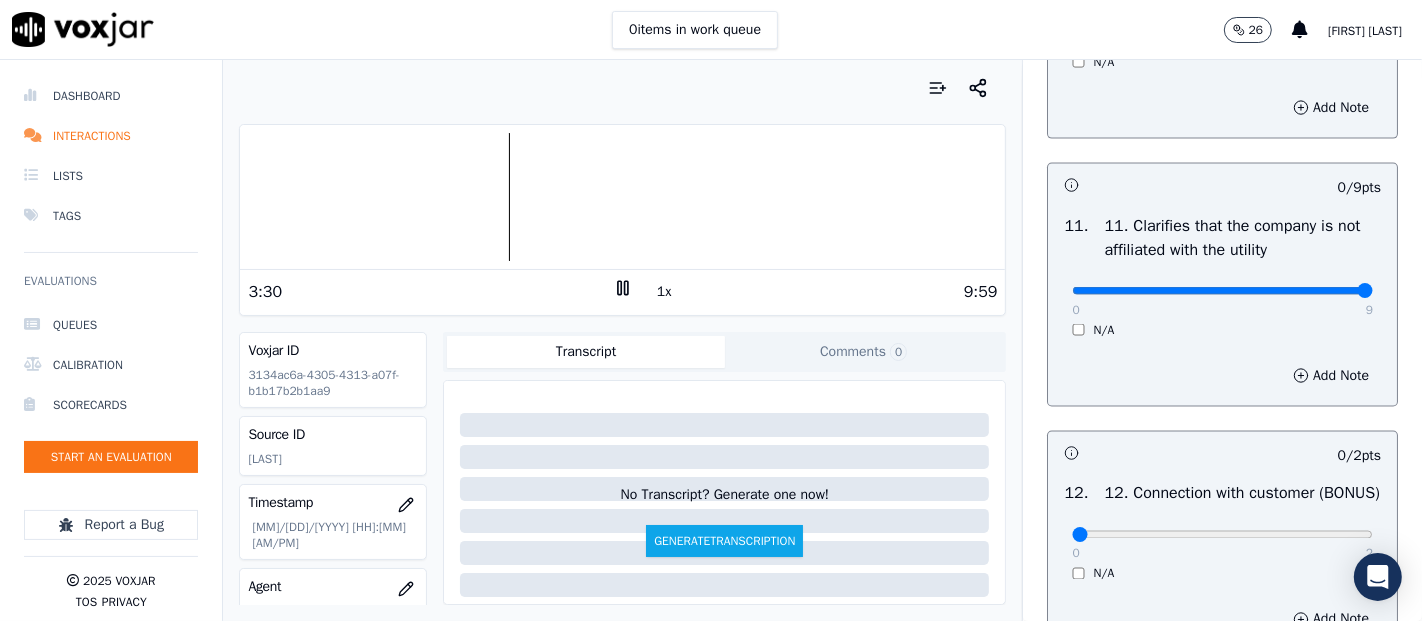type on "9" 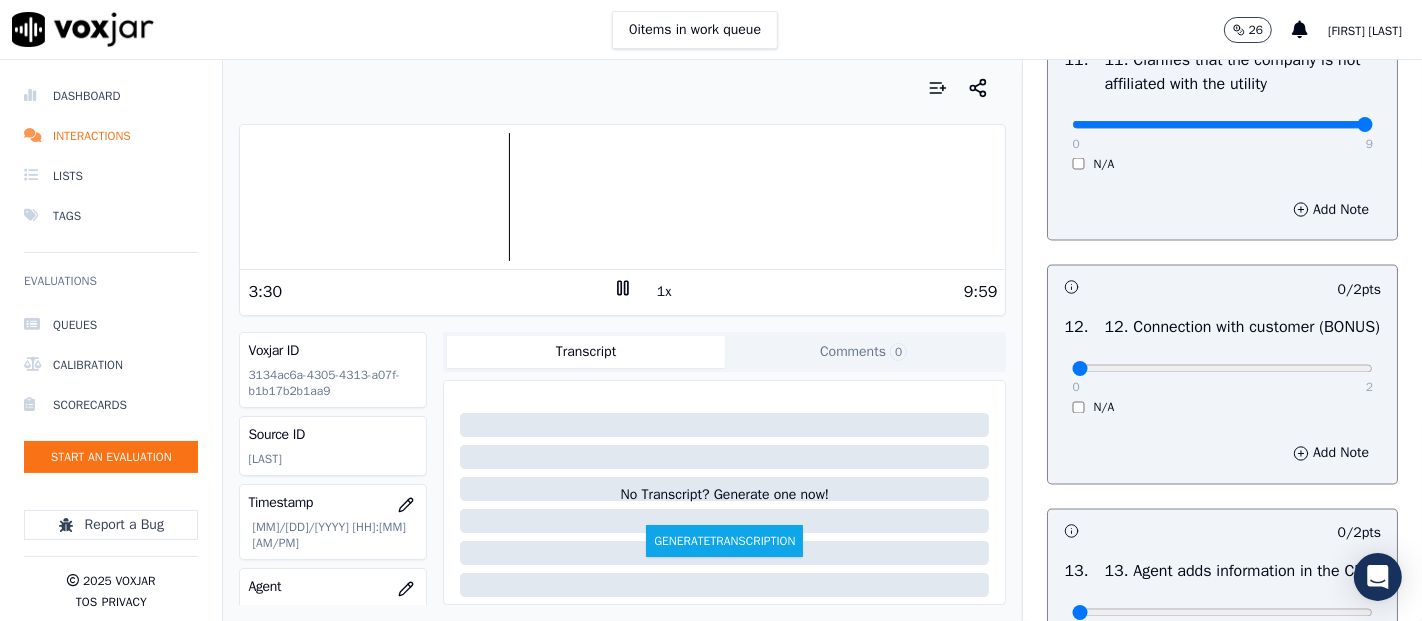 scroll, scrollTop: 3111, scrollLeft: 0, axis: vertical 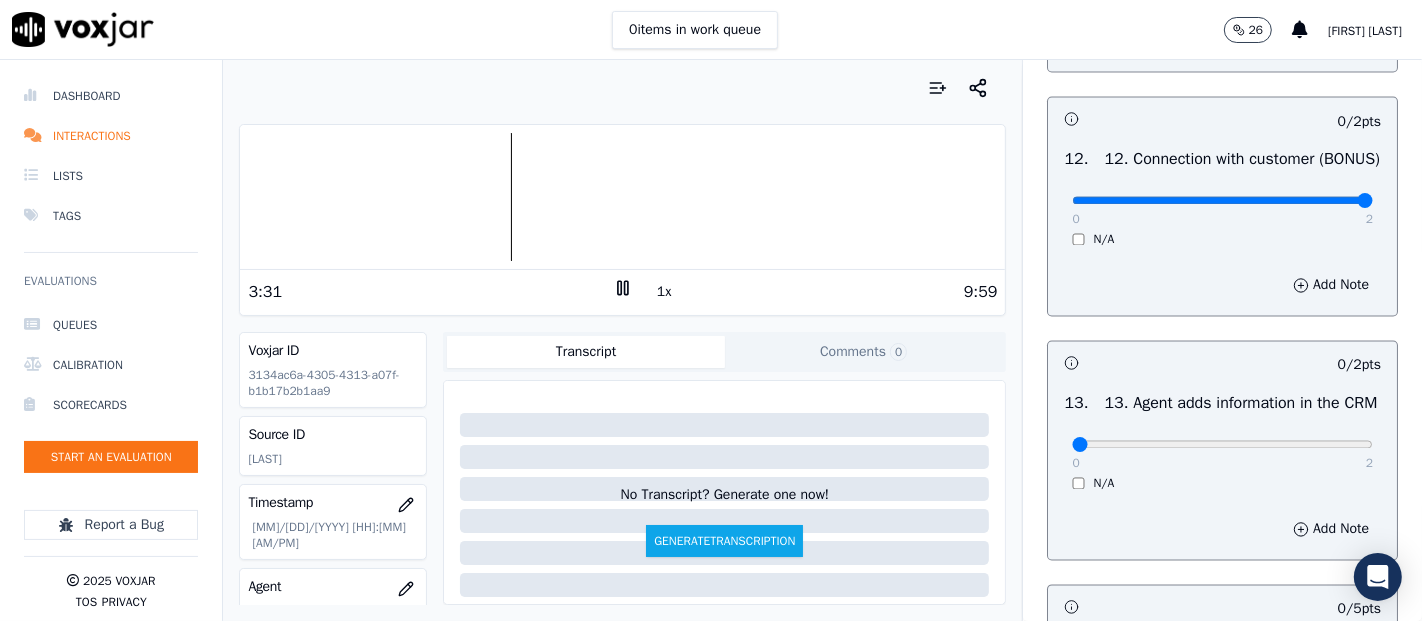 type on "2" 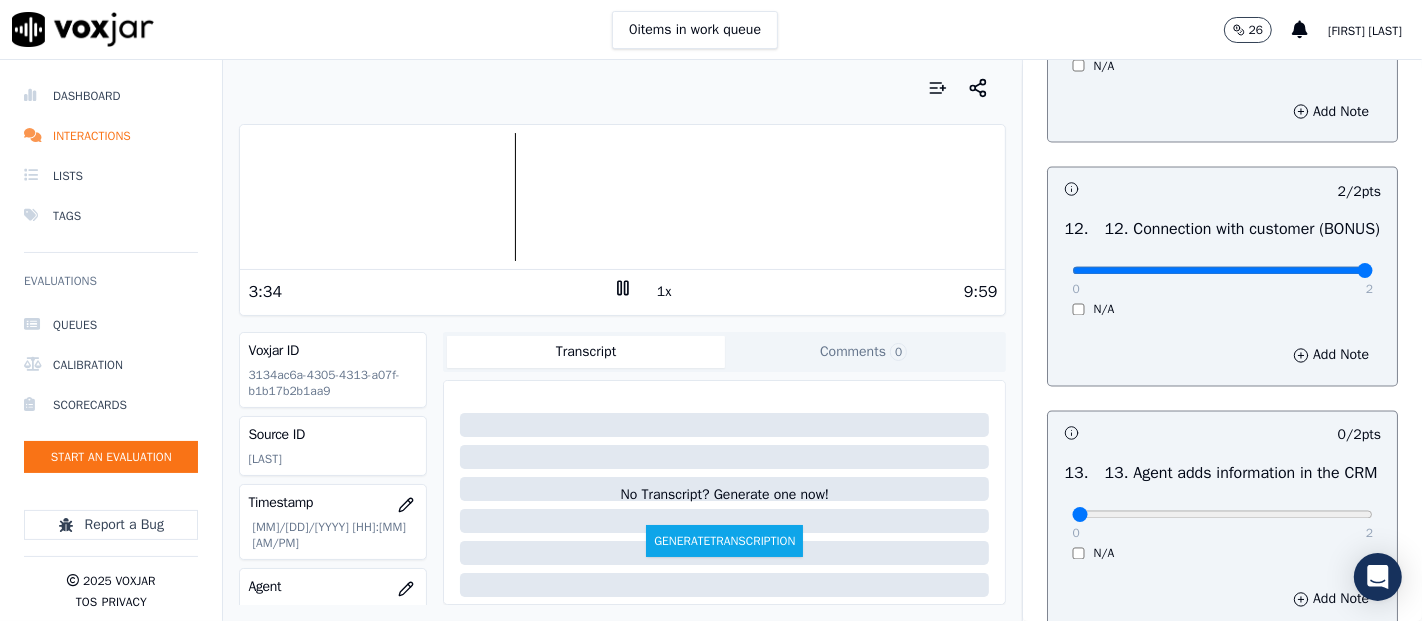 scroll, scrollTop: 3222, scrollLeft: 0, axis: vertical 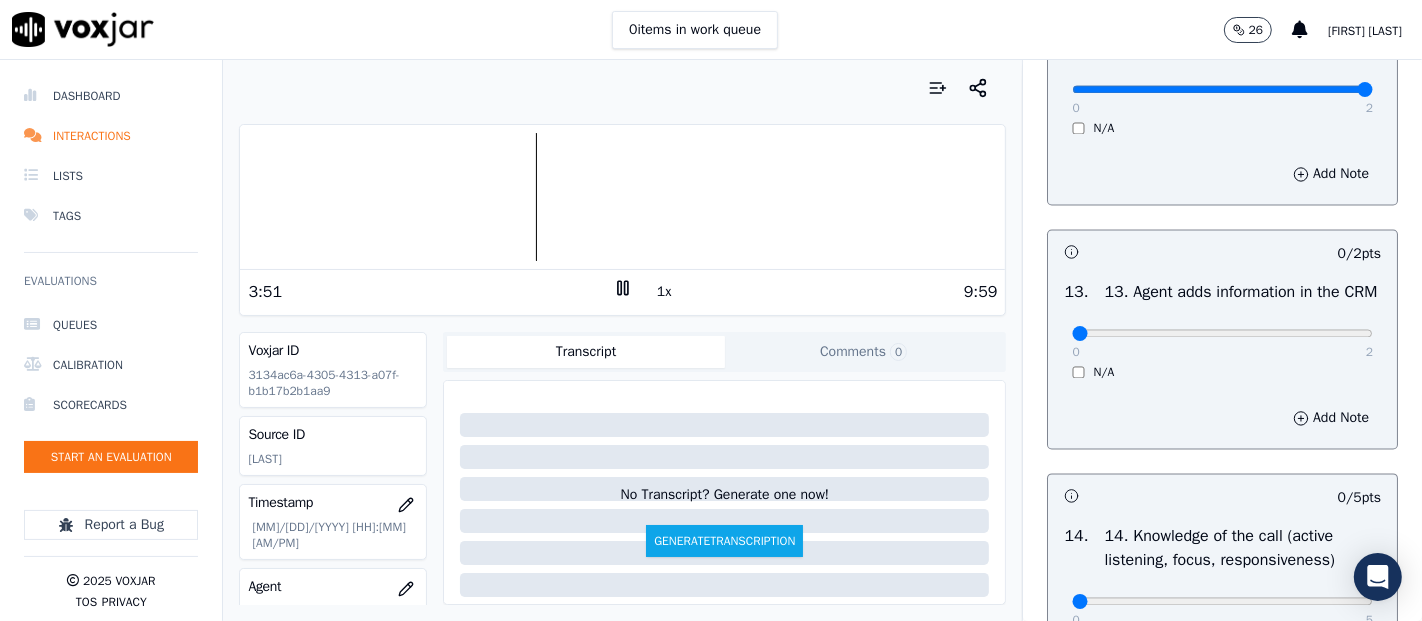 click on "9:59" at bounding box center (815, 292) 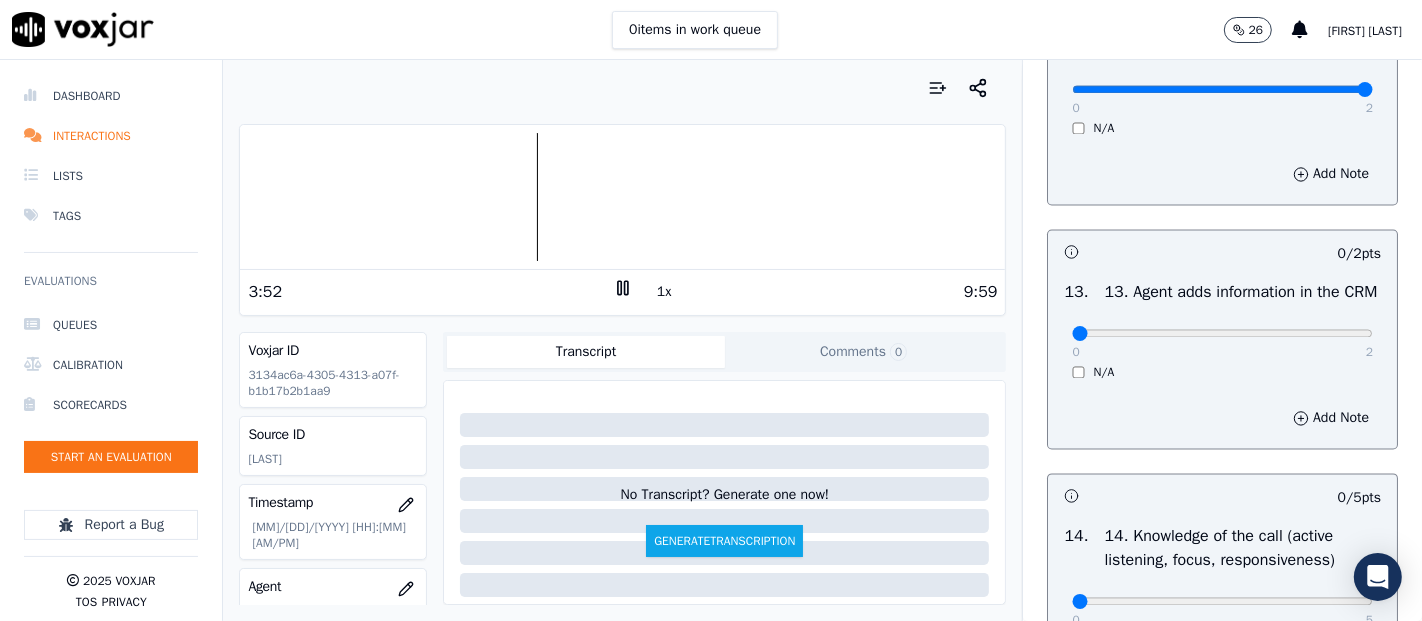 click 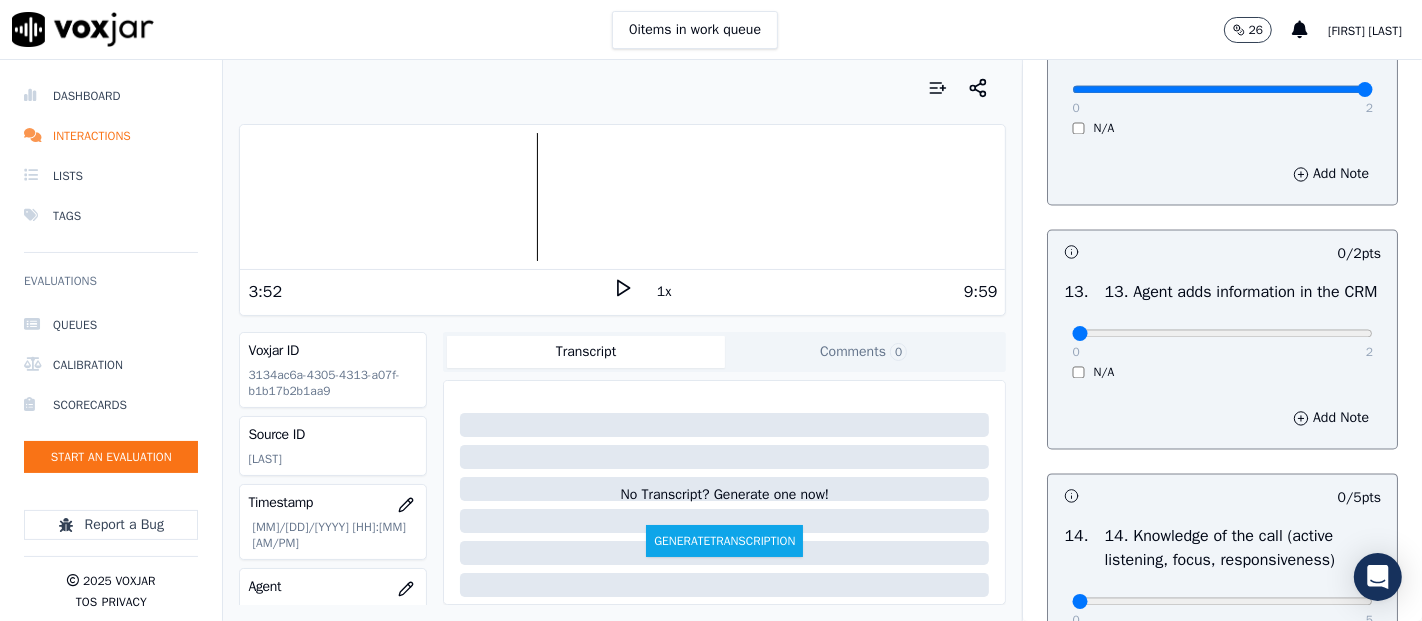 click 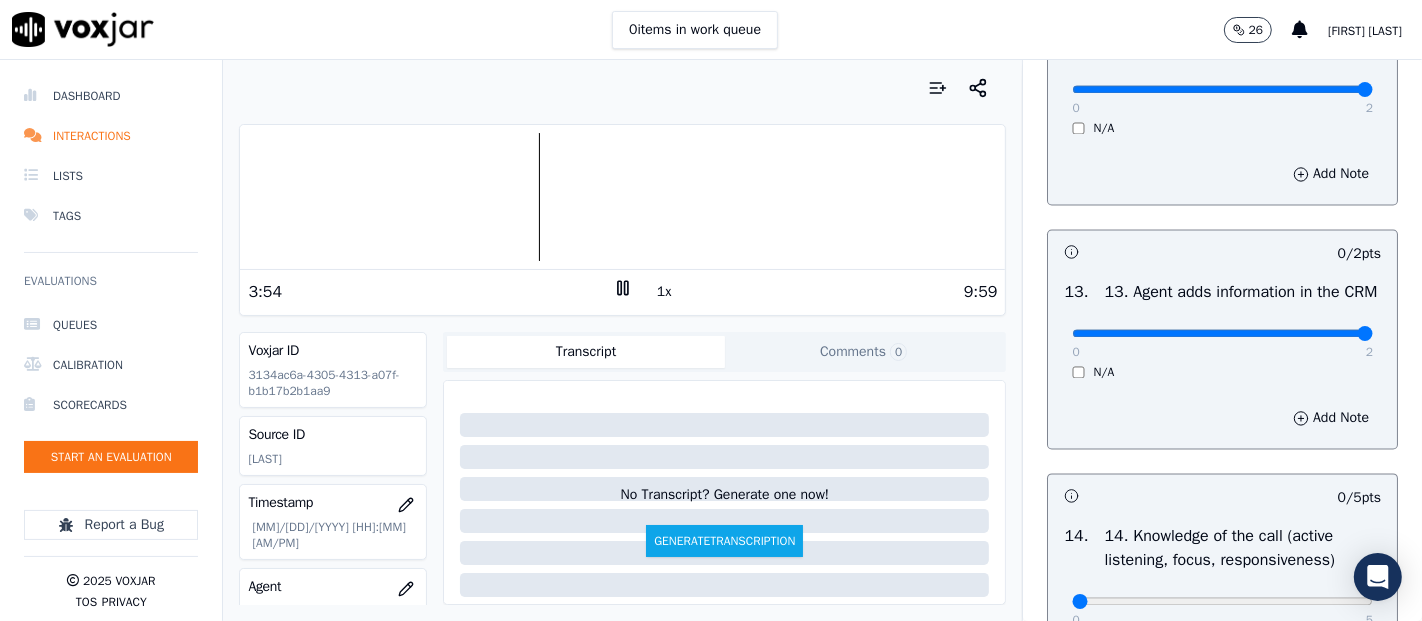 type on "2" 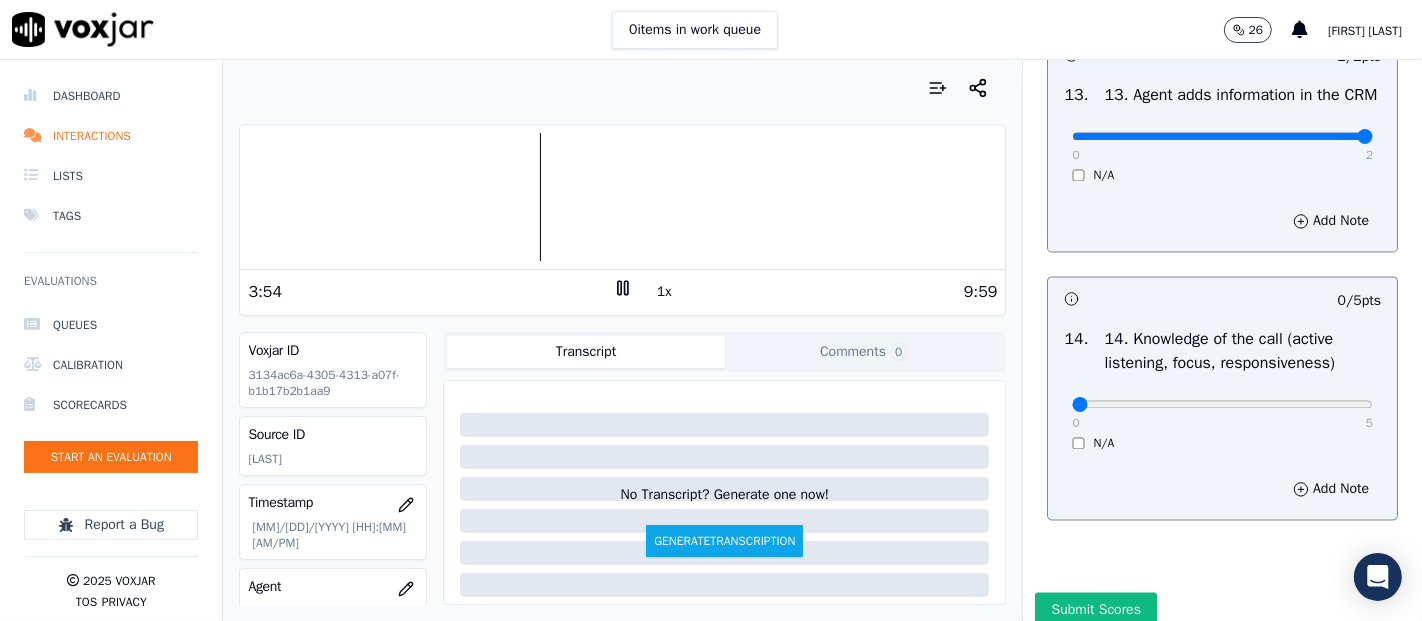 scroll, scrollTop: 3555, scrollLeft: 0, axis: vertical 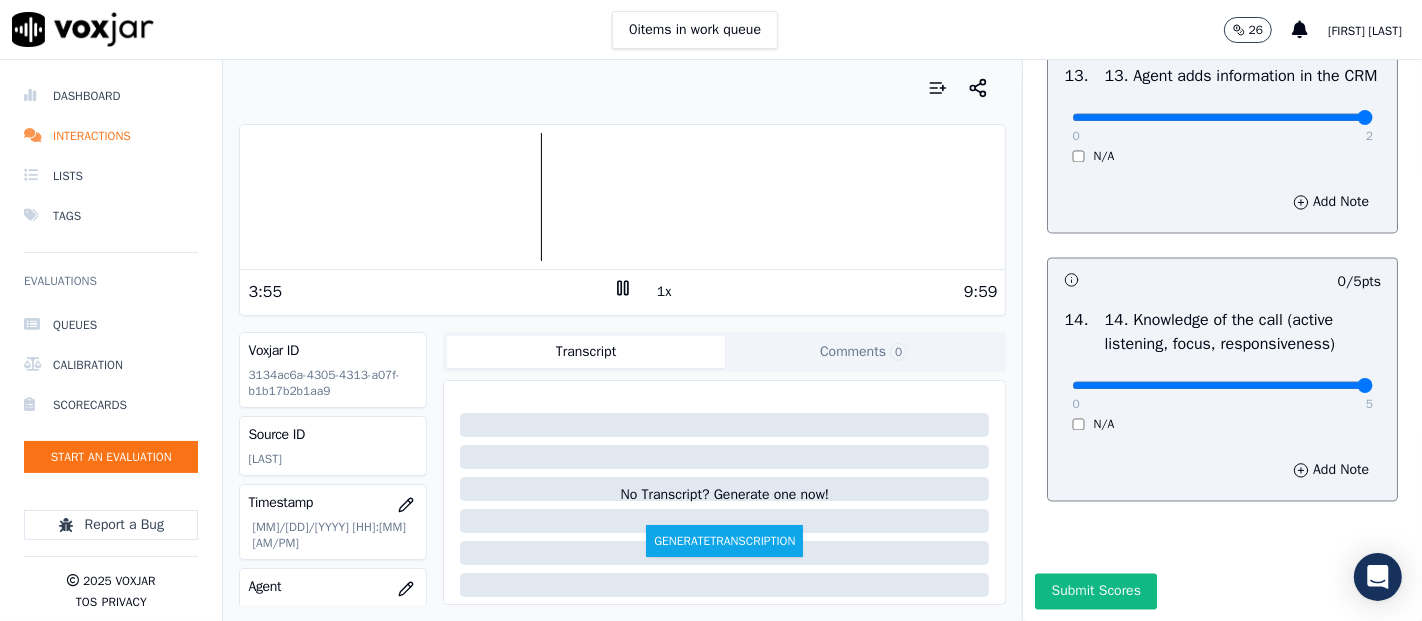 drag, startPoint x: 1311, startPoint y: 426, endPoint x: 1308, endPoint y: 409, distance: 17.262676 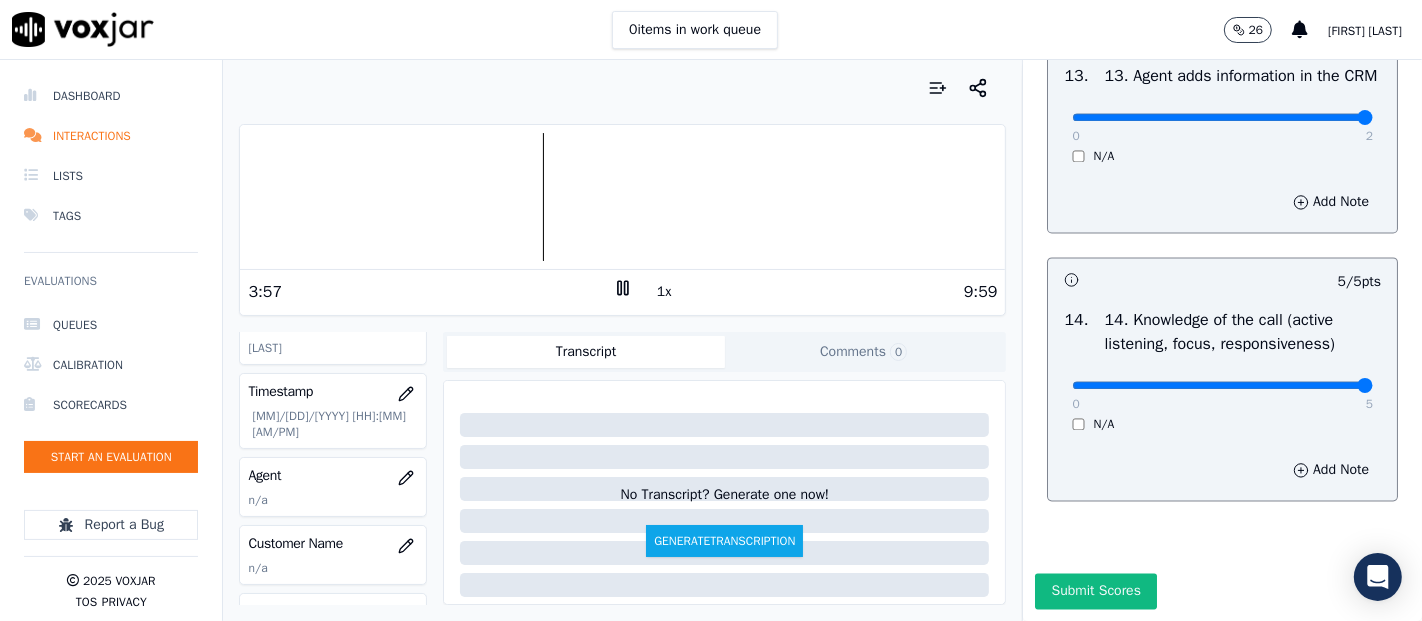 scroll, scrollTop: 222, scrollLeft: 0, axis: vertical 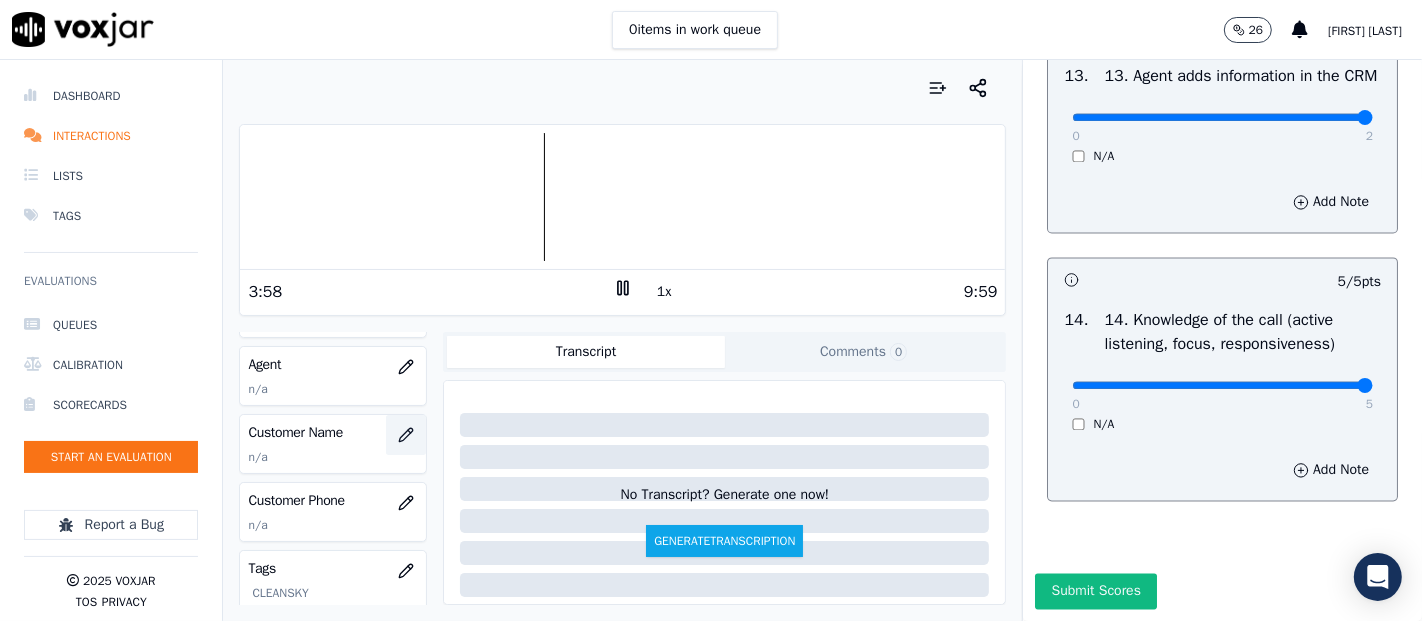 click 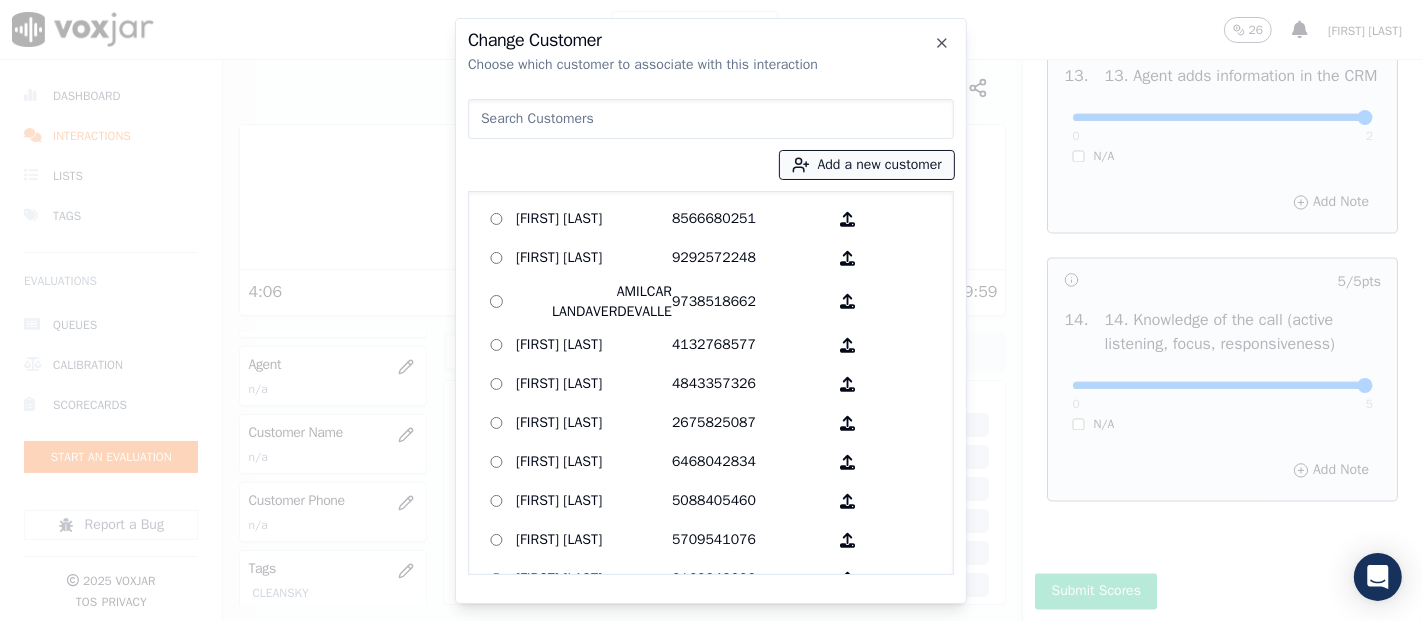 drag, startPoint x: 802, startPoint y: 159, endPoint x: 802, endPoint y: 172, distance: 13 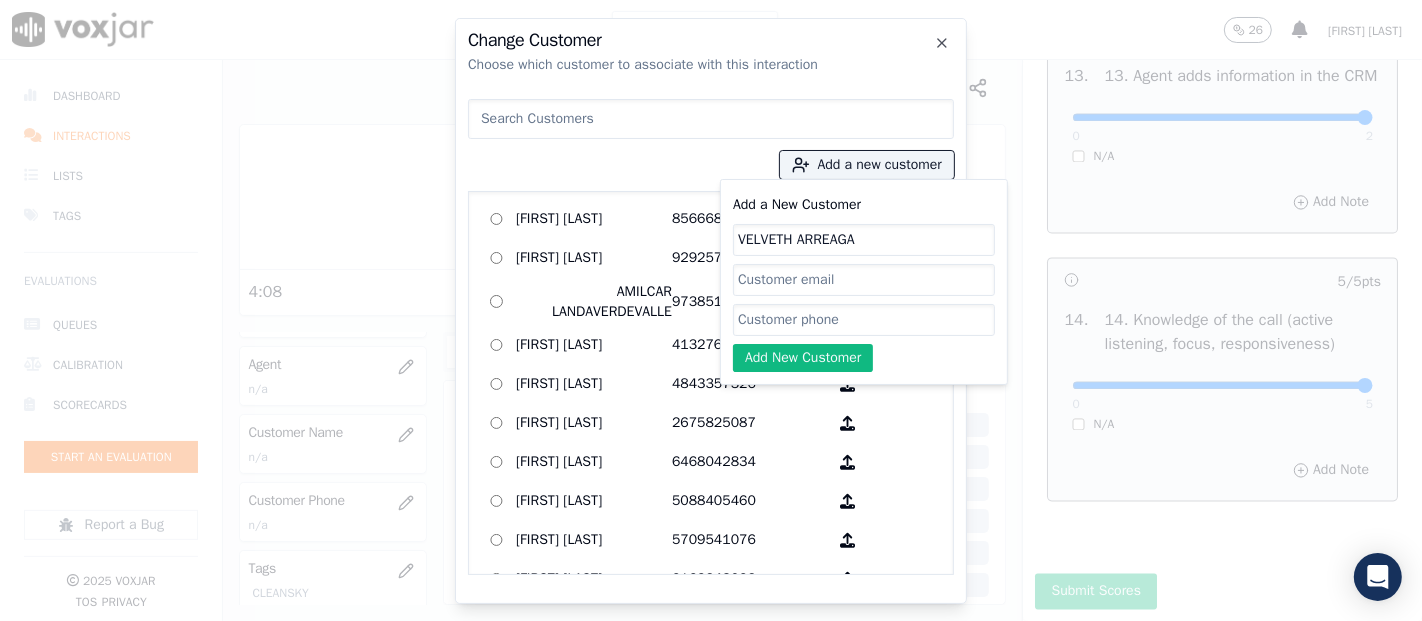 type on "VELVETH ARREAGA" 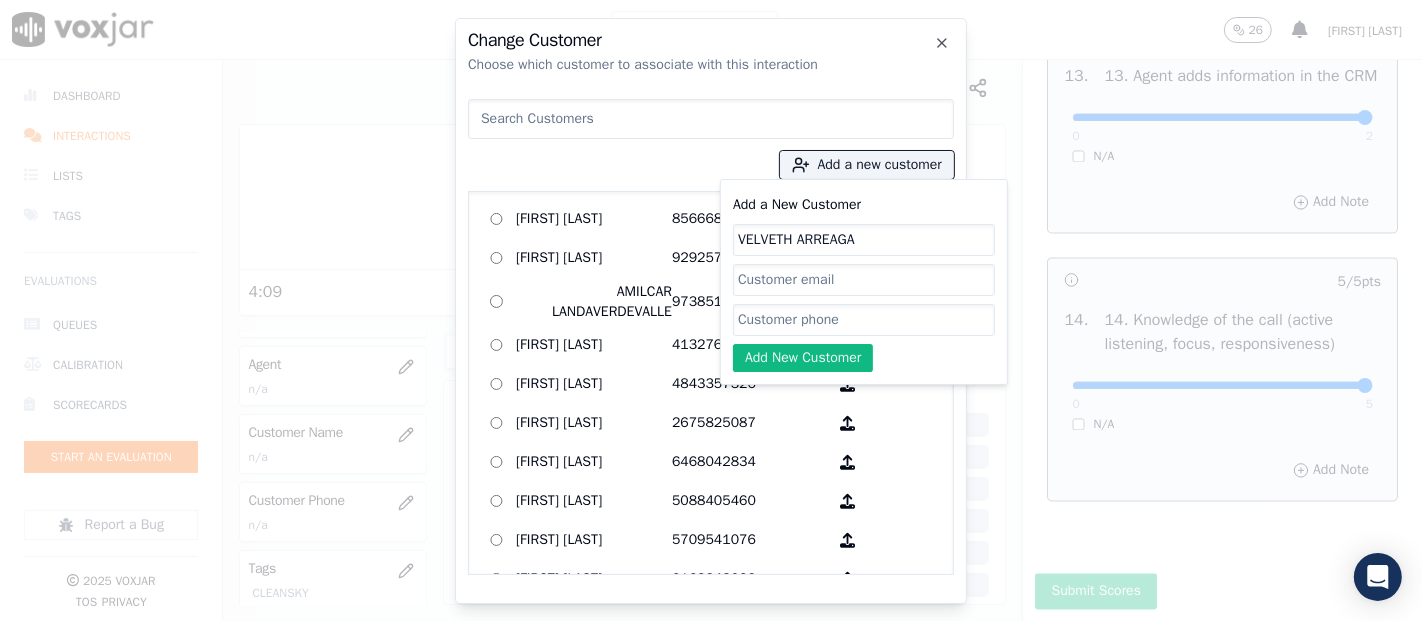 click on "Add a New Customer" 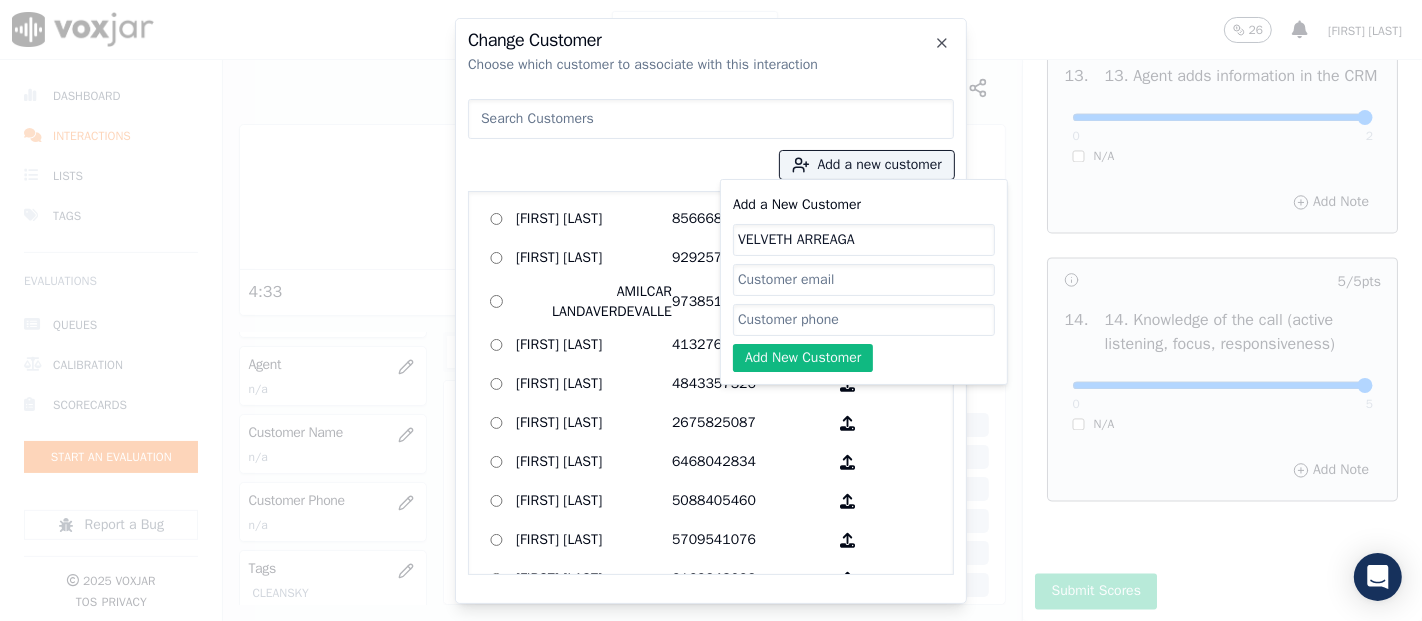 paste on "9786010319" 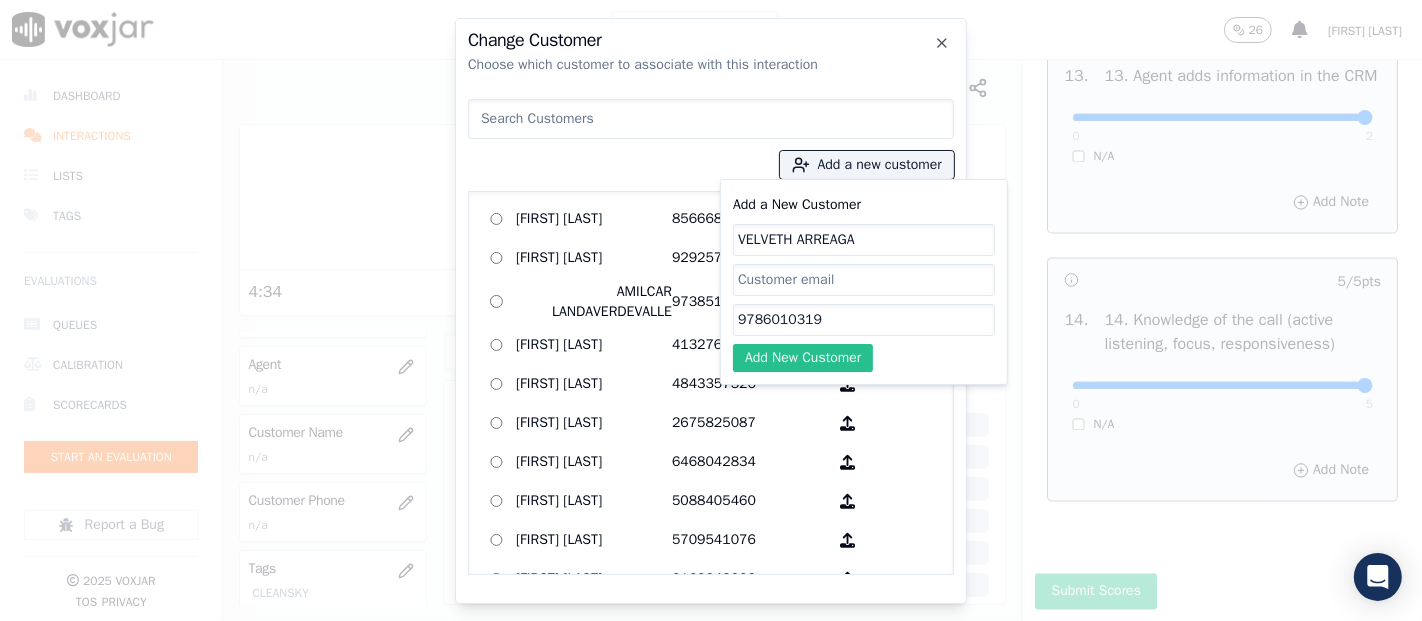 type on "9786010319" 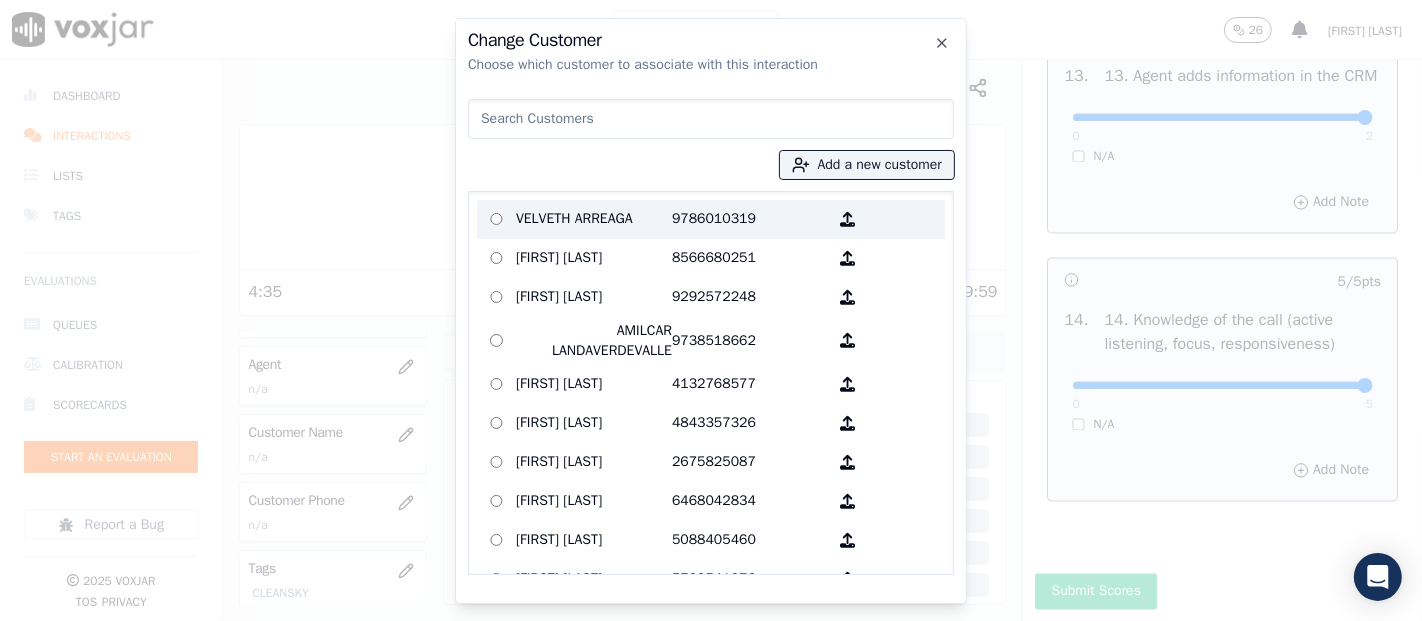 drag, startPoint x: 532, startPoint y: 205, endPoint x: 680, endPoint y: 292, distance: 171.67702 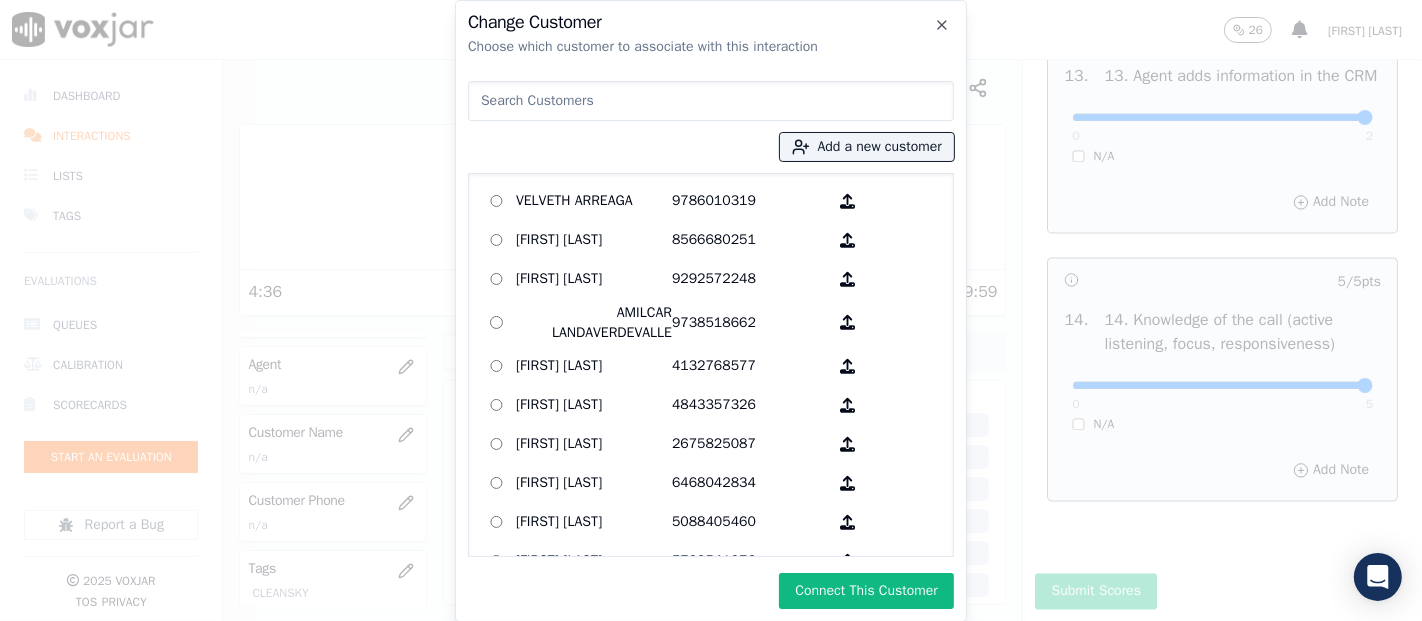 click on "Change Customer   Choose which customer to associate with this interaction
Add a new customer            VELVETH ARREAGA   9786010319        AGUEDA SANTANA   8566680251        ALEXIS SUNQUI   9292572248        AMILCAR LANDAVERDEVALLE   9738518662        AMINA IHSAN   4132768577        ANA FELICIA HERNANDEZ   4843357326        ANA HINOJOSA   2675825087        ANGEL GARCIA   6468042834        ANGEL GUAMAN   5088405460        ANN SODANO   5709541076        ARCADY GALARZA   2163348023        Alberto Taveras Mendez   2409268285        Alice Portillo   2157583668        Anna Coello   2673238263        Anny Polanco   2679775361        Armando Galvan   2407271171        Aronny L Ruiz    8623043903        BALBINO CANTARERO   9732165412        BRIAN FRIAR   7576049732        BYRON CHORLANGO   7323932099        Brandon Emanuel Chajon Calderon   8563981973        CARLOS ISAGNER TEJADA   8622621627        CARMEN REINOSO MENA    9784950405        CAROL DALE-JOSEPH   4193487877        CAROLINA PEREZ" 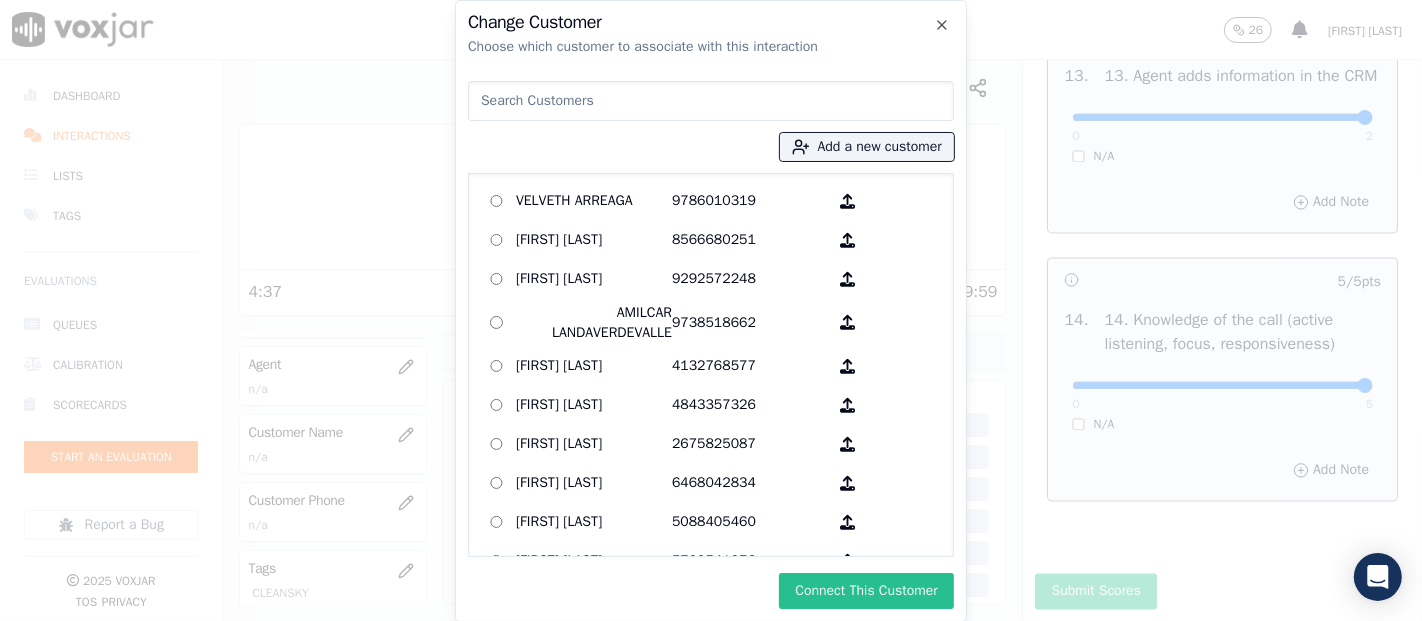 click on "Connect This Customer" at bounding box center [866, 591] 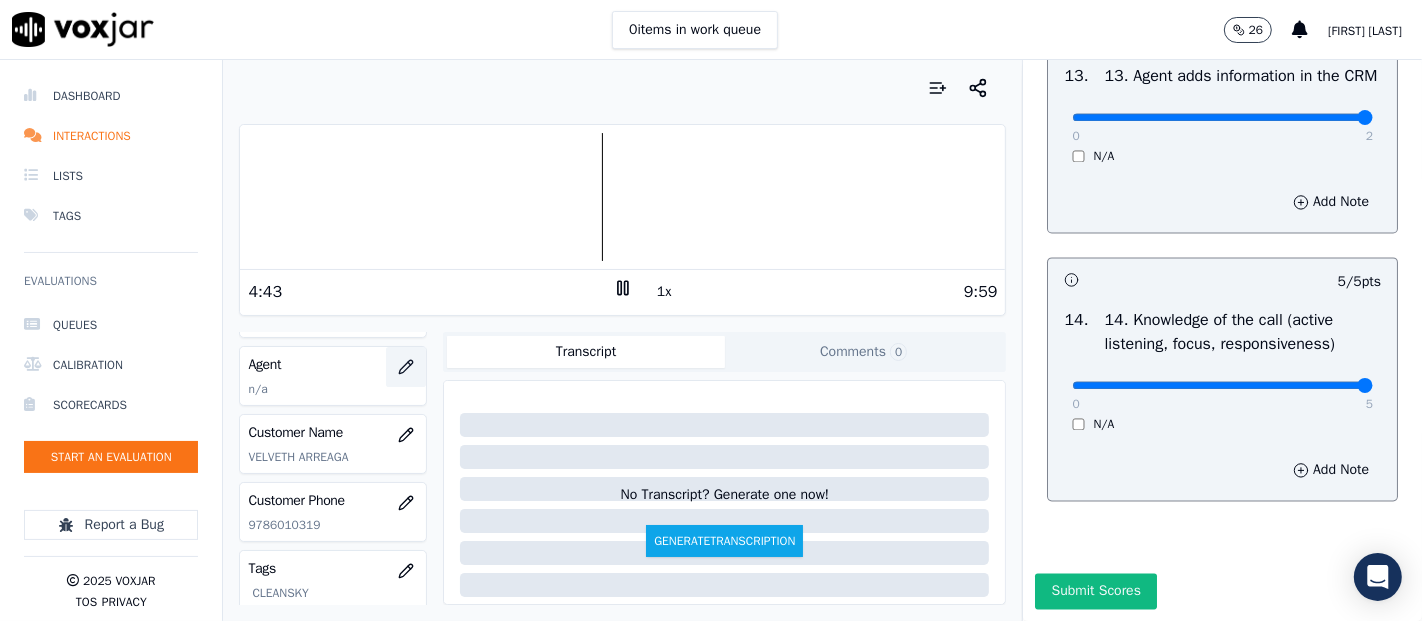 click 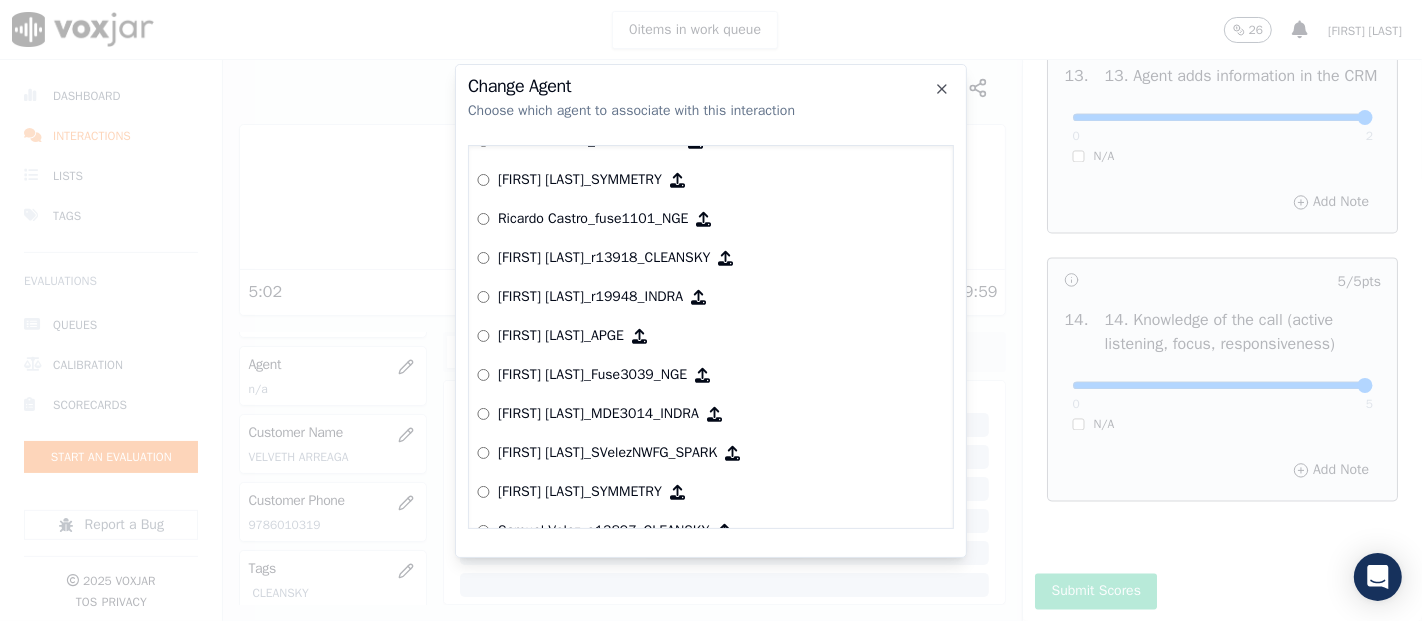 scroll, scrollTop: 7865, scrollLeft: 0, axis: vertical 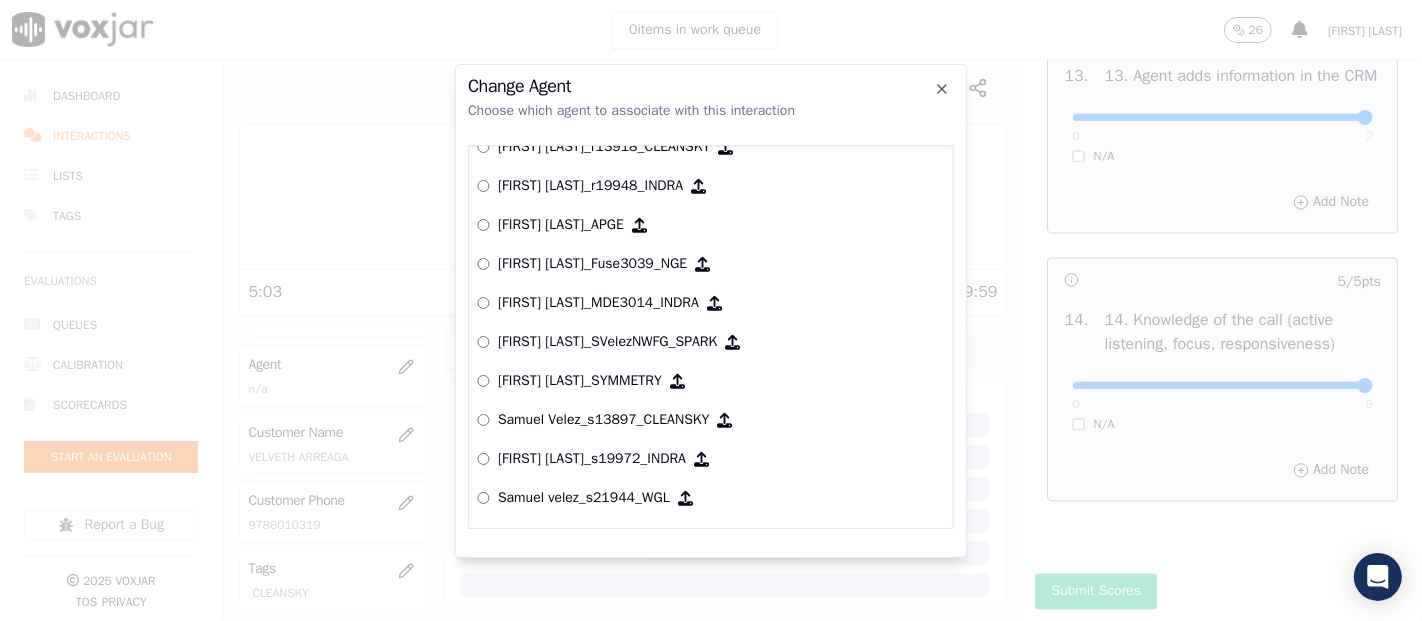 click on "Samuel Velez_s13897_CLEANSKY" at bounding box center (603, 420) 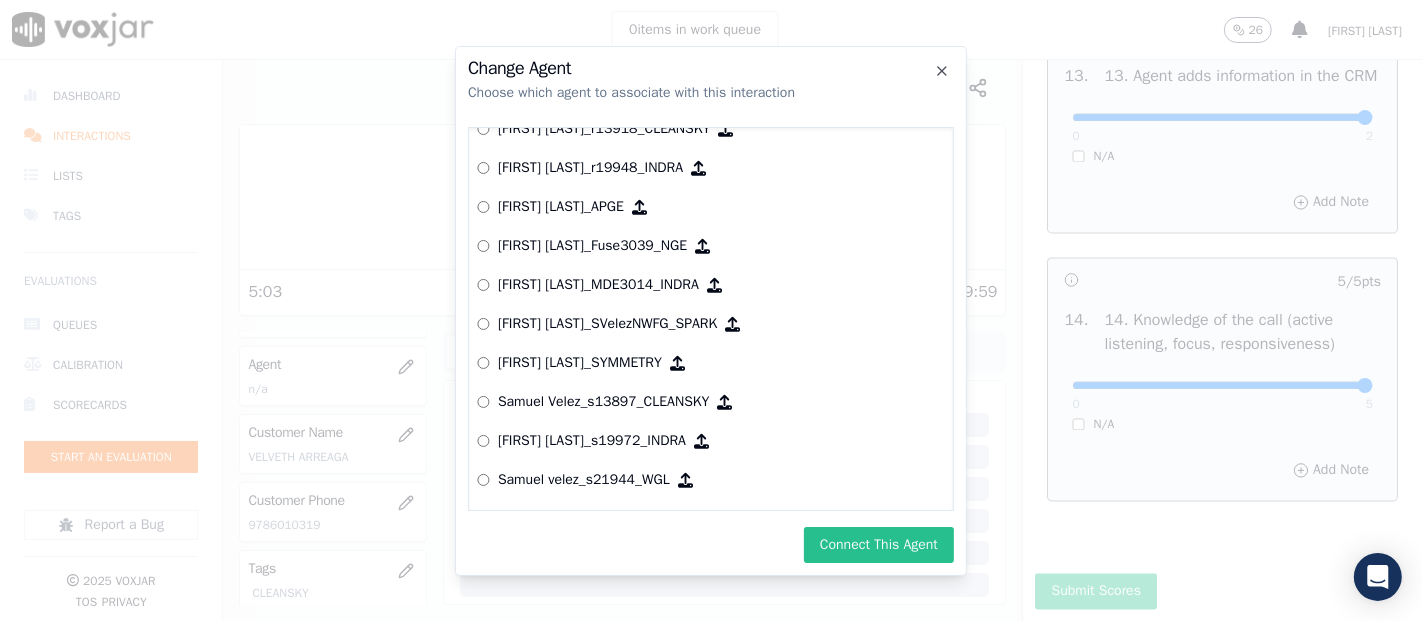 click on "Connect This Agent" at bounding box center (879, 545) 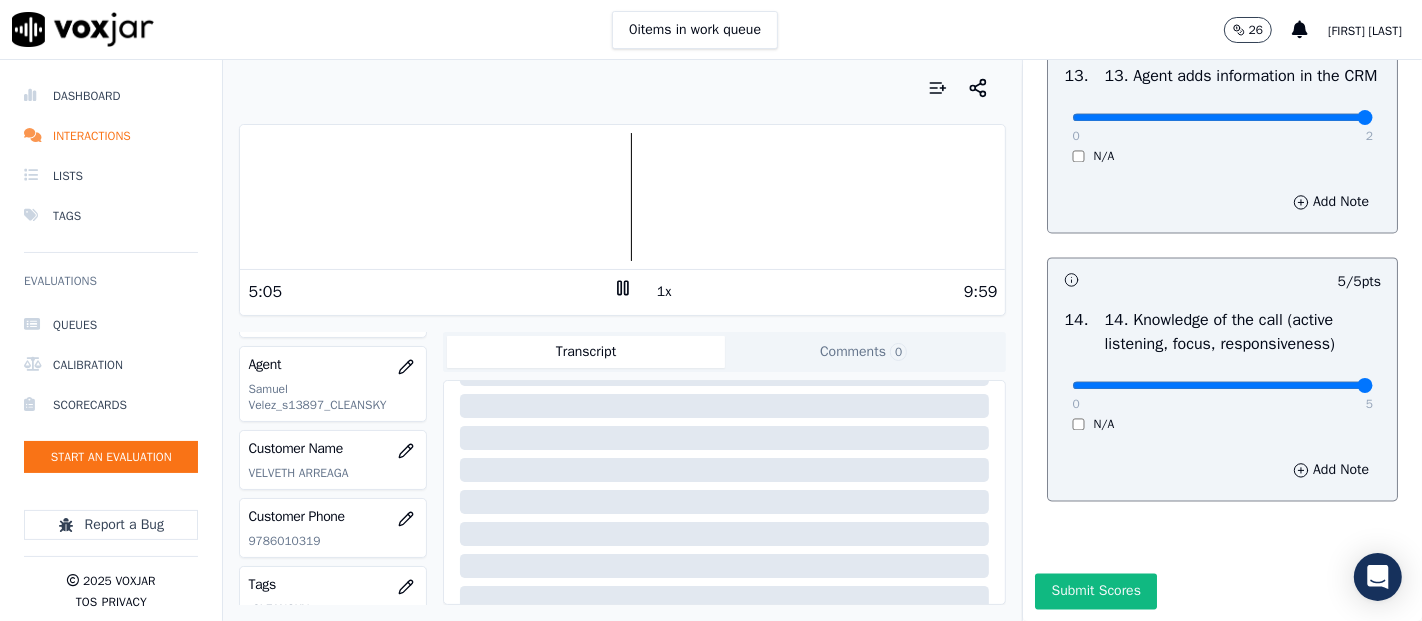 scroll, scrollTop: 333, scrollLeft: 0, axis: vertical 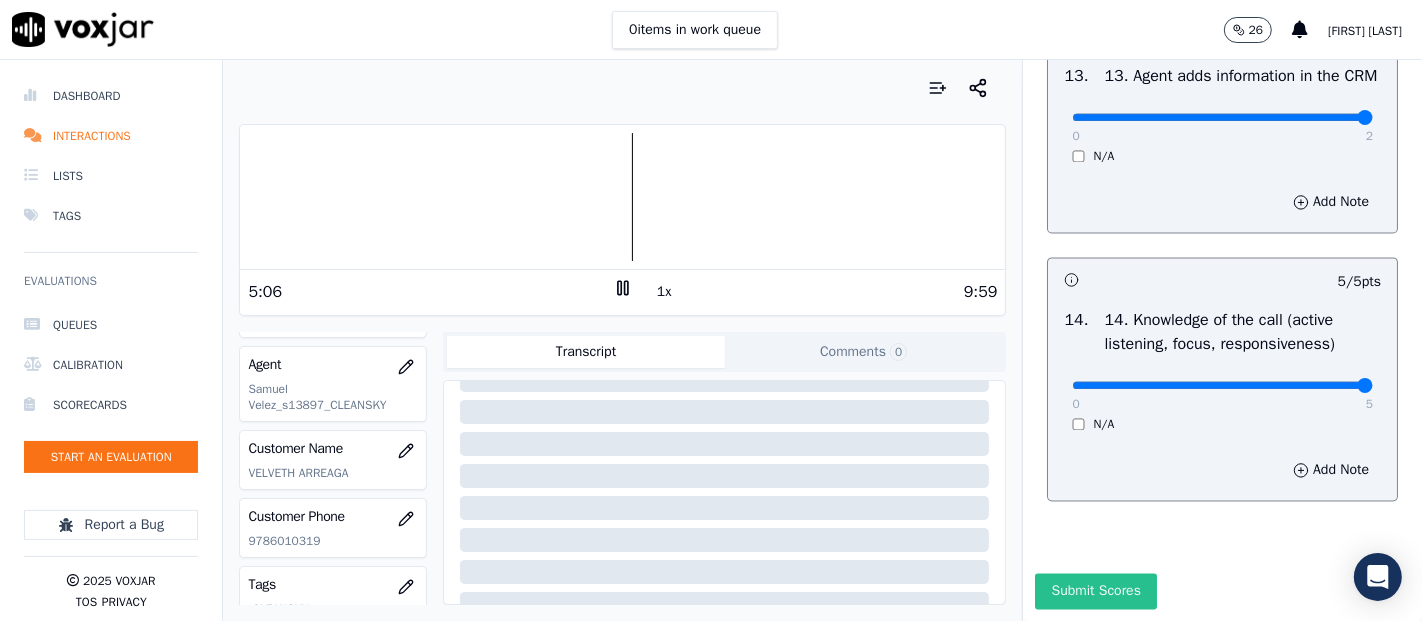 click on "Submit Scores" at bounding box center (1095, 591) 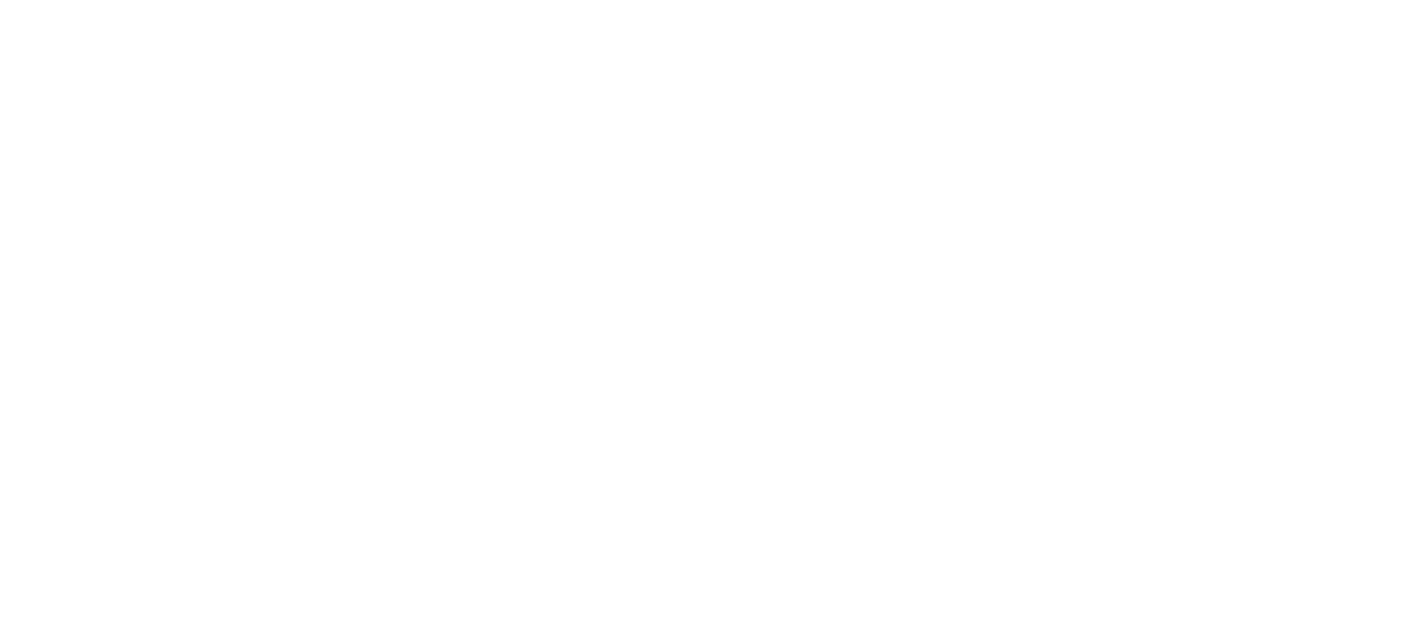 scroll, scrollTop: 0, scrollLeft: 0, axis: both 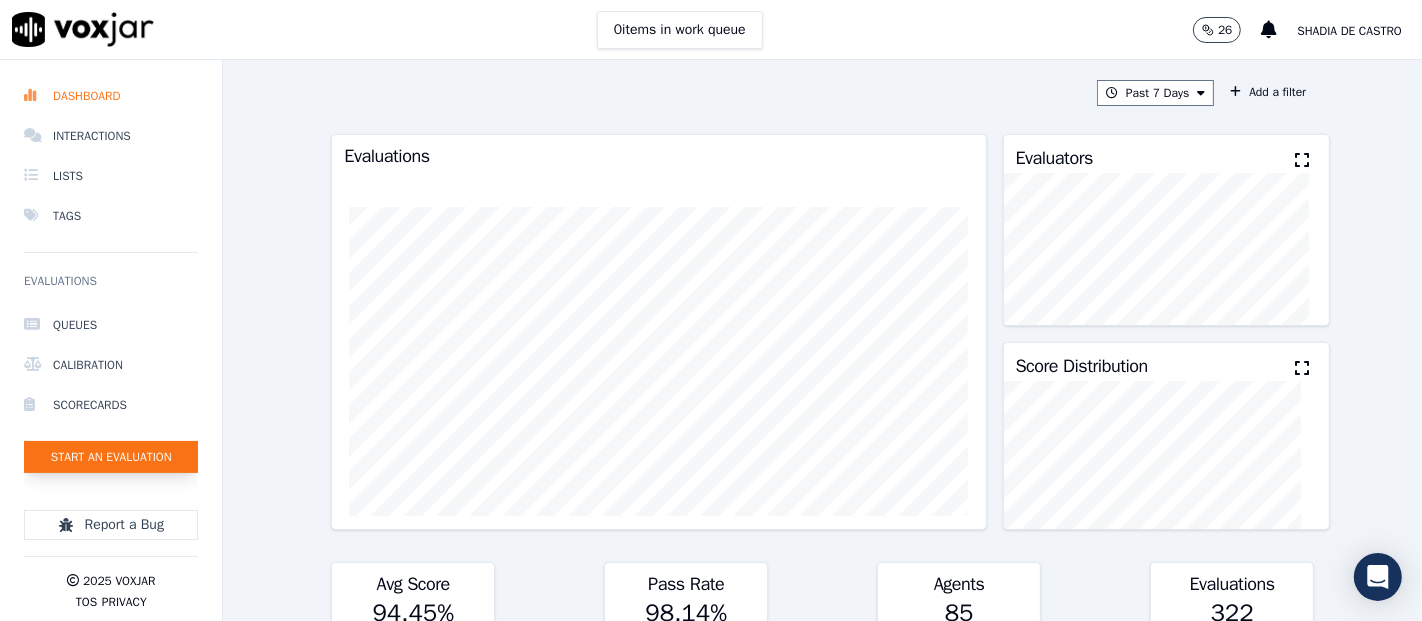 click on "Start an Evaluation" 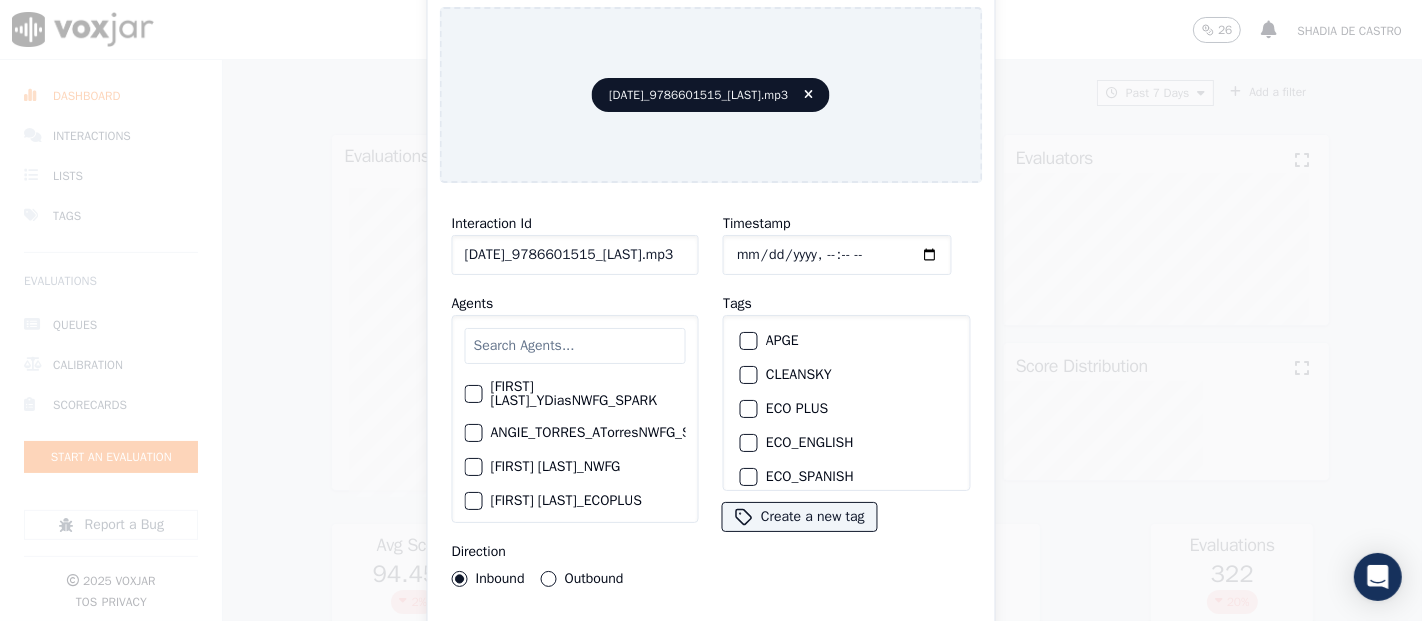 click on "20250805_9786601515_SamuelVelez.mp3" 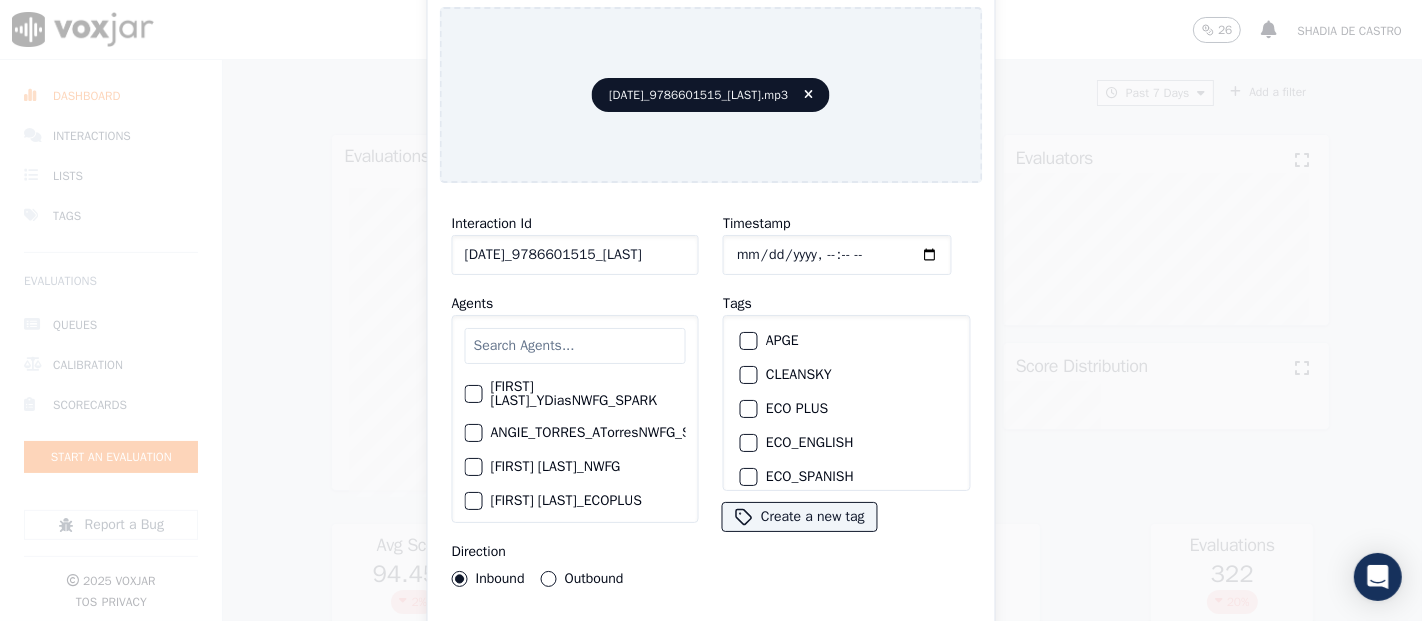 scroll, scrollTop: 0, scrollLeft: 10, axis: horizontal 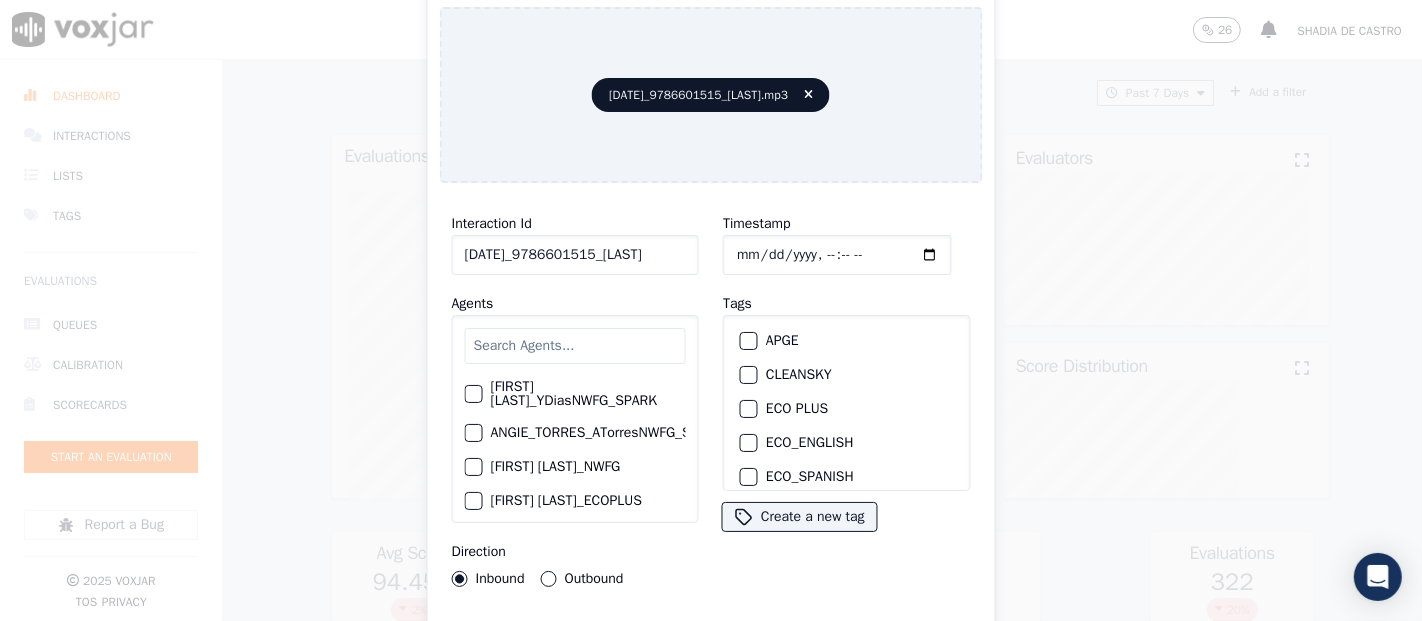 type on "20250805_9786601515_SamuelVelez" 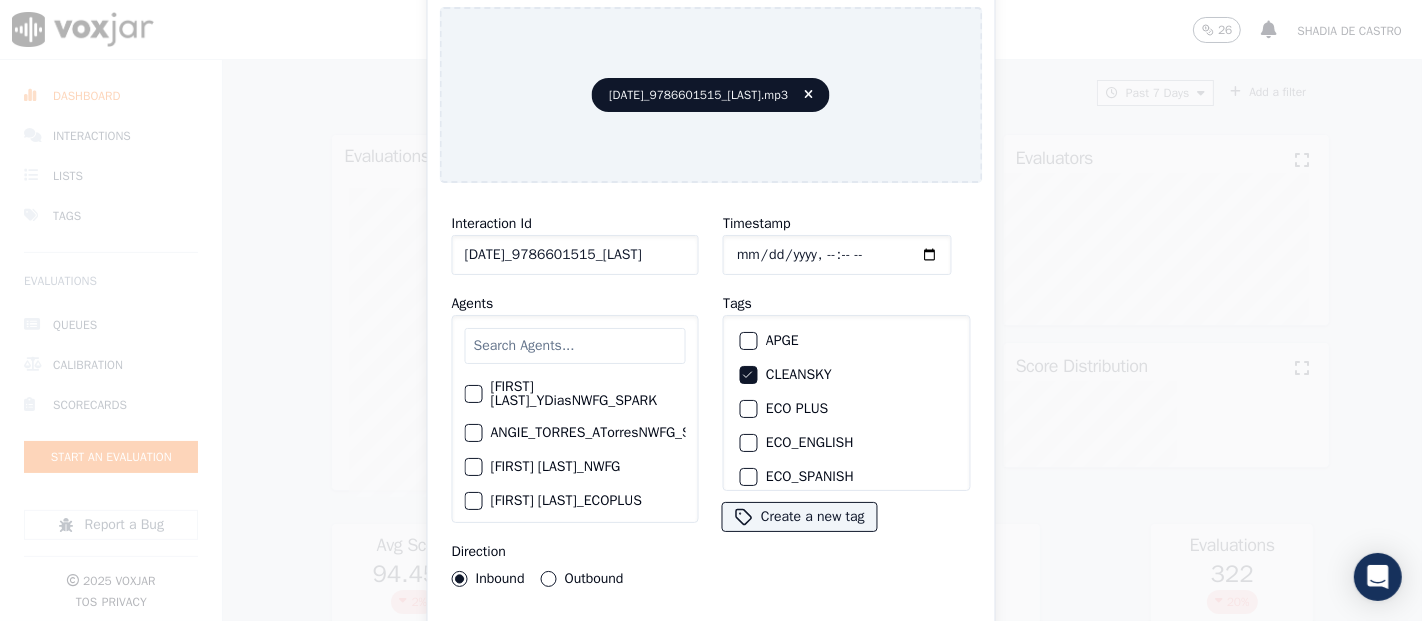 scroll, scrollTop: 333, scrollLeft: 0, axis: vertical 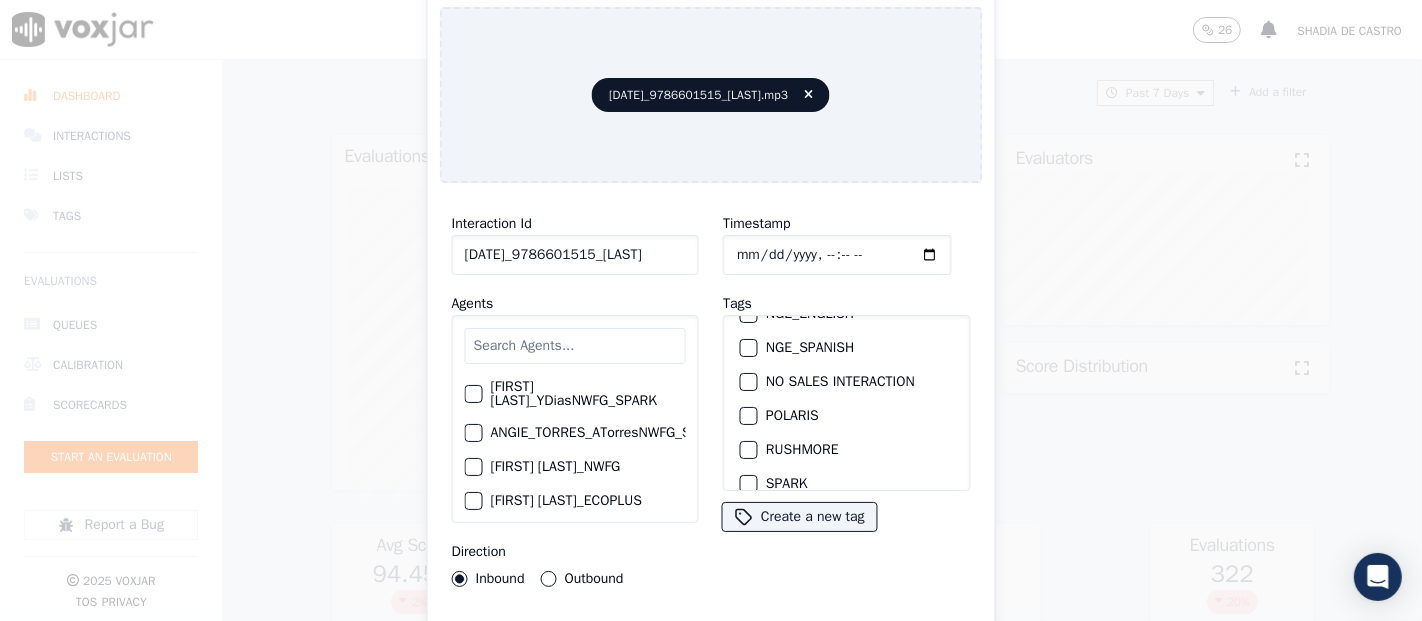 click on "Upload interaction to start evaluation" at bounding box center [711, 641] 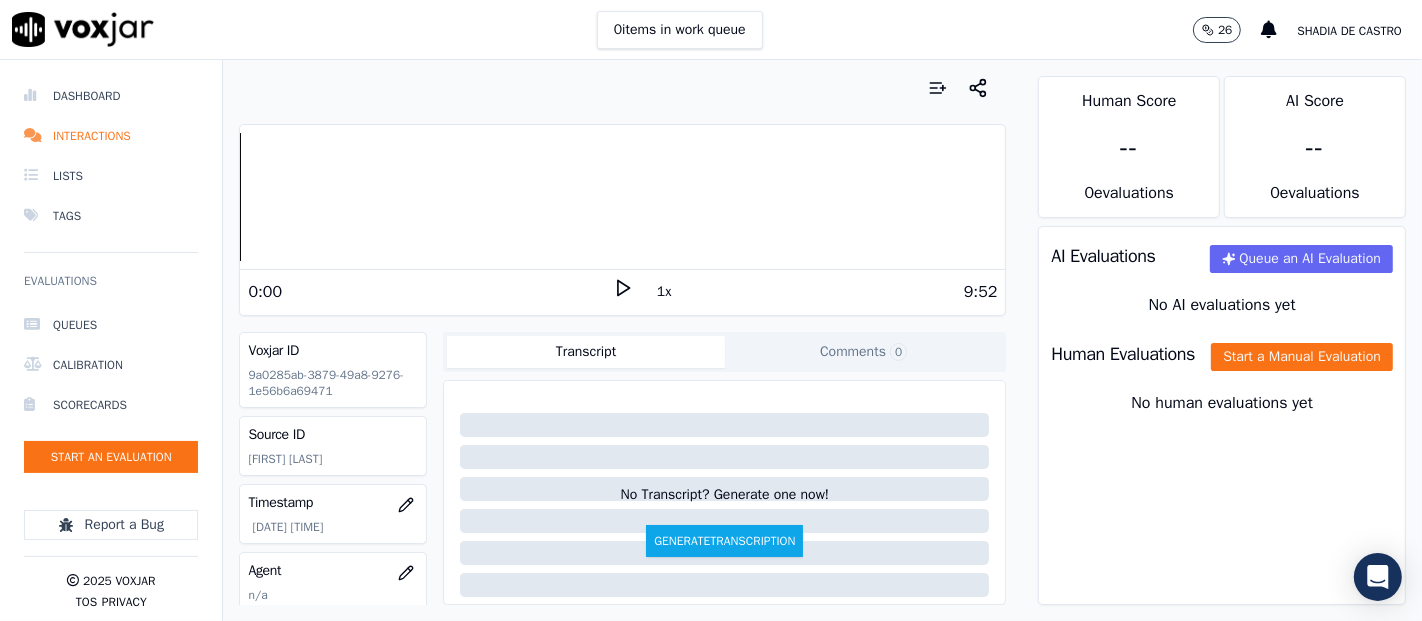 click 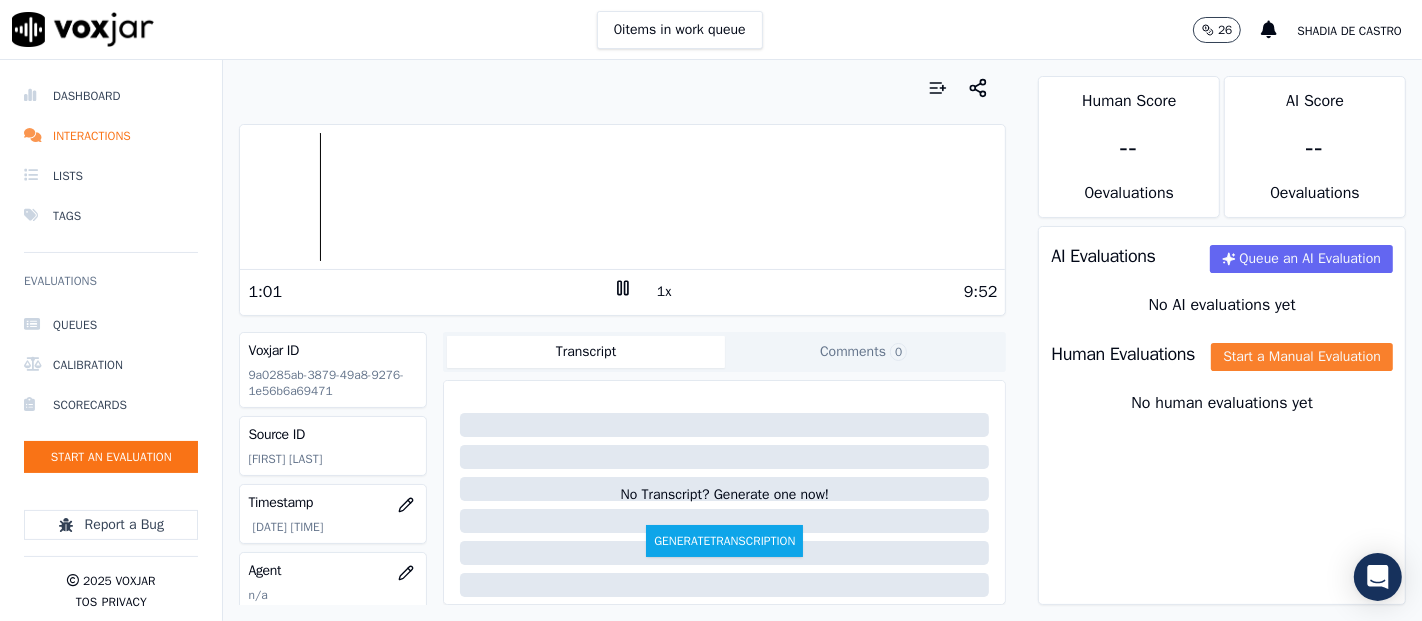 click on "Start a Manual Evaluation" 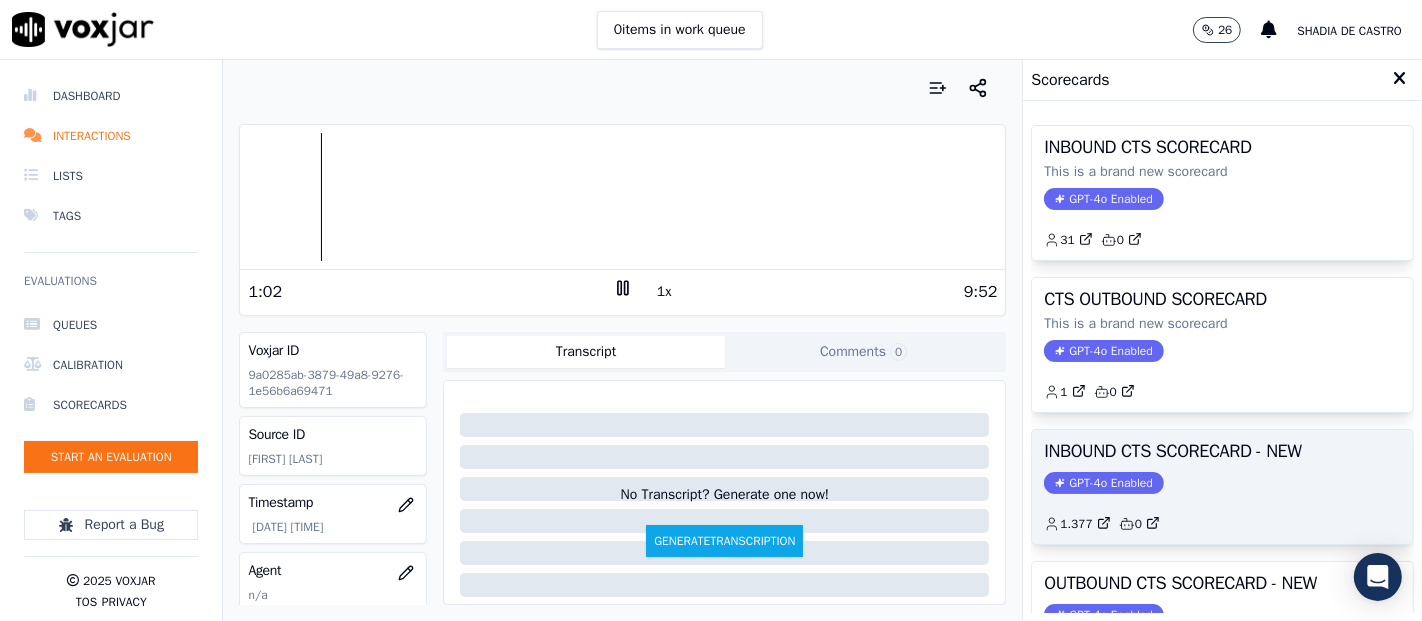 click on "INBOUND CTS SCORECARD - NEW" at bounding box center [1222, 451] 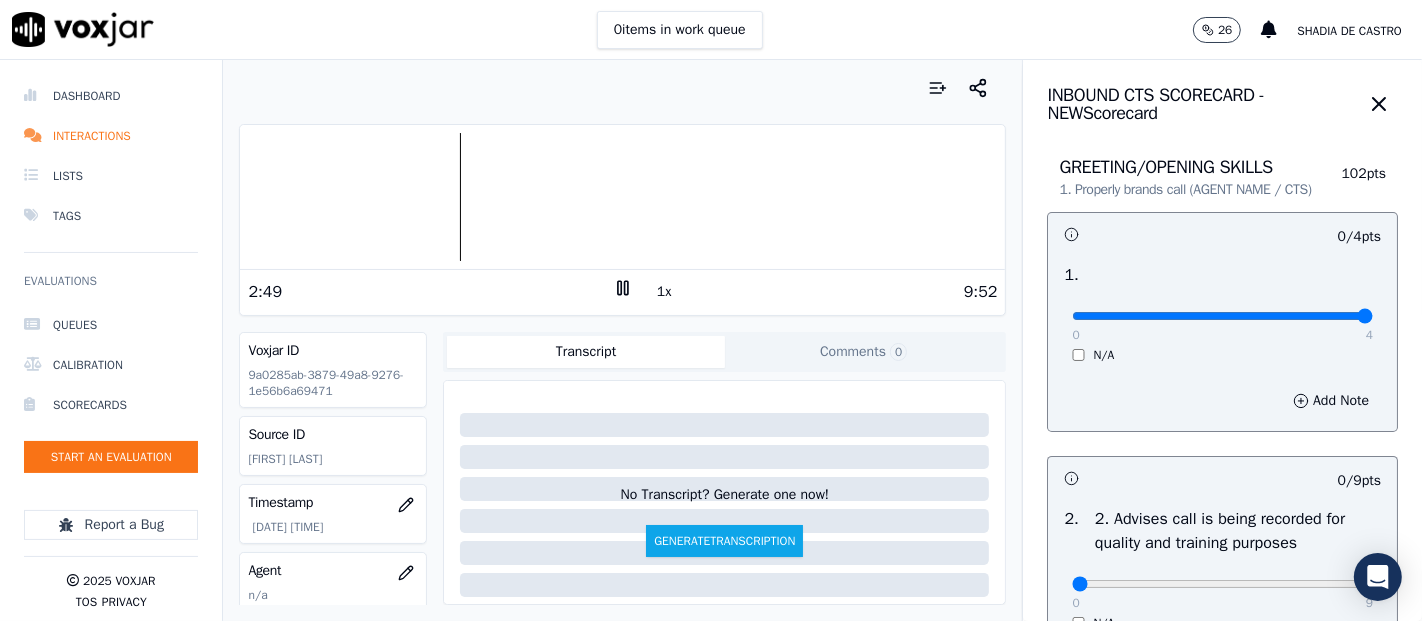 type on "4" 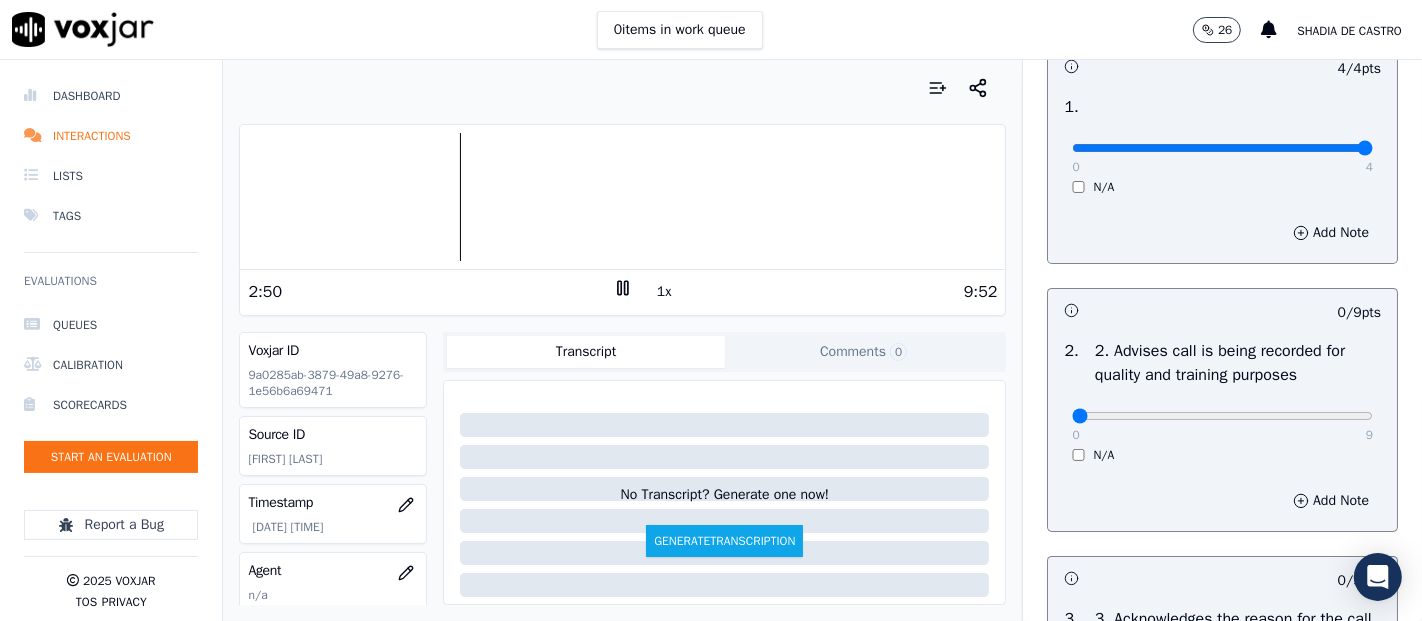 scroll, scrollTop: 222, scrollLeft: 0, axis: vertical 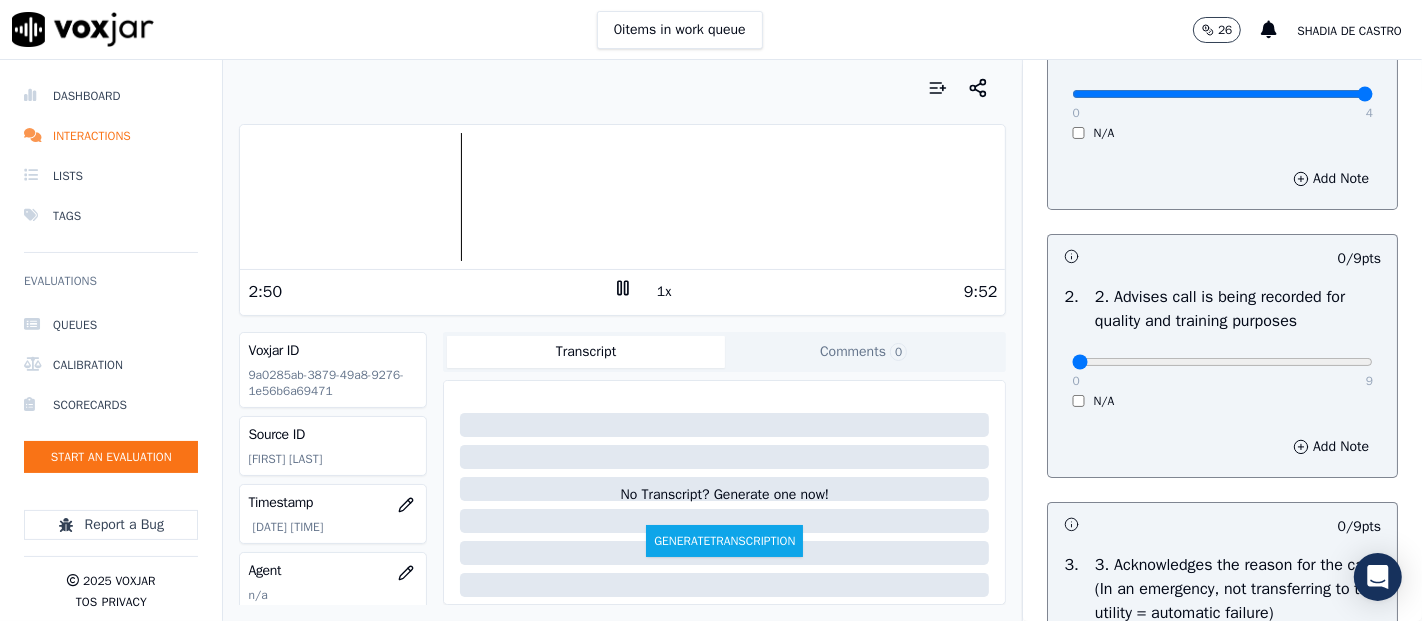 click on "0   9     N/A" at bounding box center (1222, 371) 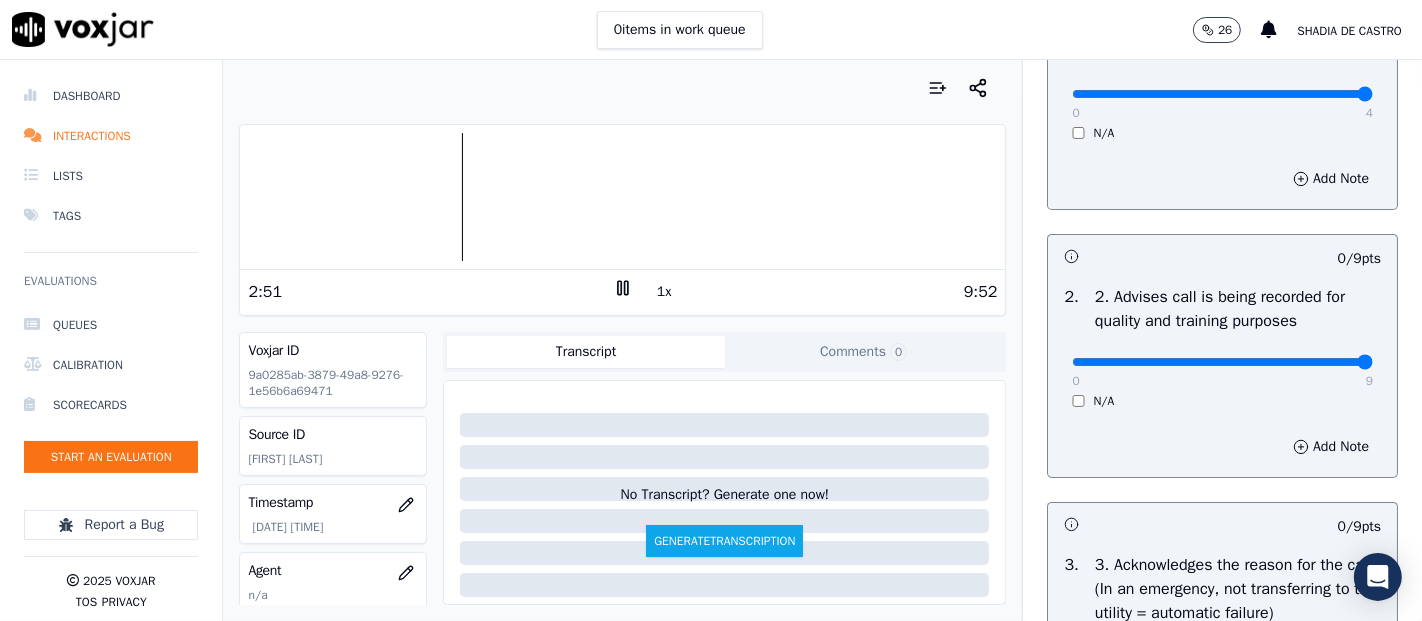 type on "9" 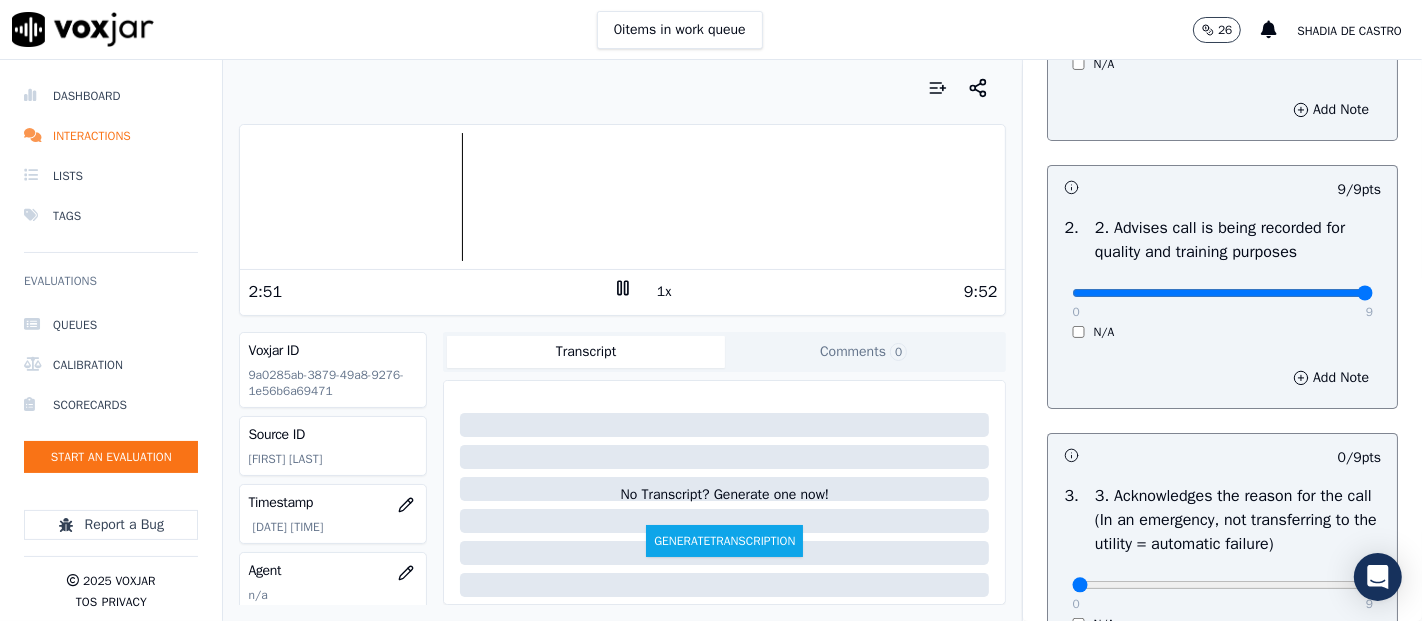 scroll, scrollTop: 444, scrollLeft: 0, axis: vertical 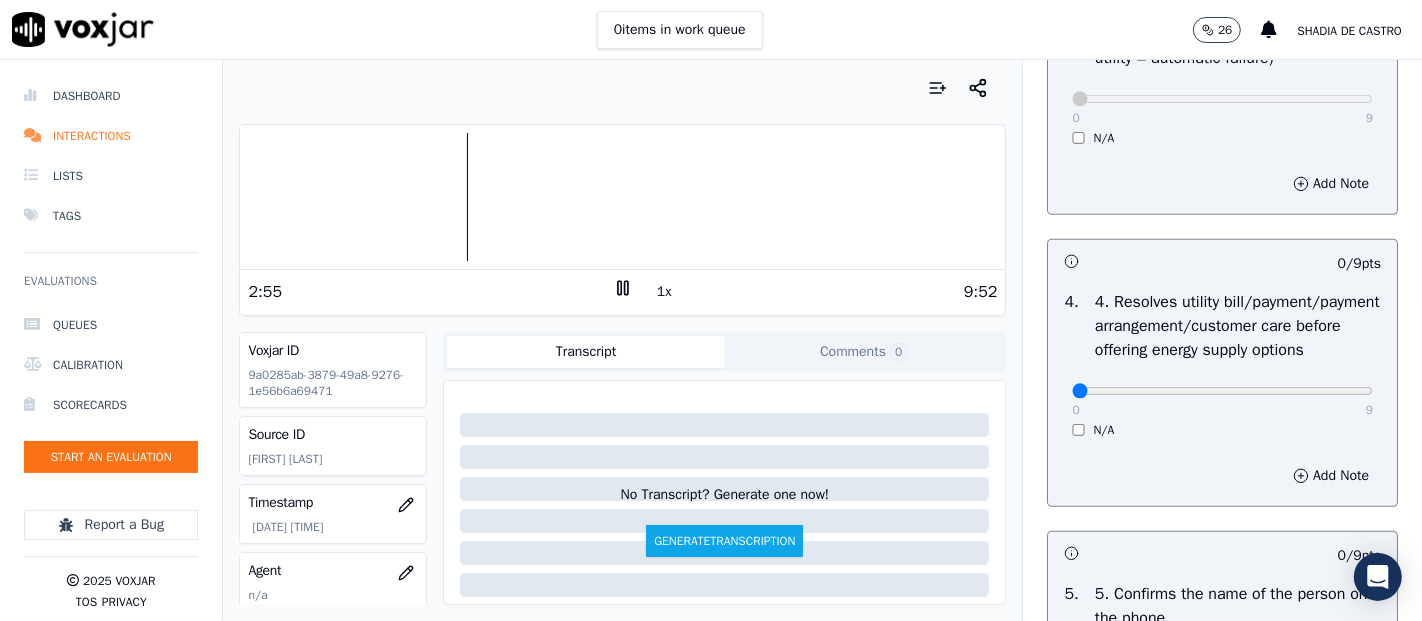 drag, startPoint x: 1309, startPoint y: 440, endPoint x: 1314, endPoint y: 452, distance: 13 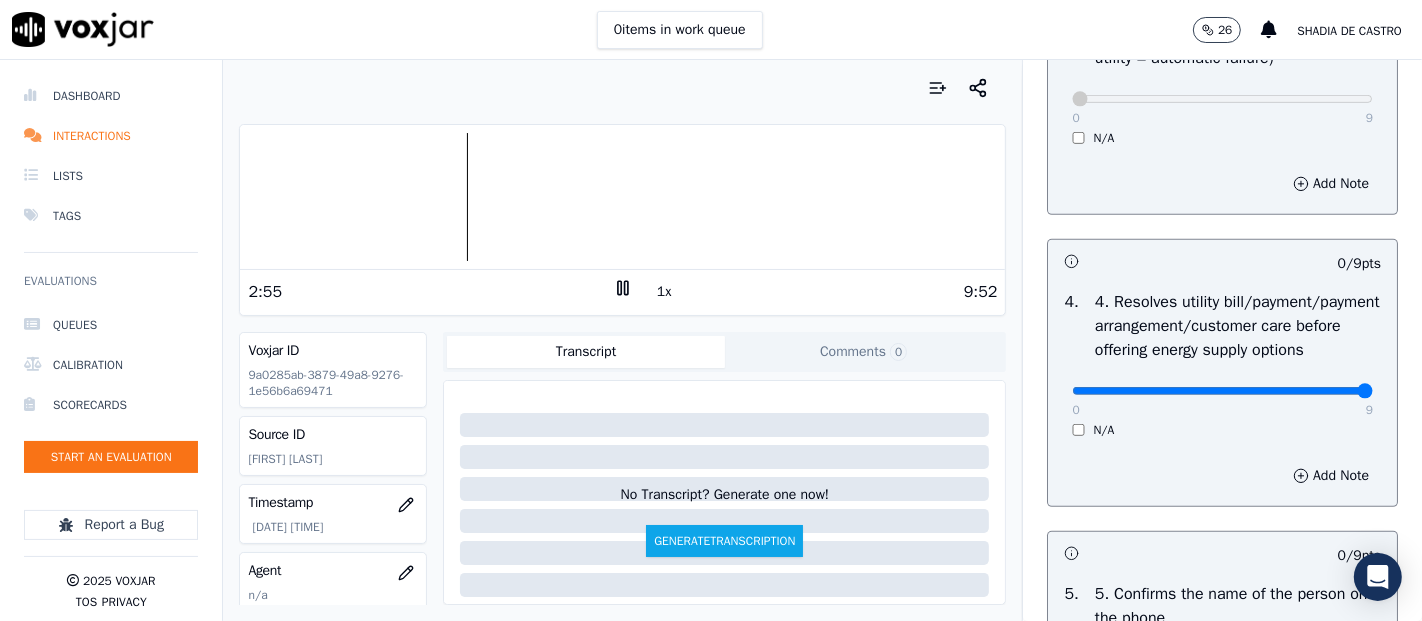 type on "9" 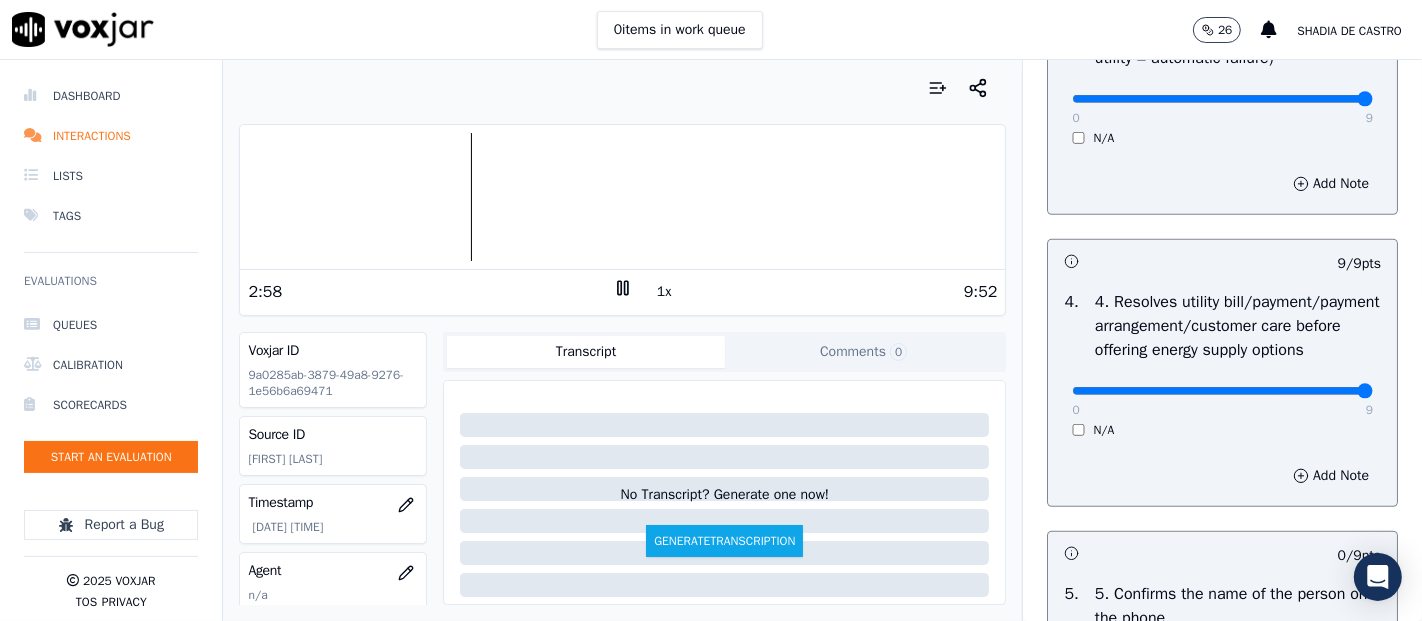 type on "9" 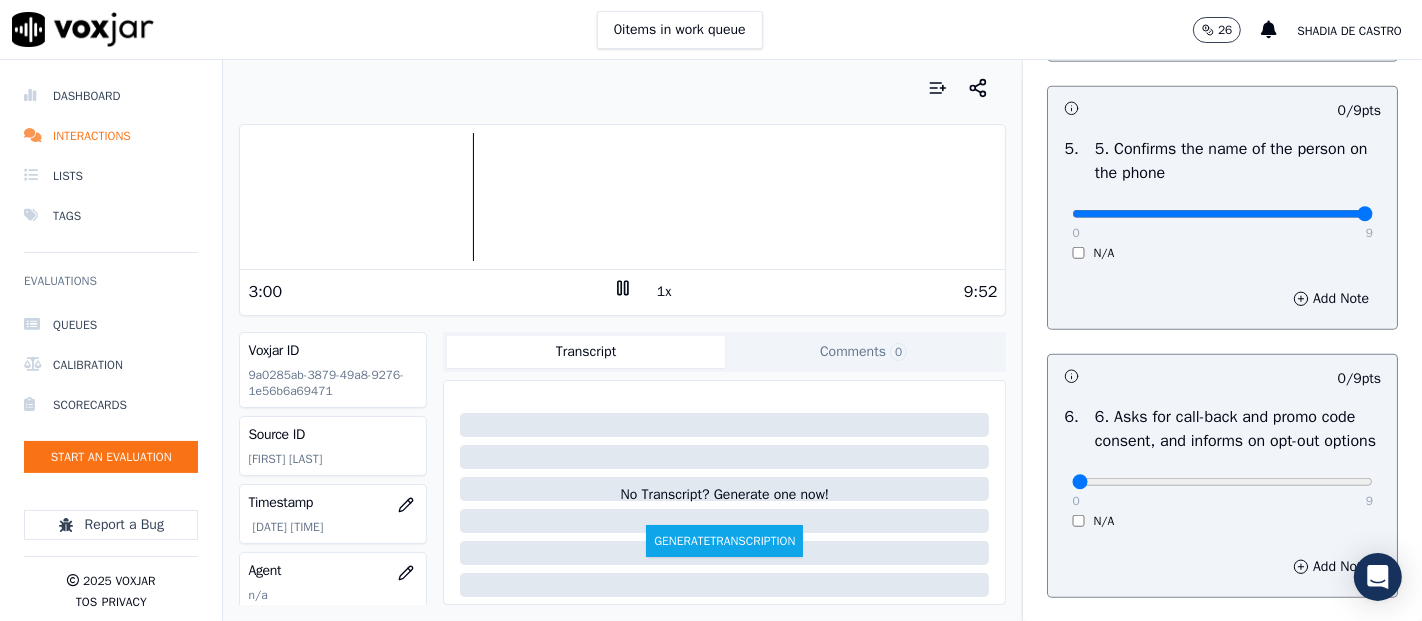 type on "9" 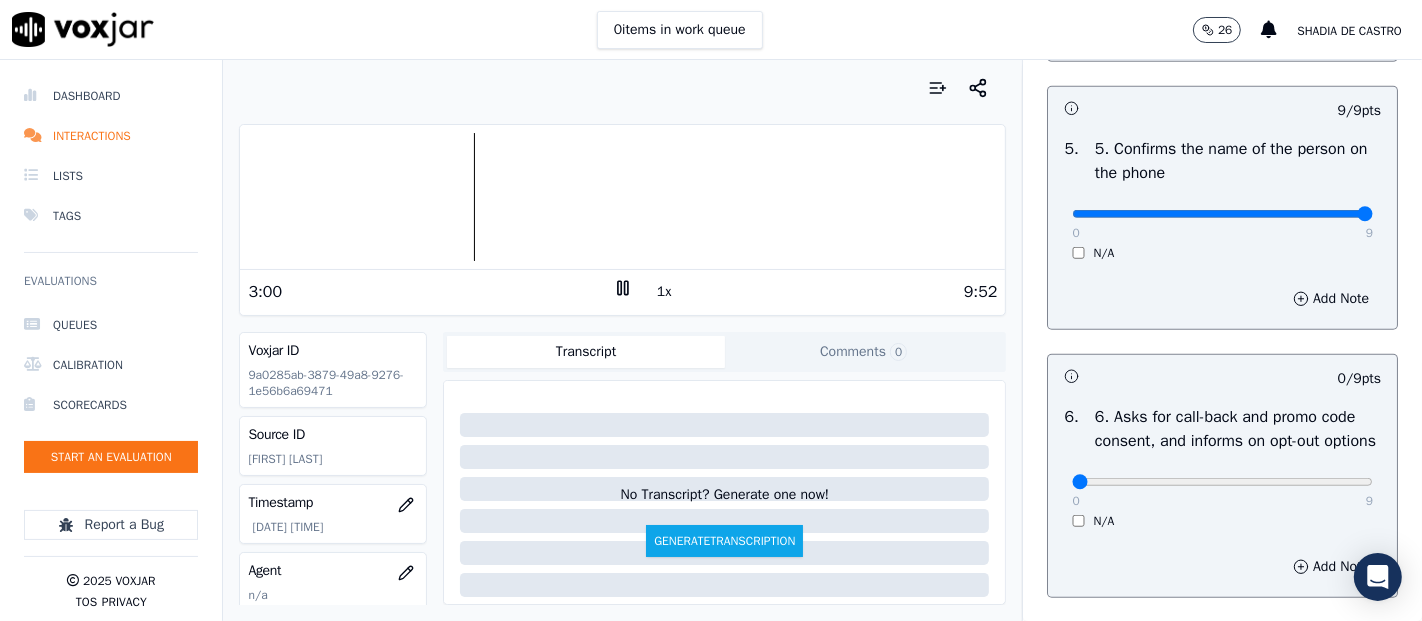 scroll, scrollTop: 1444, scrollLeft: 0, axis: vertical 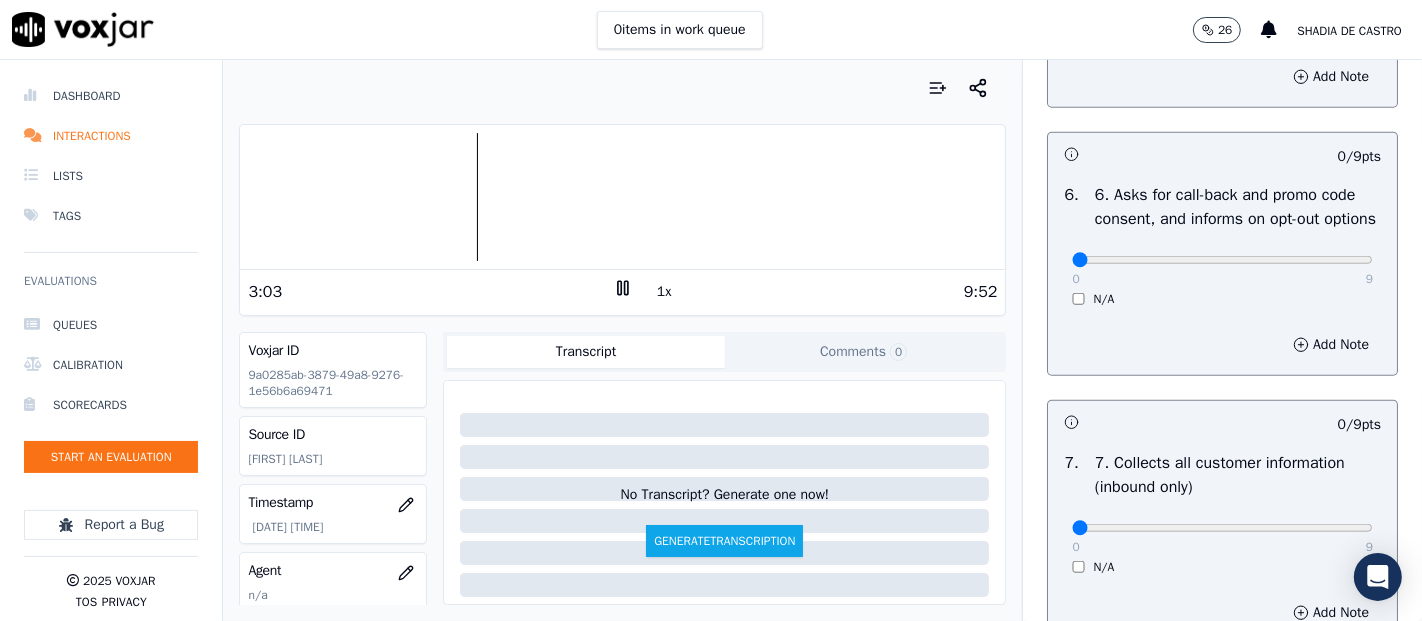 click on "N/A" at bounding box center (1222, 299) 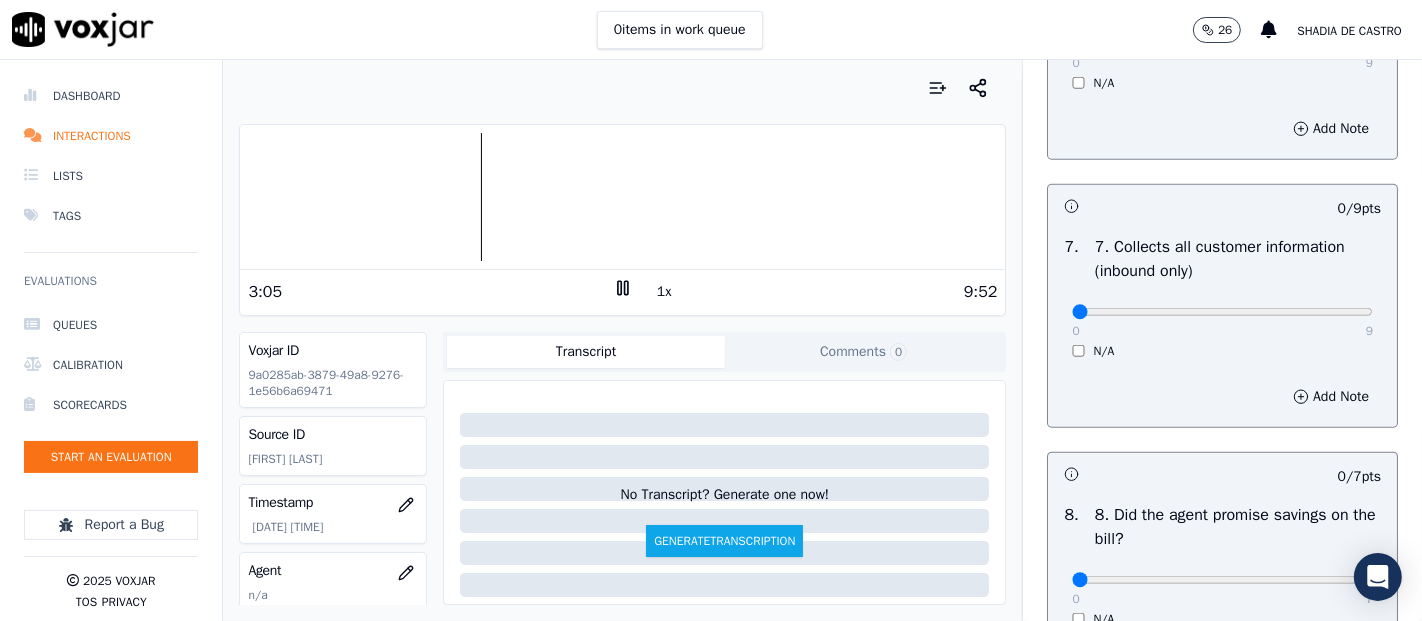 scroll, scrollTop: 1666, scrollLeft: 0, axis: vertical 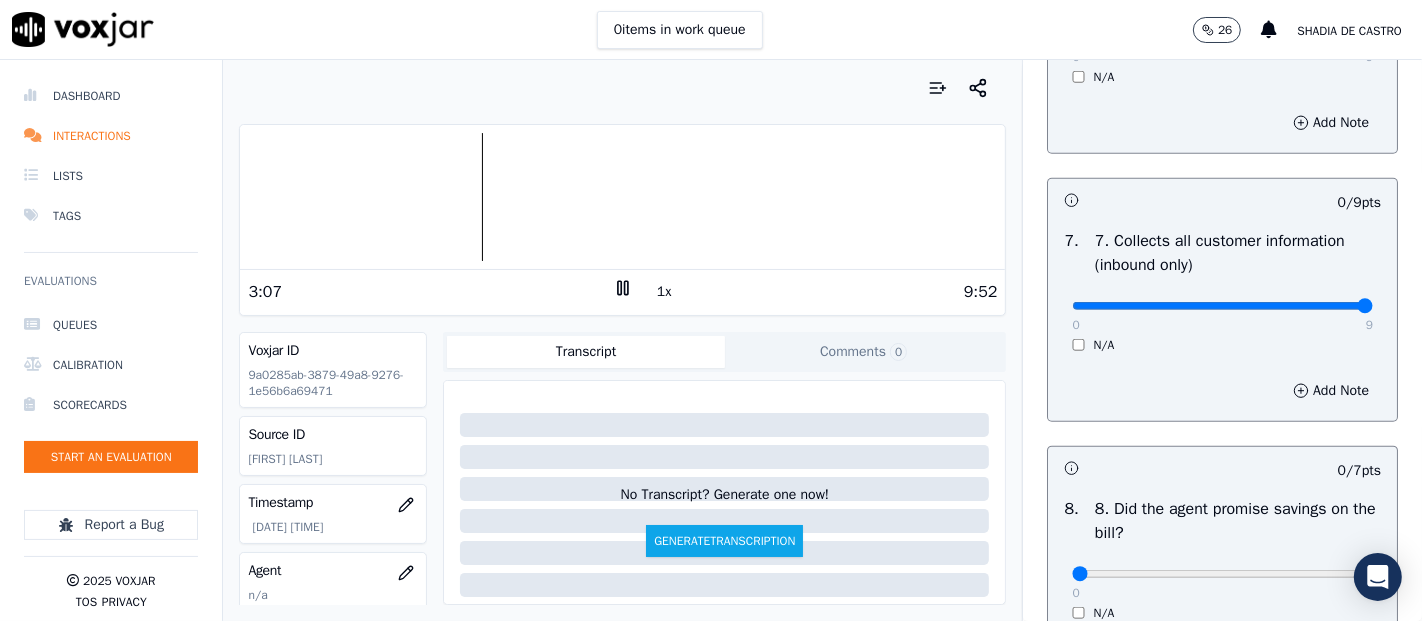 type on "9" 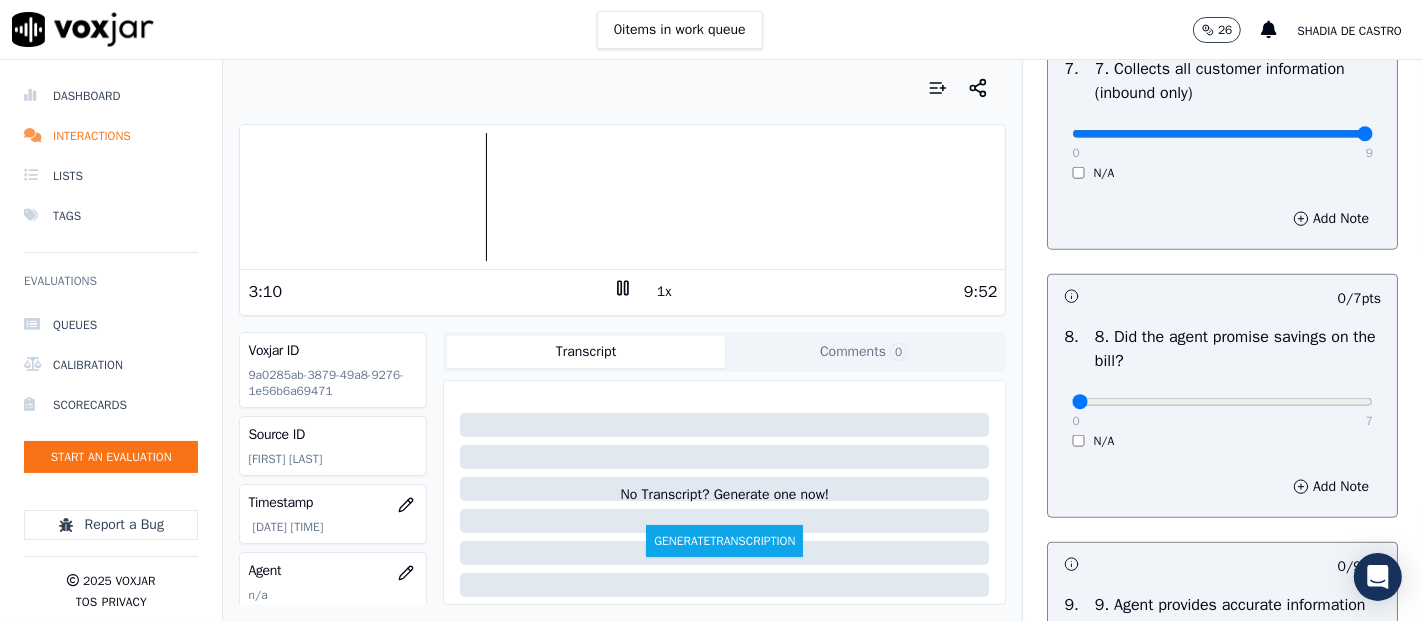 scroll, scrollTop: 1888, scrollLeft: 0, axis: vertical 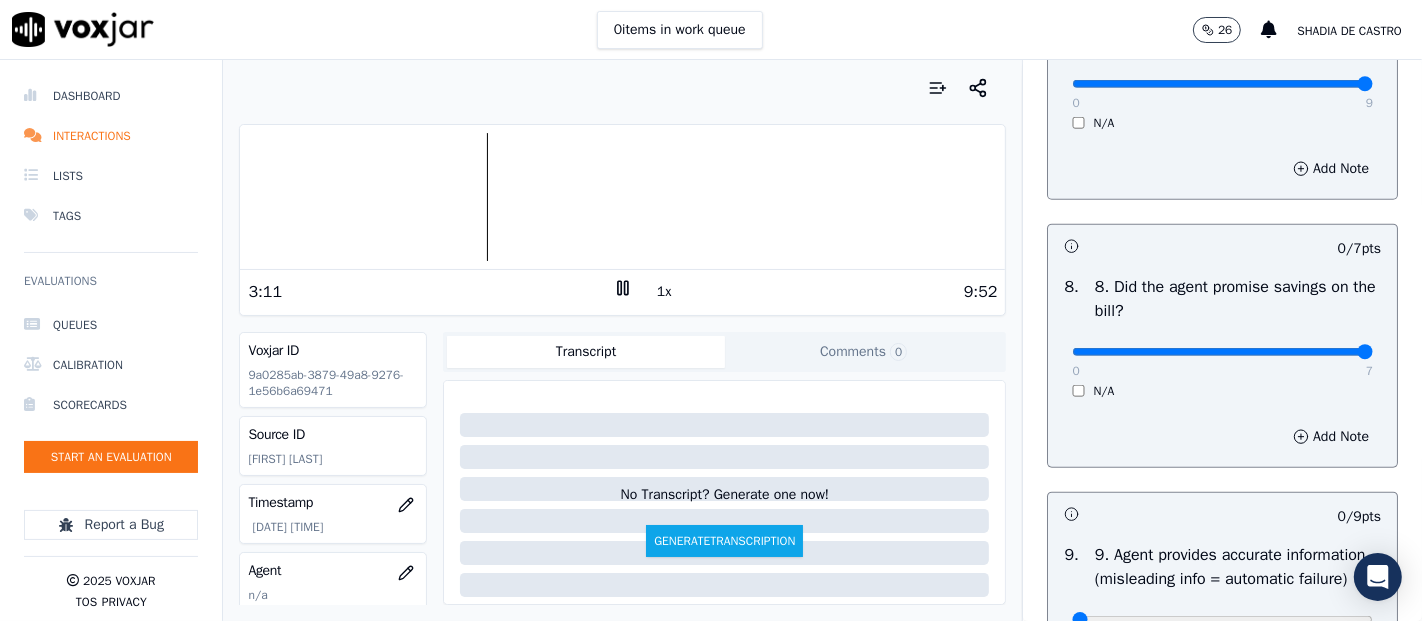 click at bounding box center [1222, -1572] 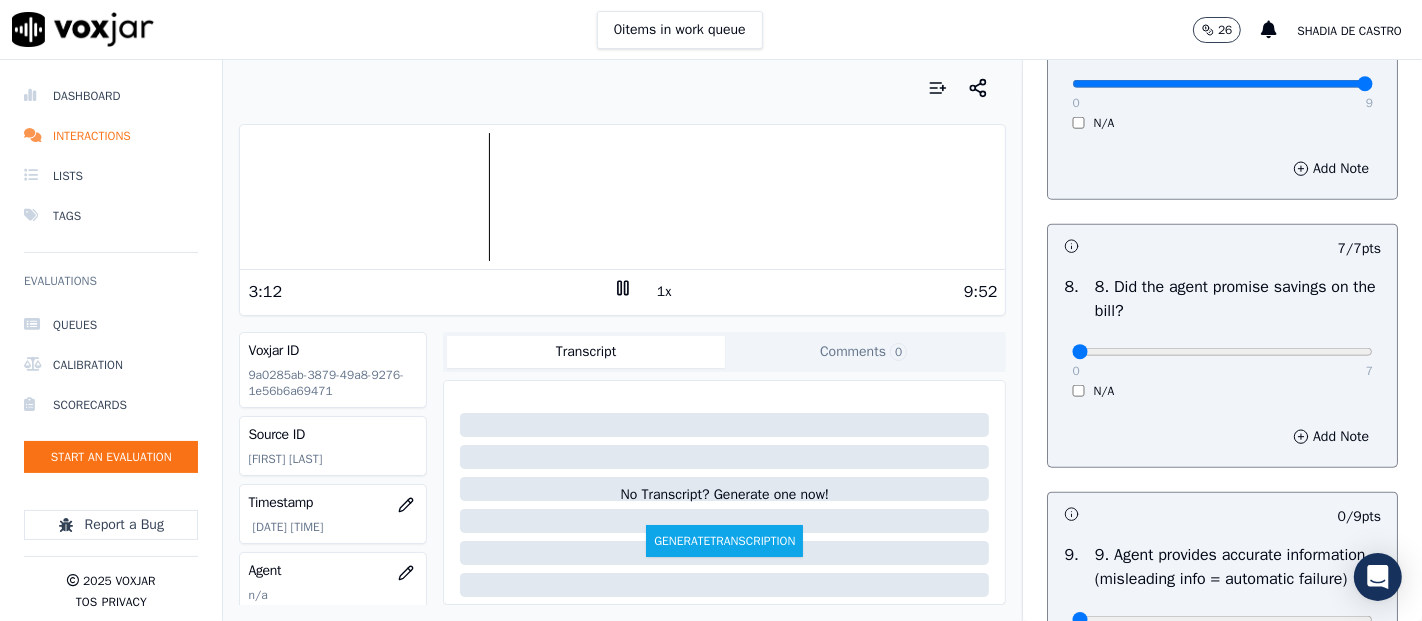 type on "0" 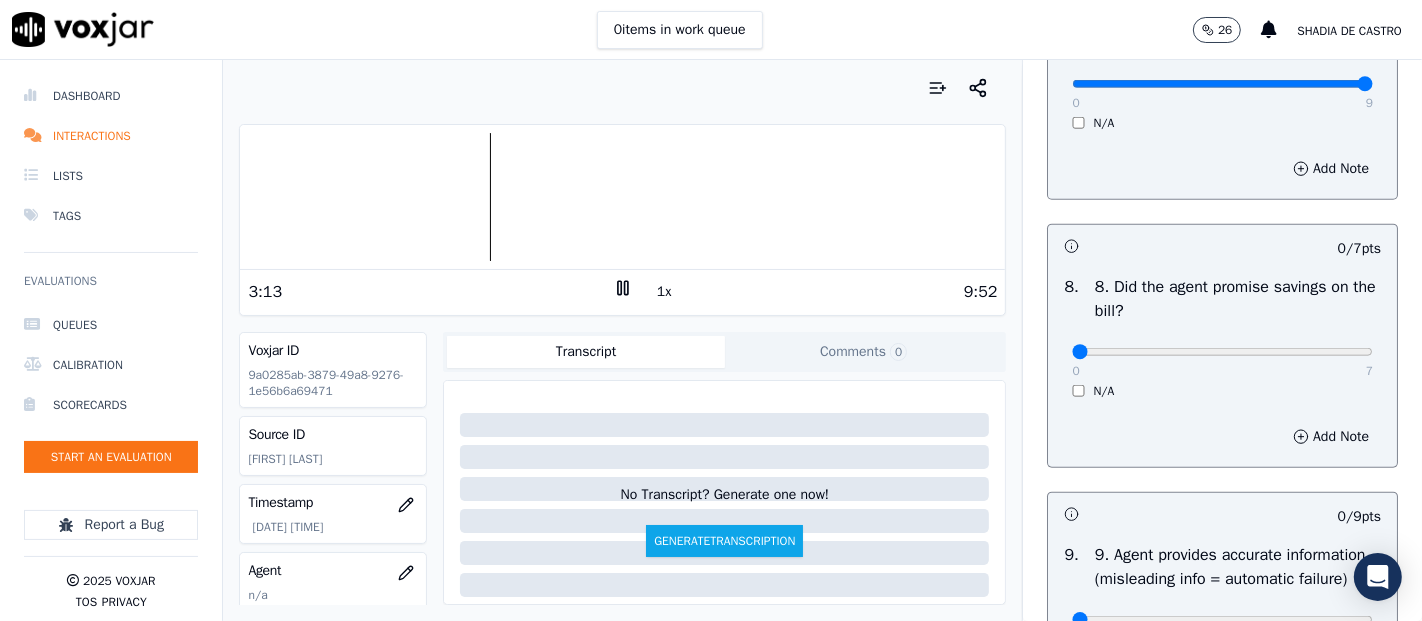 click on "8 .   8. Did the agent promise savings on the bill?     0   7     N/A" at bounding box center (1222, 337) 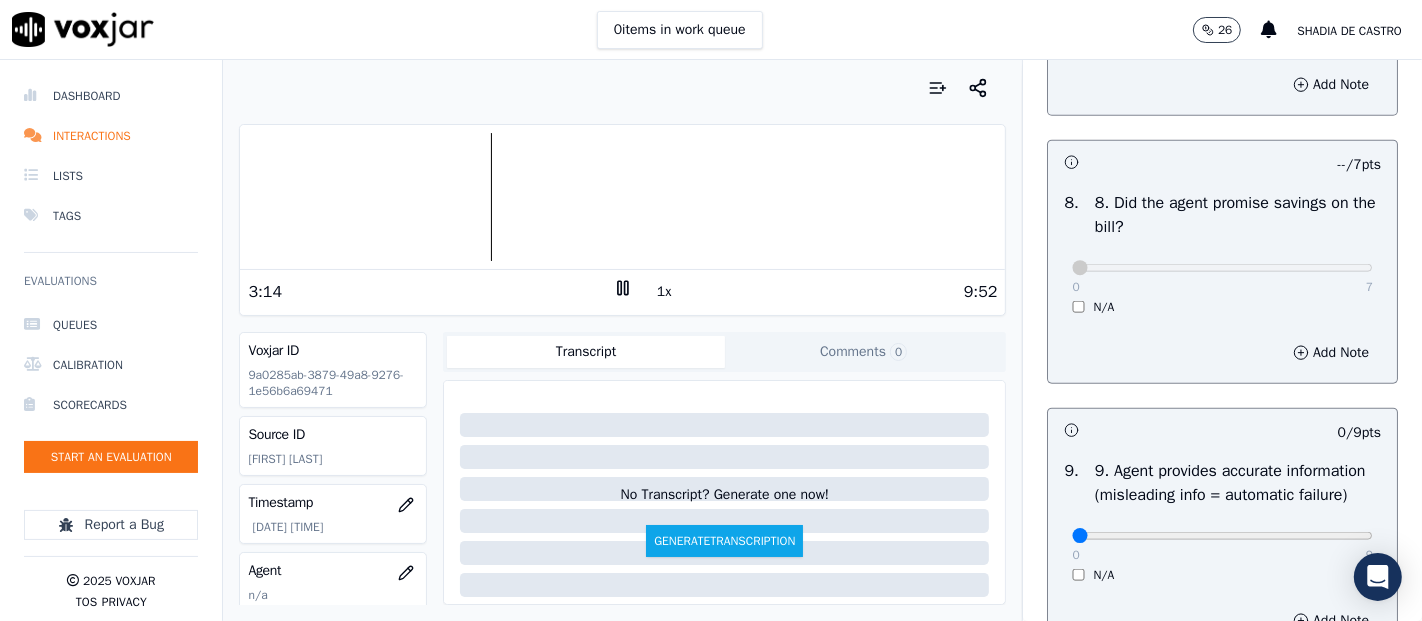 scroll, scrollTop: 2222, scrollLeft: 0, axis: vertical 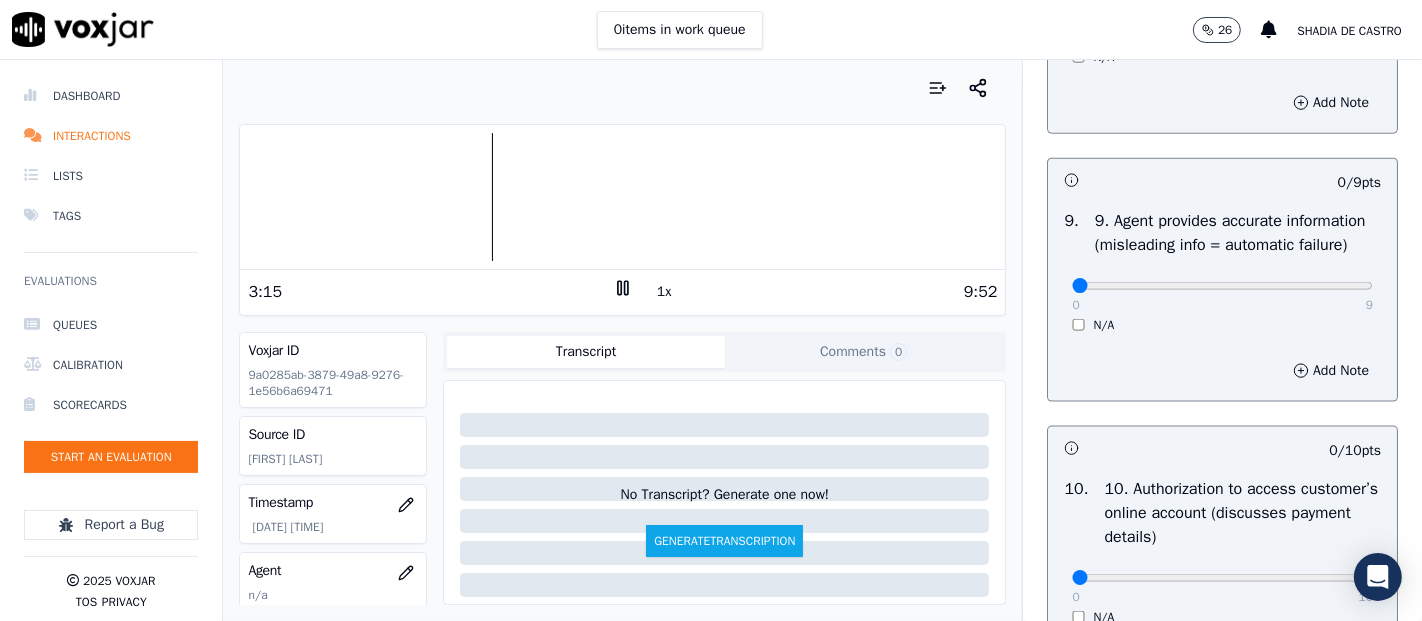 drag, startPoint x: 1312, startPoint y: 385, endPoint x: 1309, endPoint y: 398, distance: 13.341664 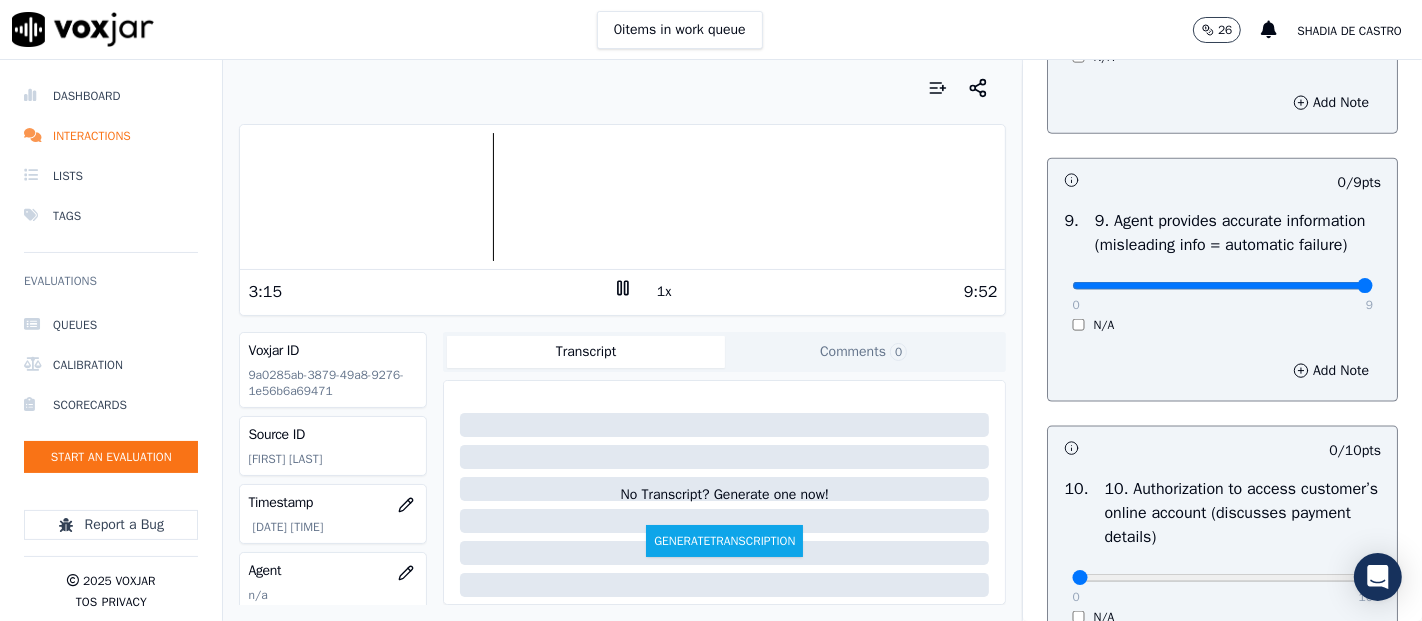 type on "9" 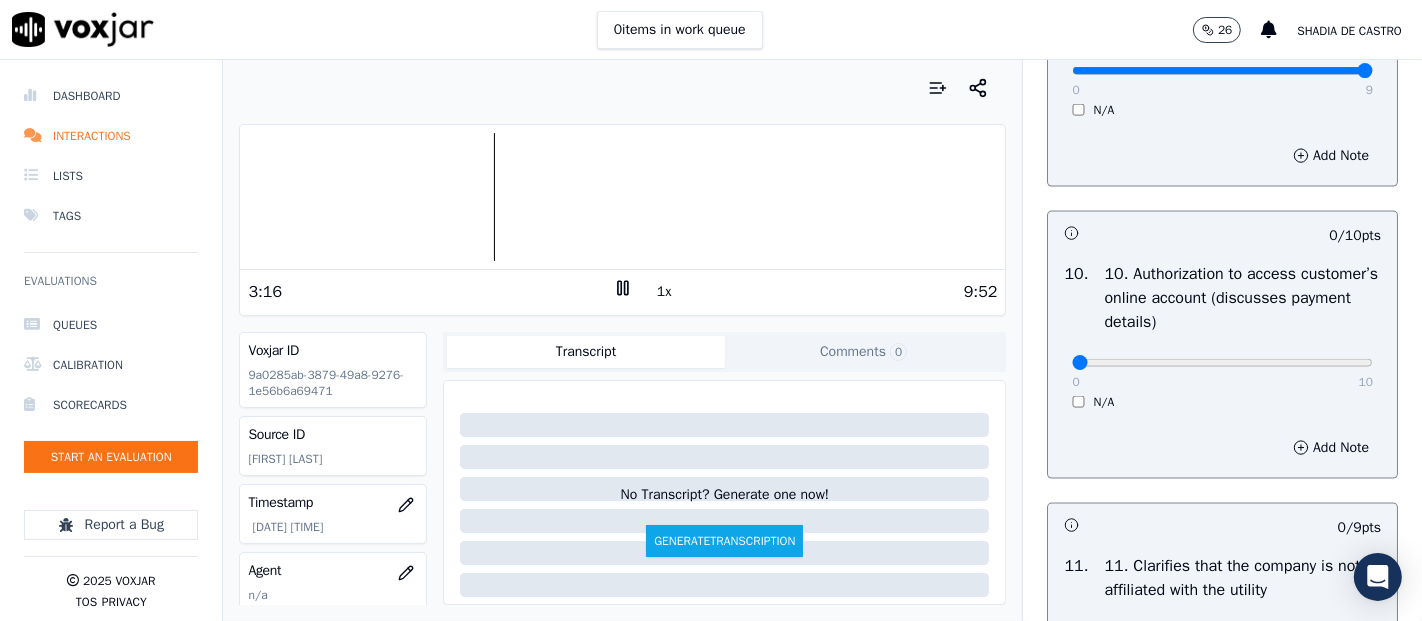 scroll, scrollTop: 2444, scrollLeft: 0, axis: vertical 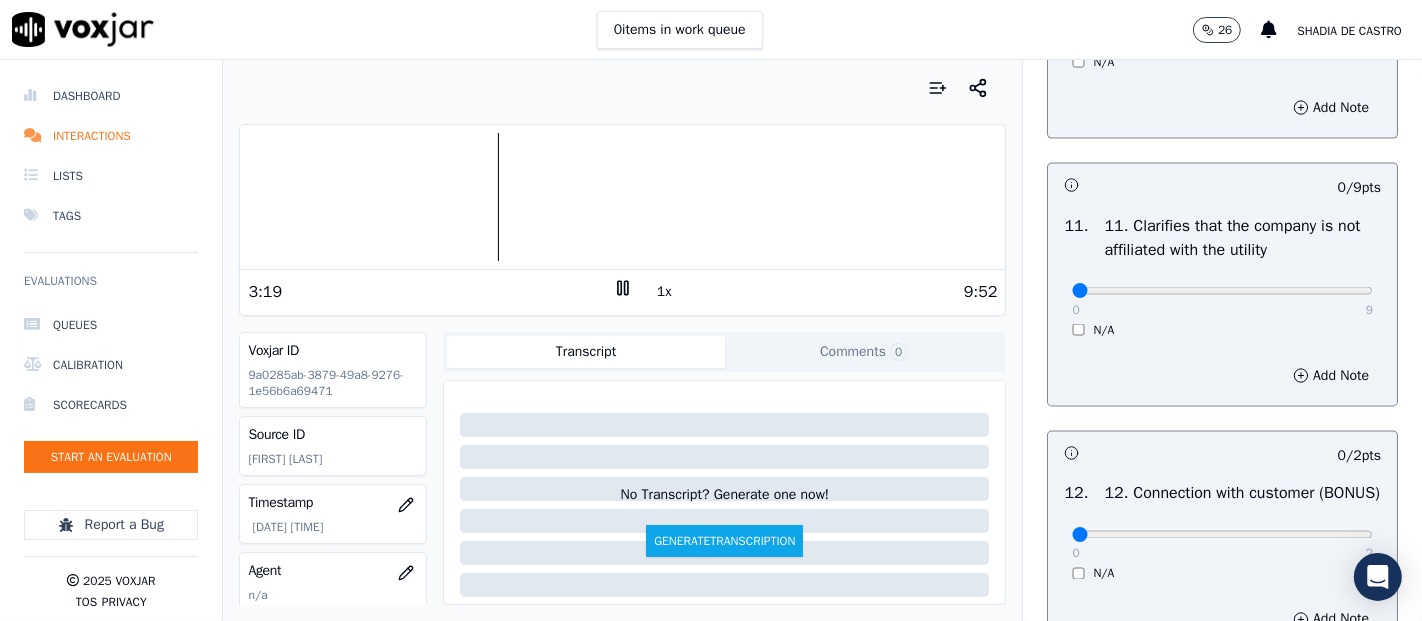 click on "0   9     N/A" at bounding box center (1222, 300) 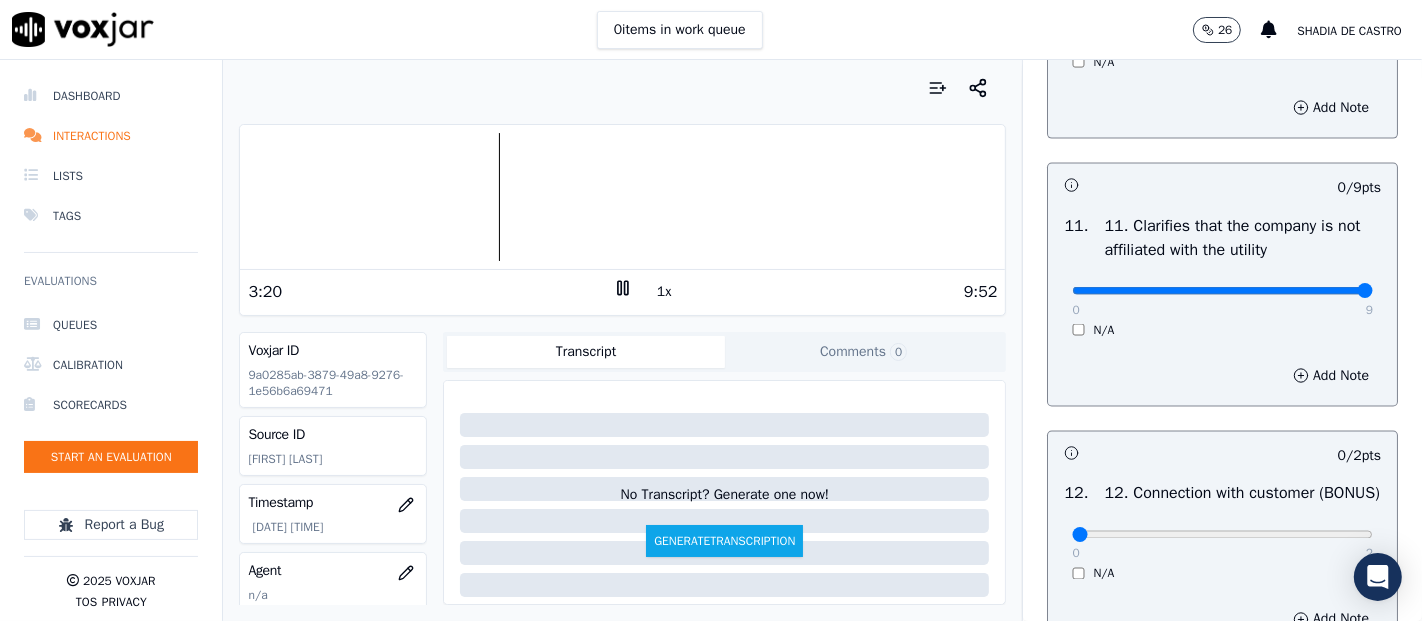 type on "9" 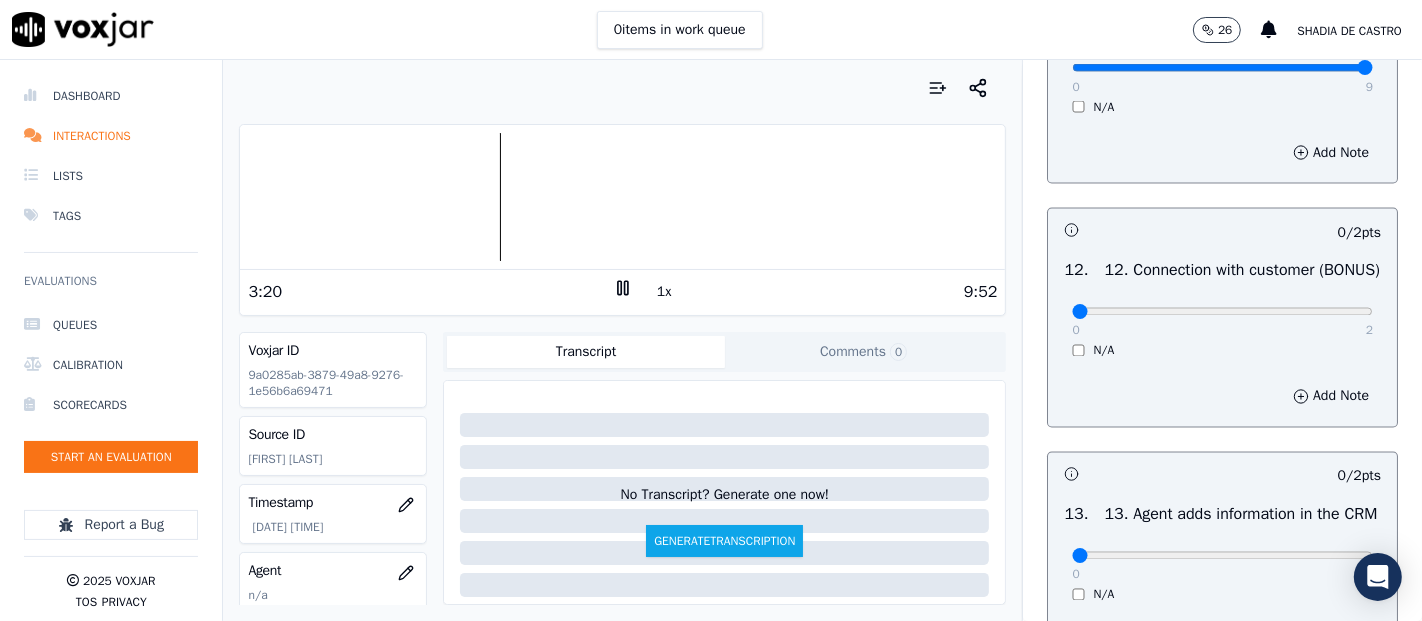 scroll, scrollTop: 3111, scrollLeft: 0, axis: vertical 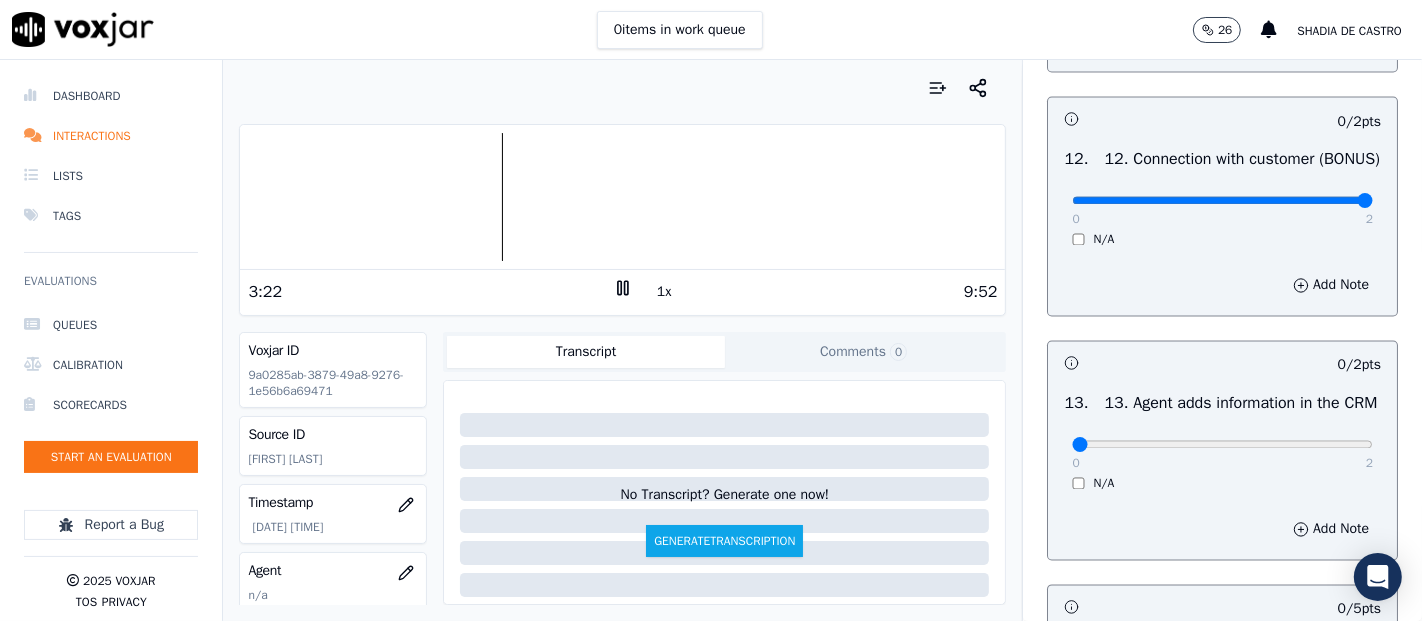 type on "2" 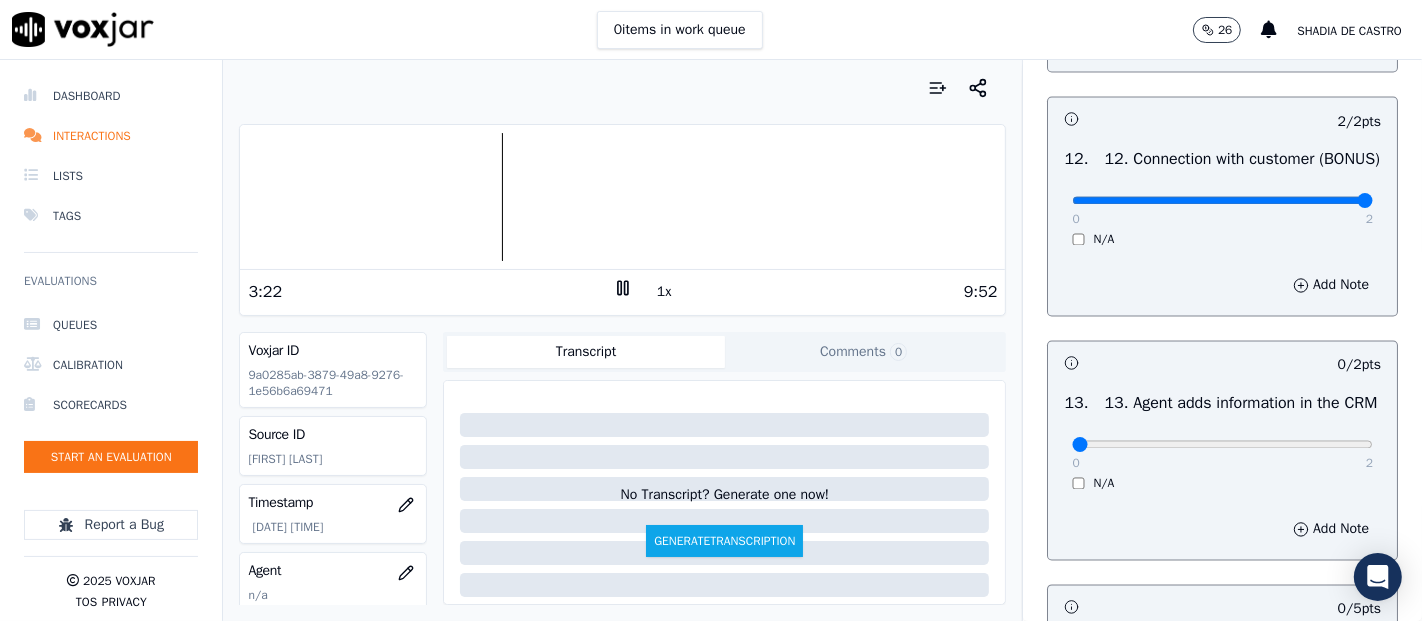 scroll, scrollTop: 3444, scrollLeft: 0, axis: vertical 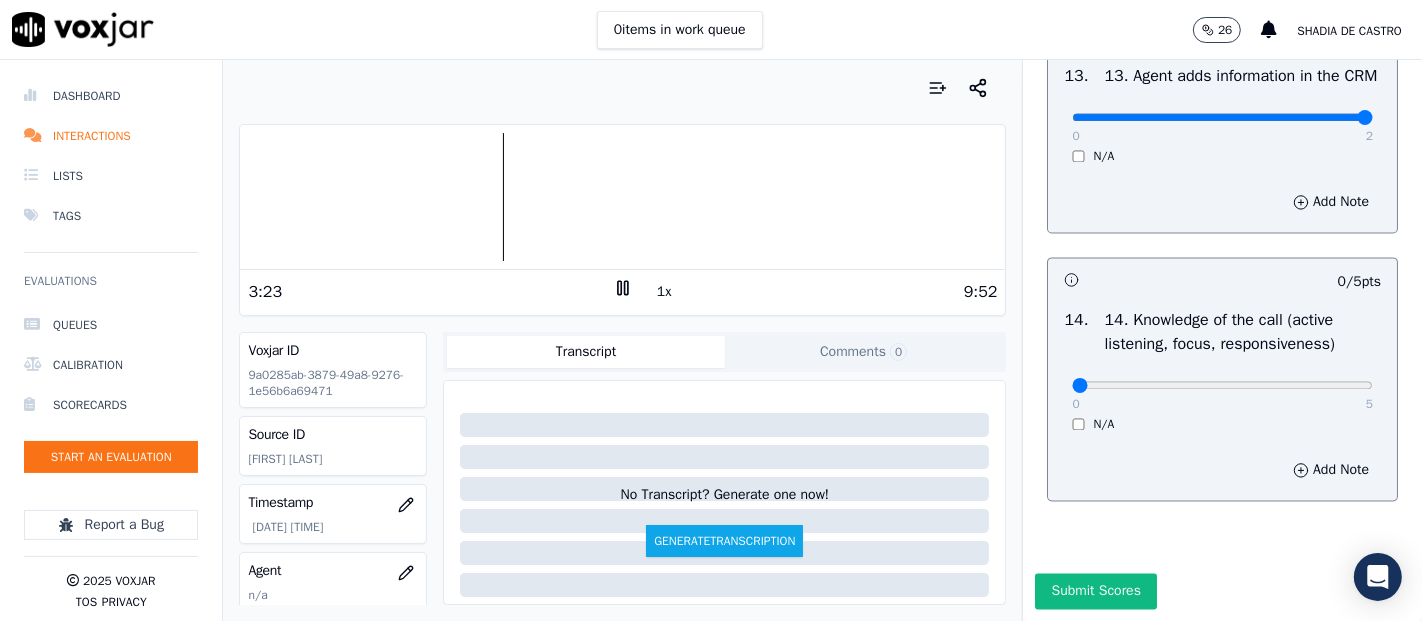 type on "2" 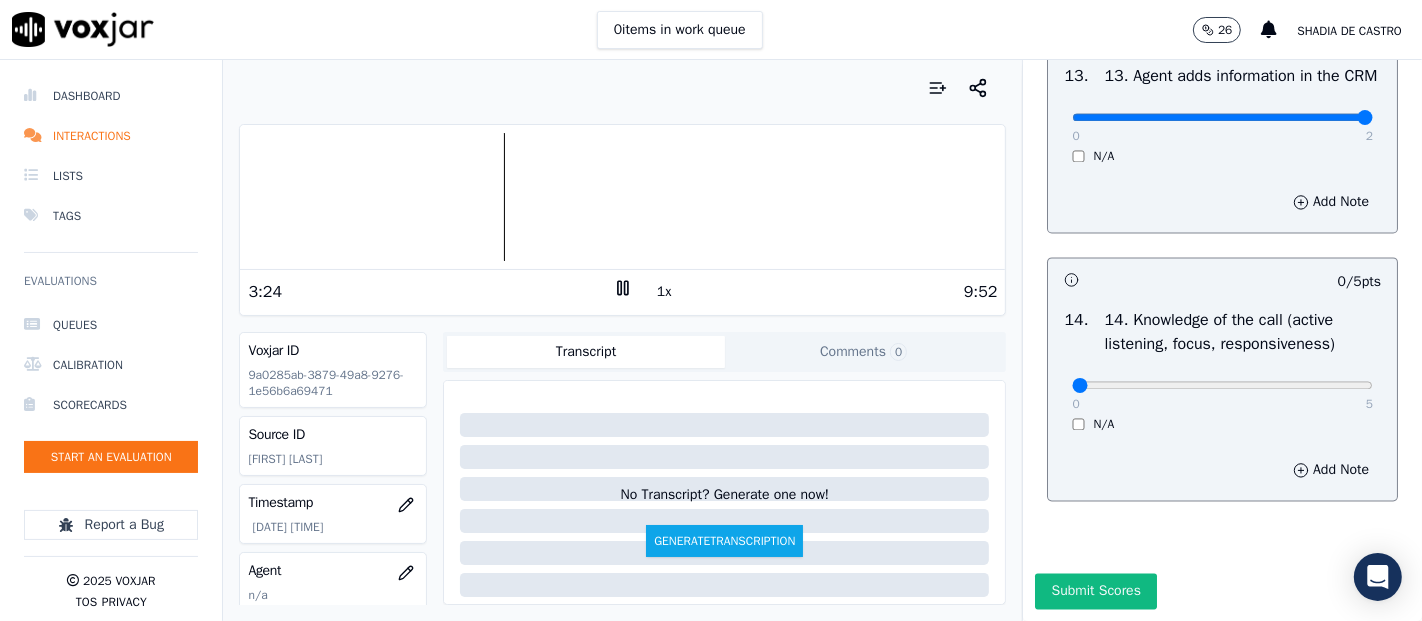 scroll, scrollTop: 3644, scrollLeft: 0, axis: vertical 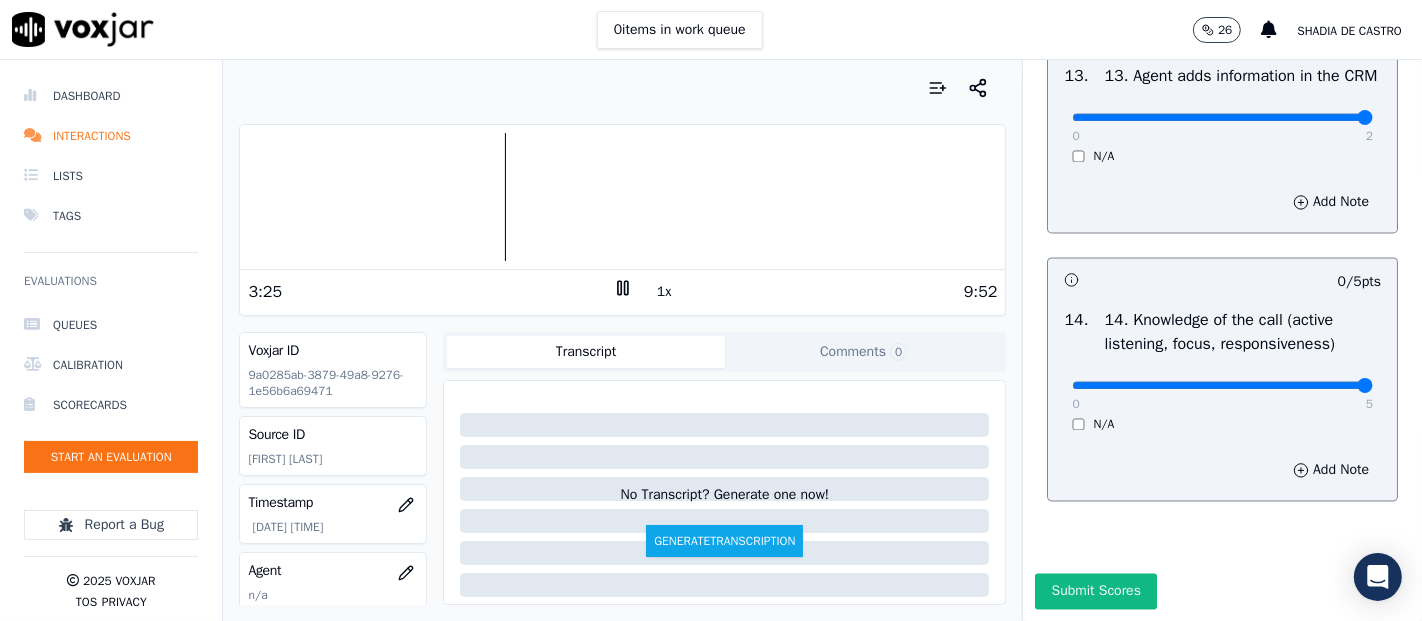 type on "5" 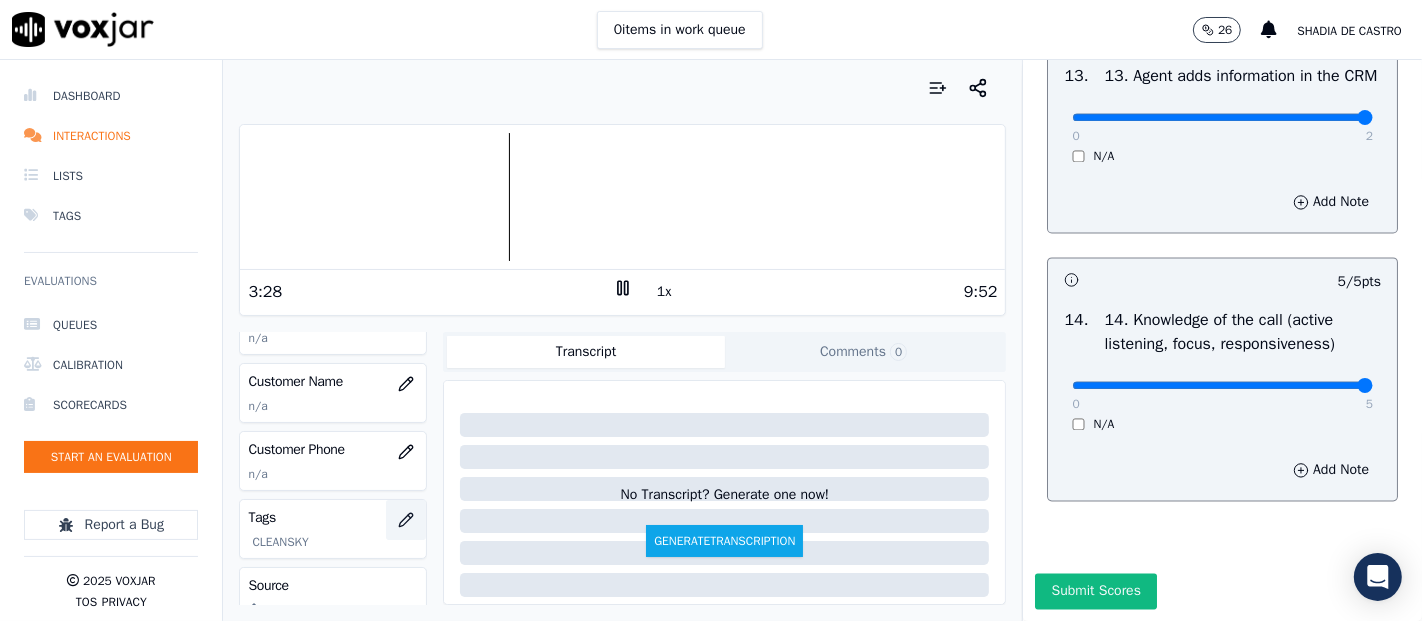 scroll, scrollTop: 222, scrollLeft: 0, axis: vertical 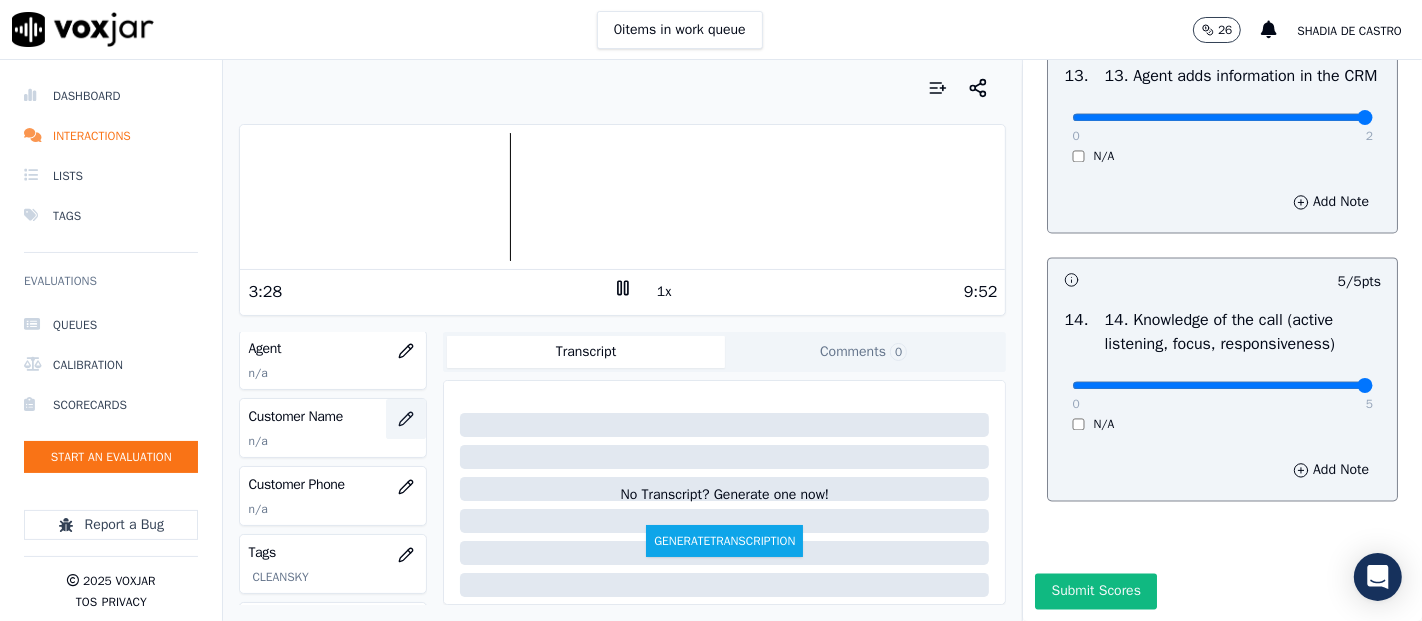 click at bounding box center [406, 419] 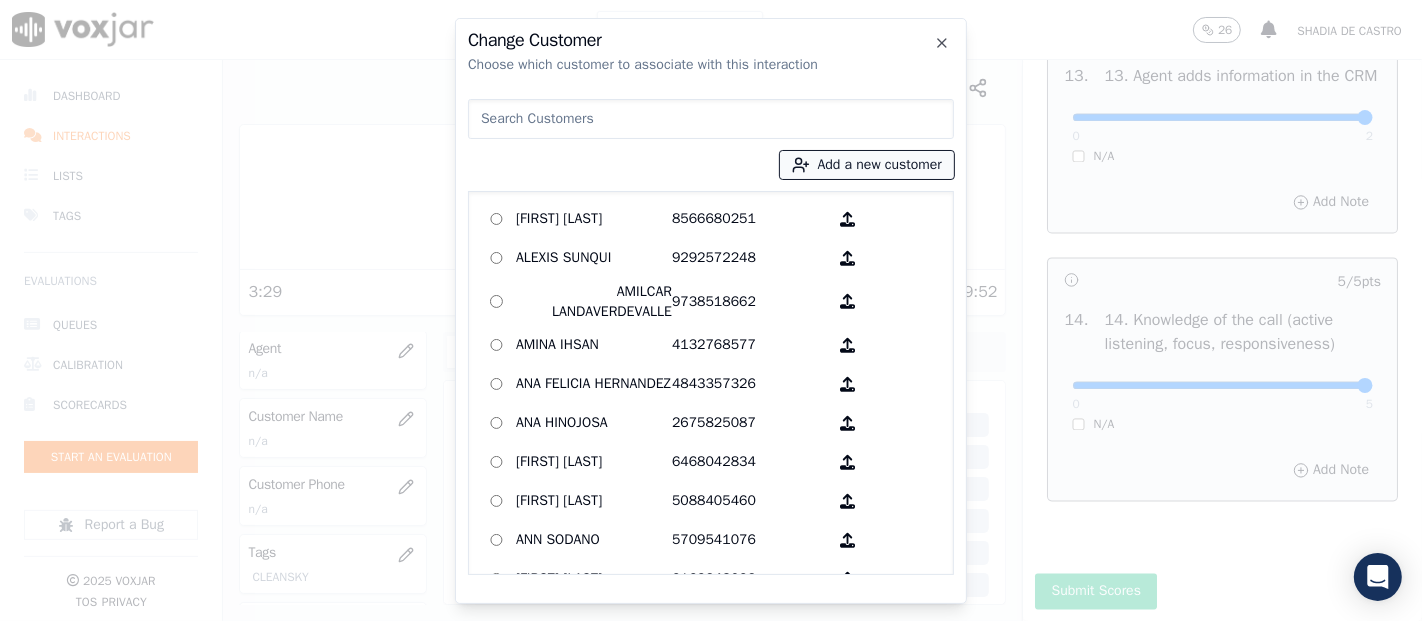click on "Add a new customer" at bounding box center [867, 165] 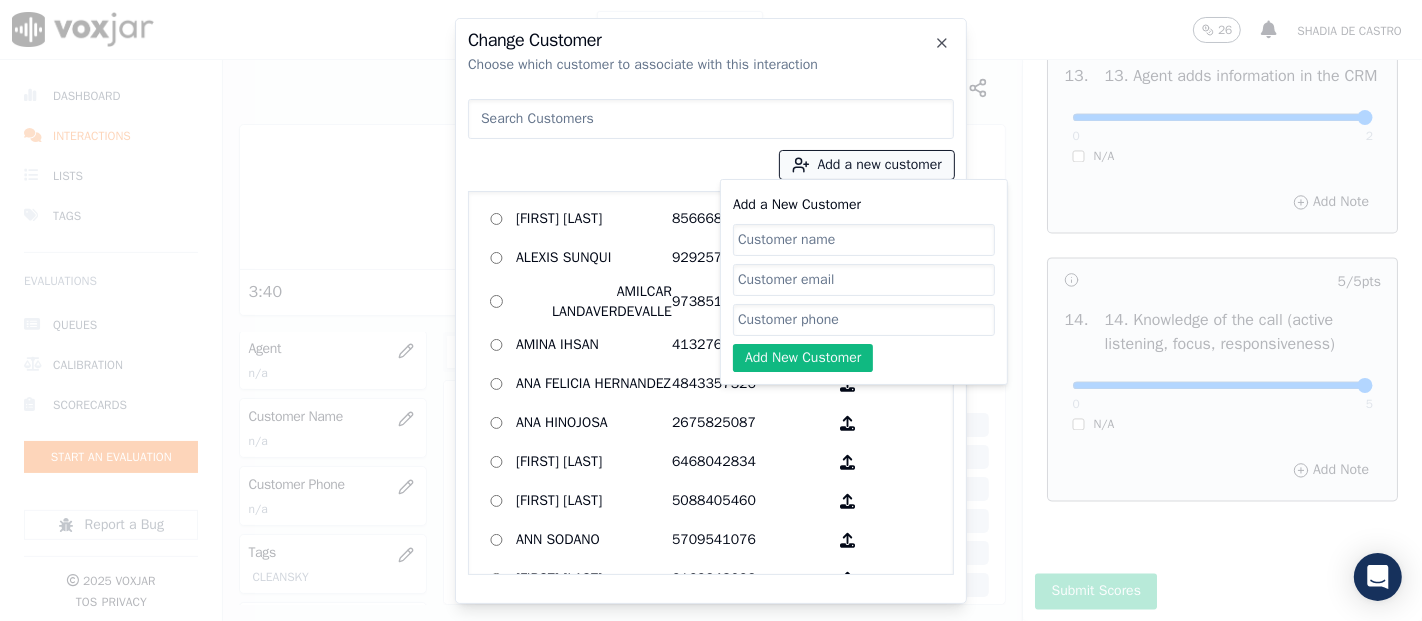 paste on "JESUS ABEL DE LEON CRUZ" 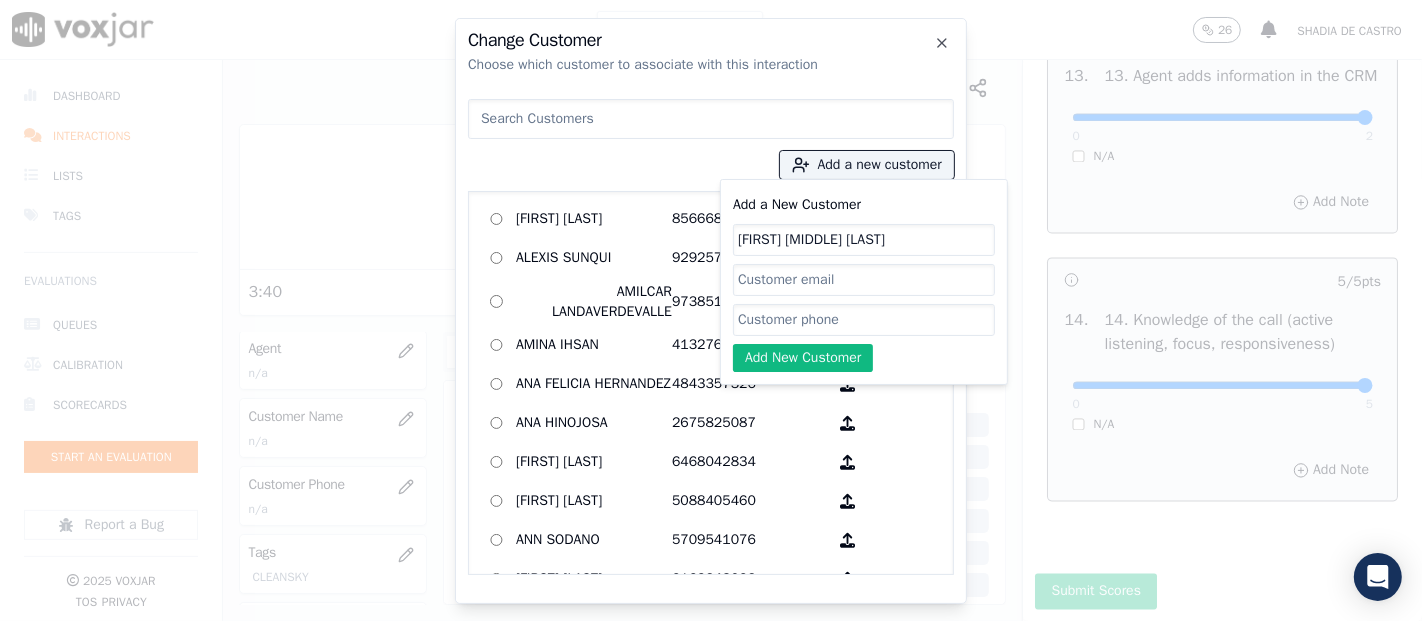 type on "JESUS ABEL DE LEON CRUZ" 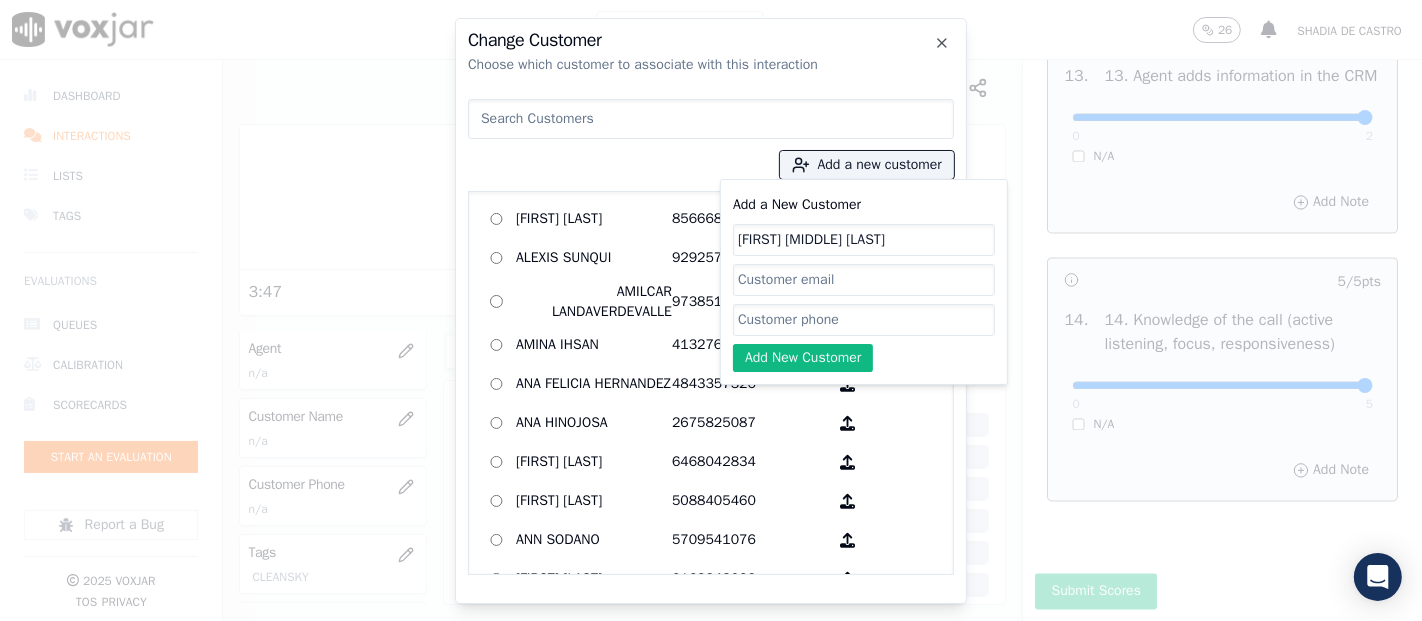 paste on "9786601515" 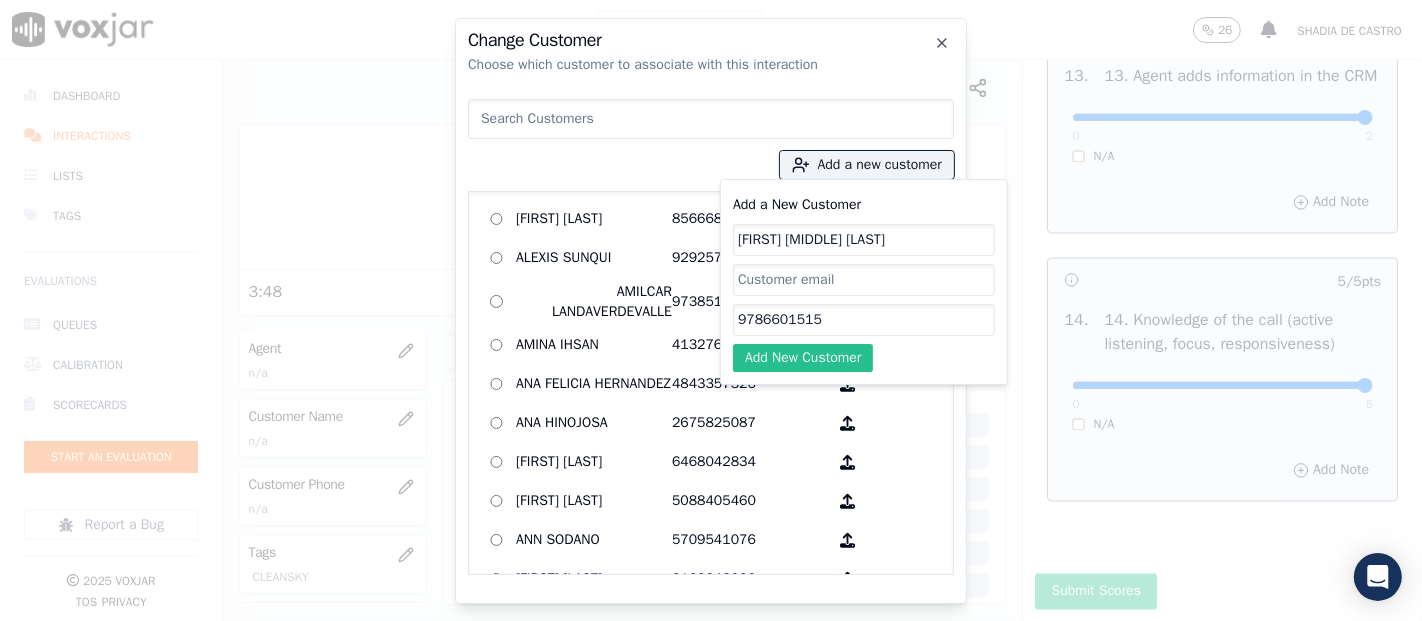 type on "9786601515" 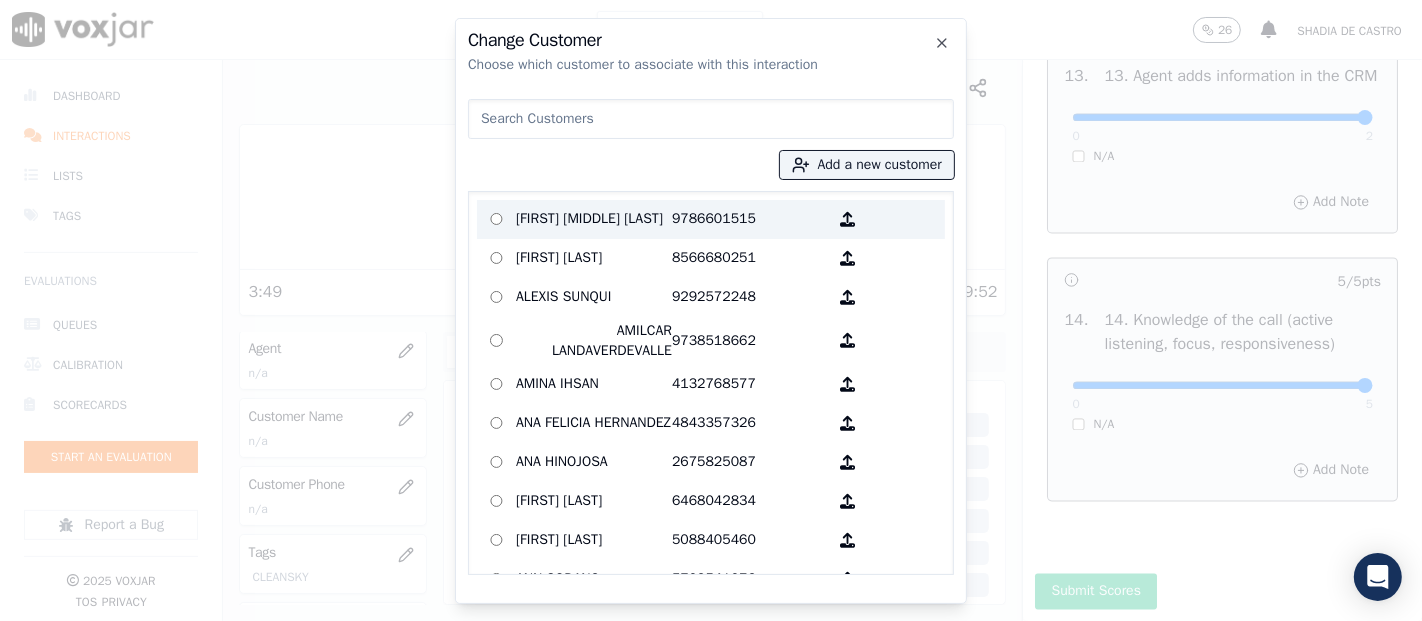 click on "JESUS ABEL DE LEON CRUZ" at bounding box center (594, 219) 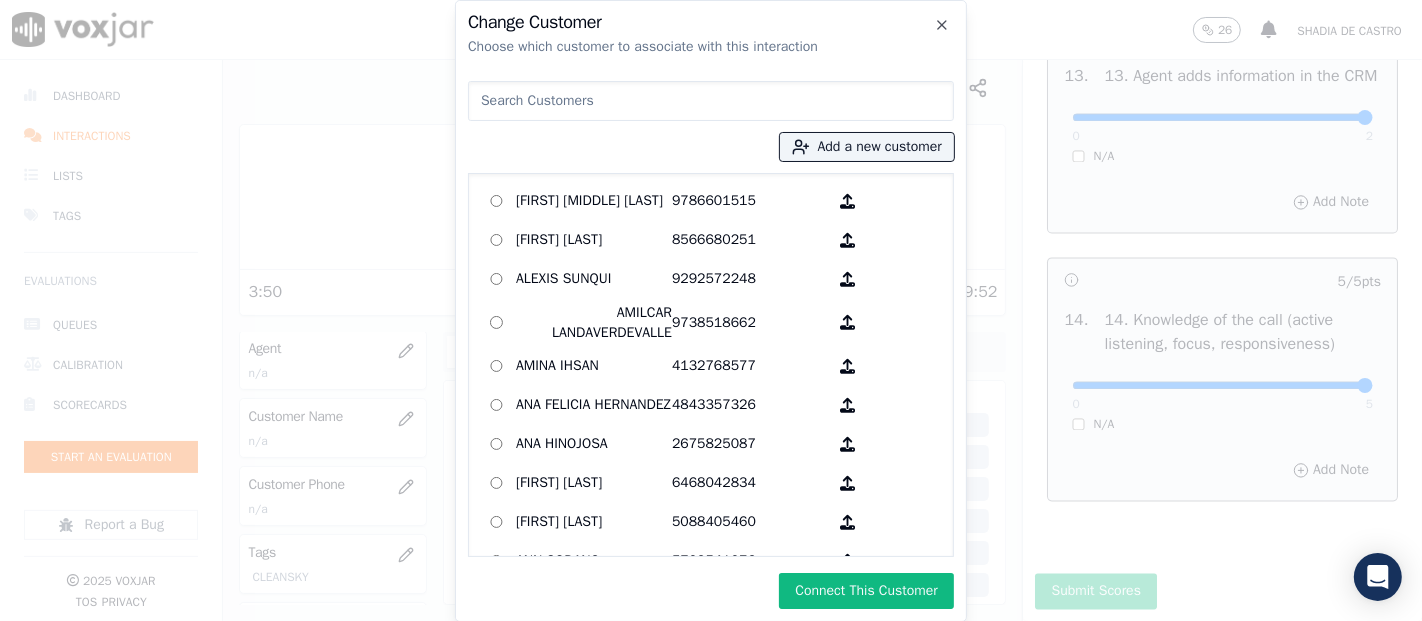 click on "Connect This Customer" at bounding box center [866, 591] 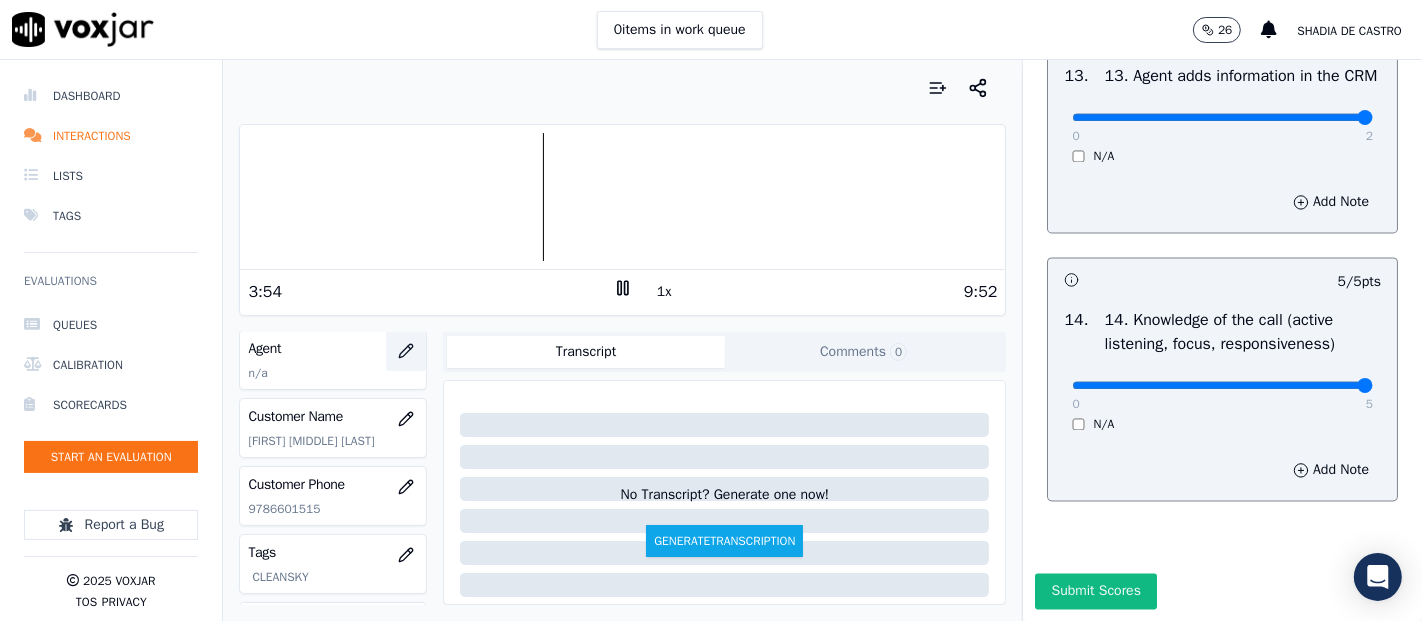 click 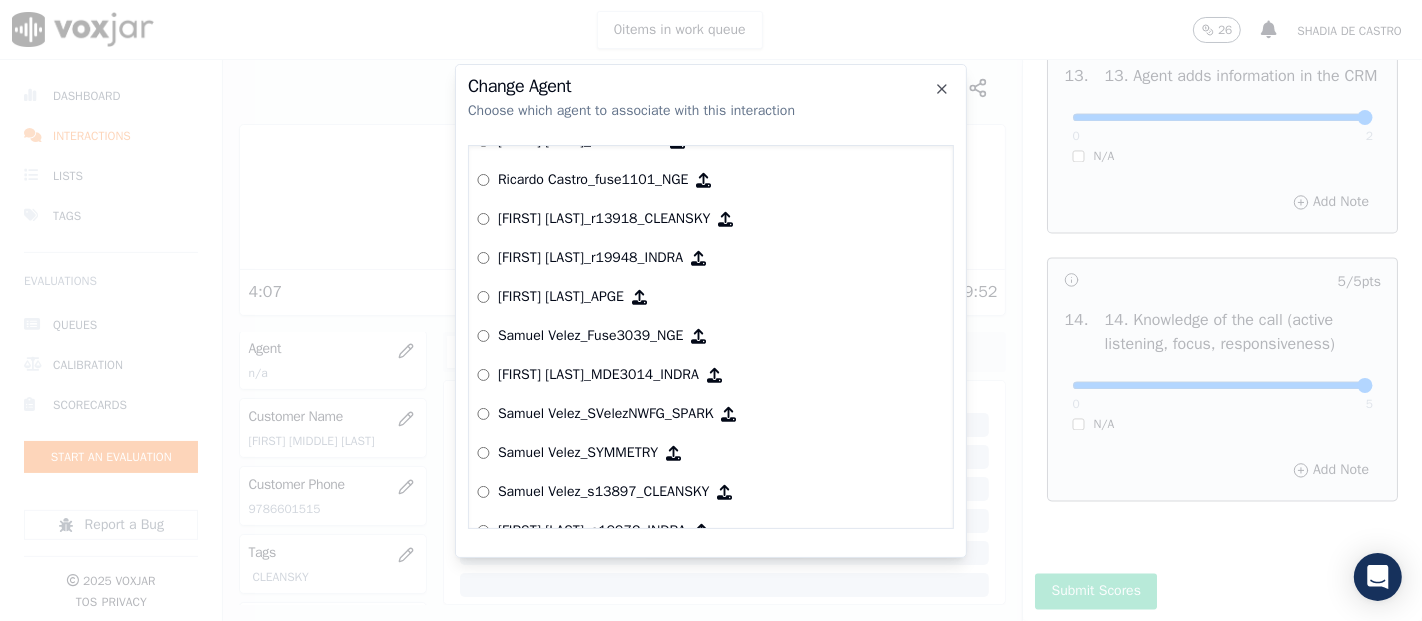 scroll, scrollTop: 7828, scrollLeft: 0, axis: vertical 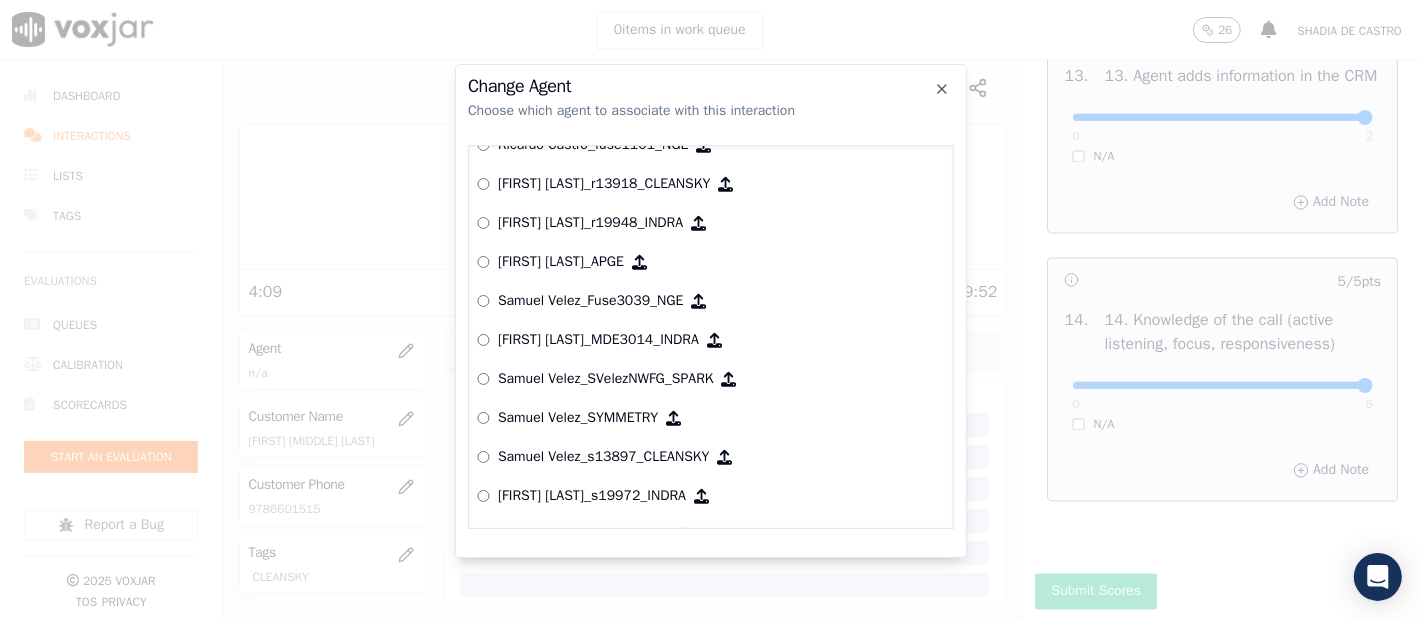 click on "Samuel Velez_s13897_CLEANSKY" at bounding box center (711, 457) 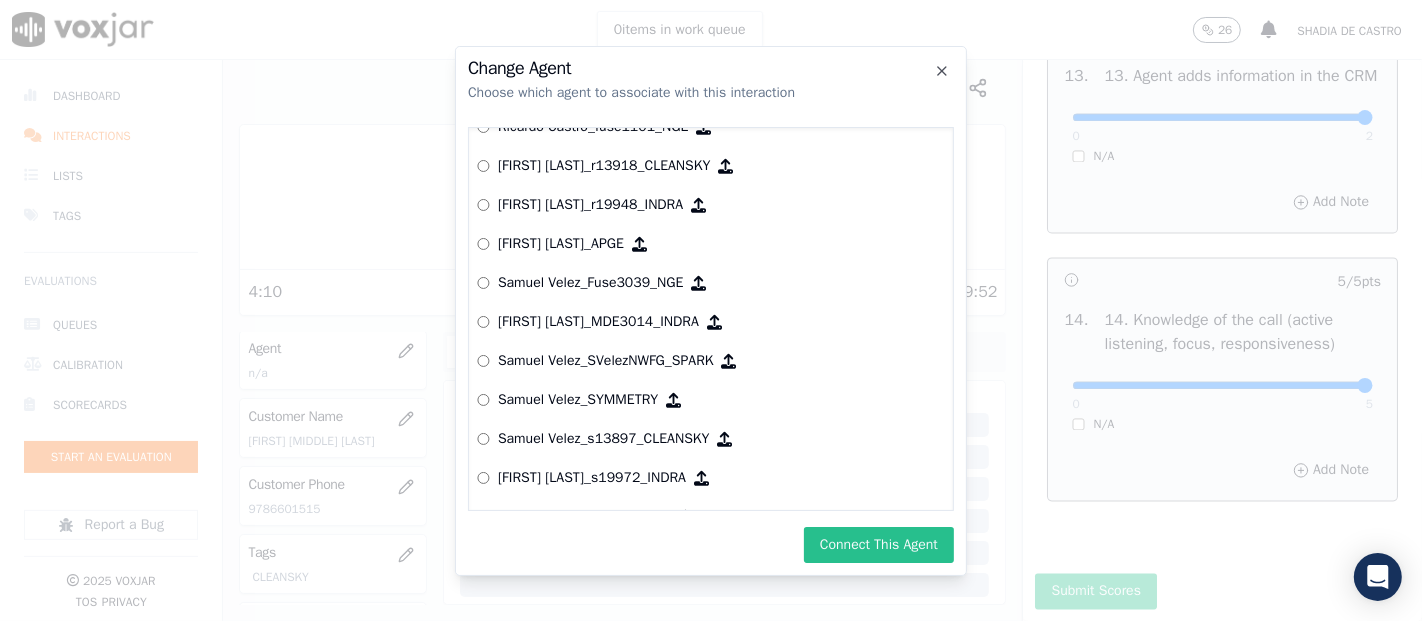 click on "Connect This Agent" at bounding box center (879, 545) 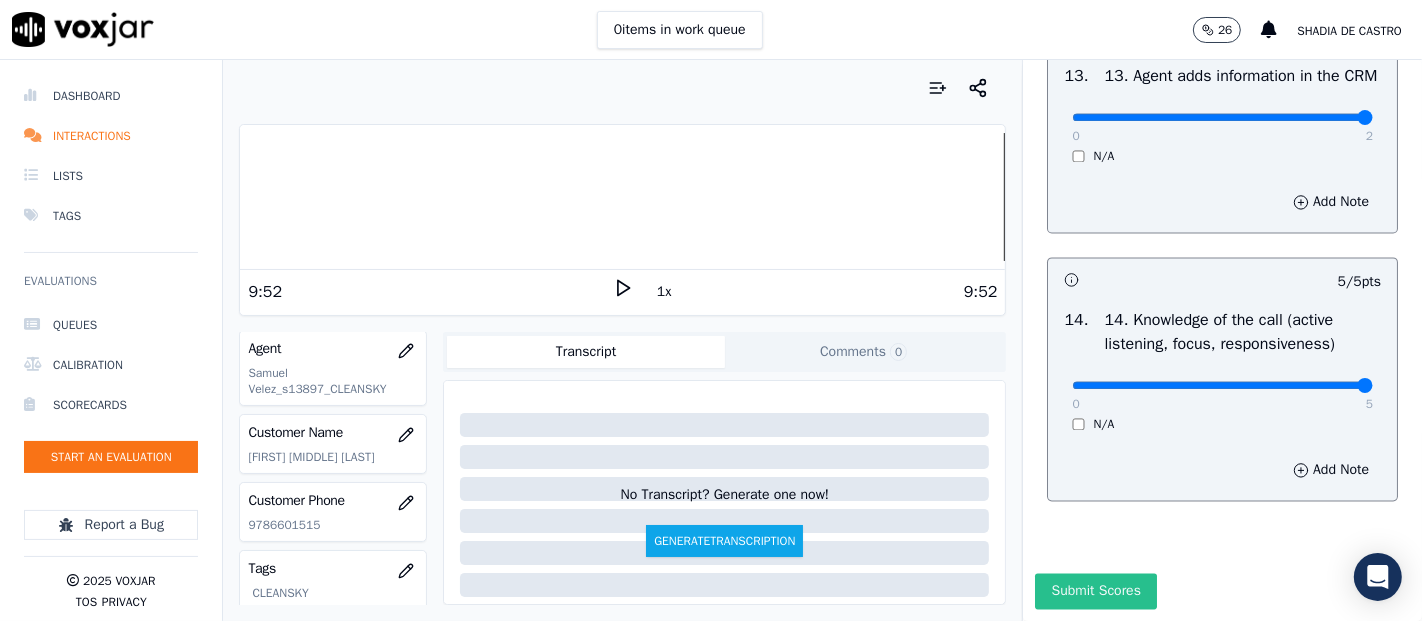 click on "Submit Scores" at bounding box center [1095, 591] 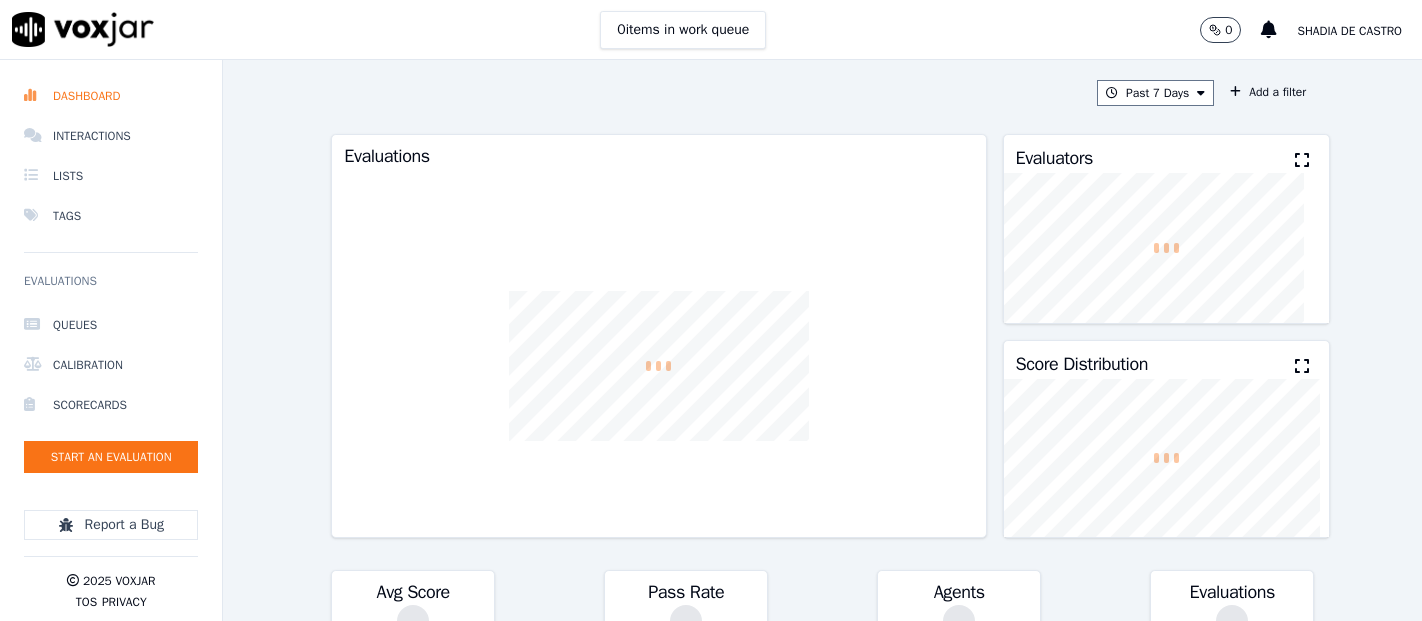 scroll, scrollTop: 0, scrollLeft: 0, axis: both 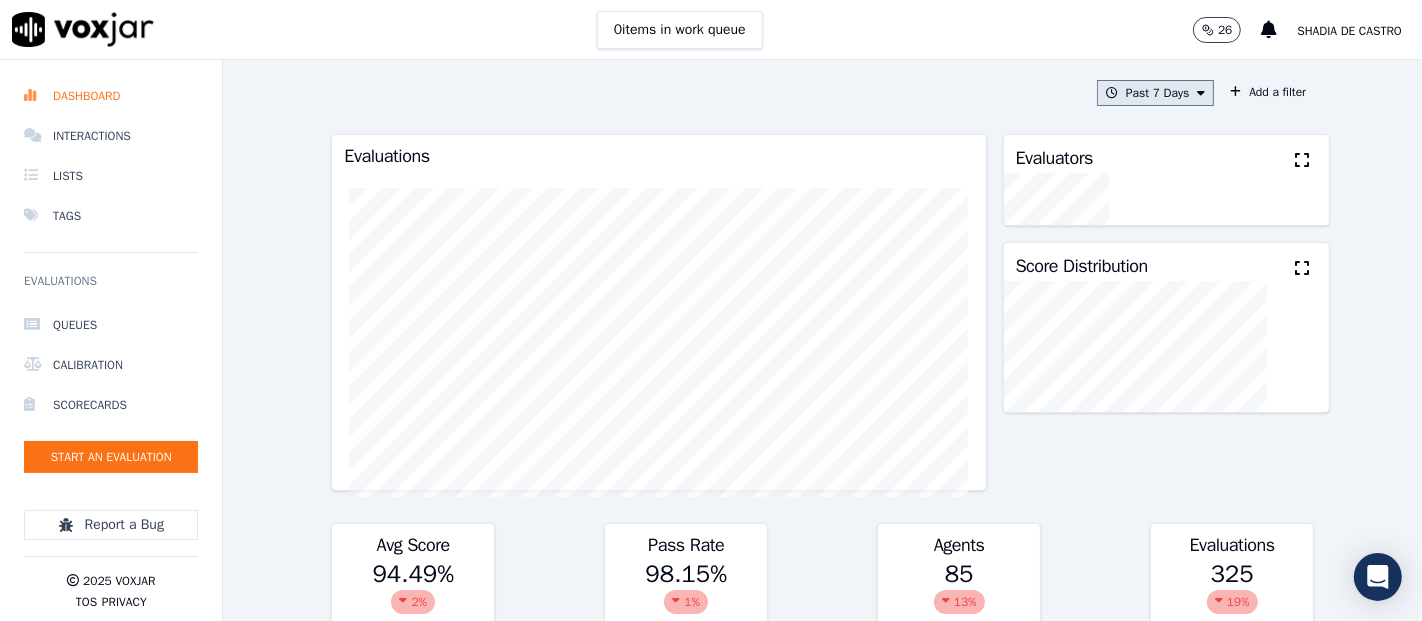 click on "Past 7 Days" at bounding box center (1155, 93) 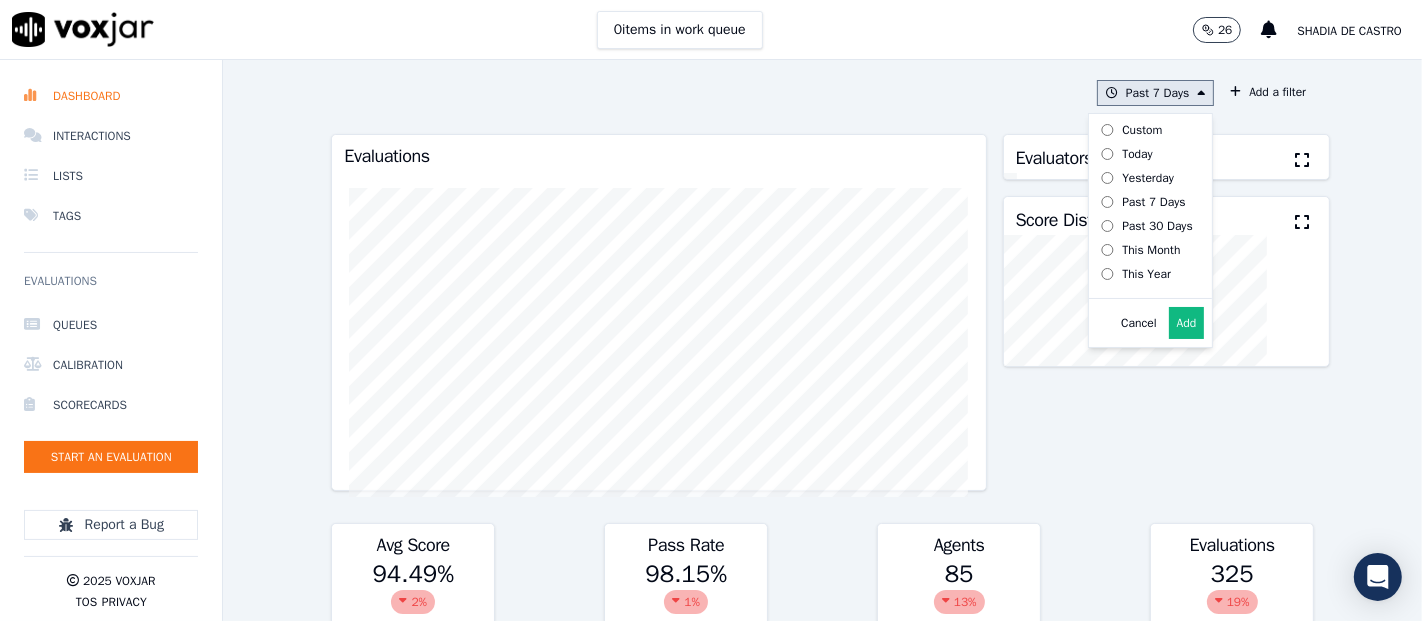 click on "Today" at bounding box center (1137, 154) 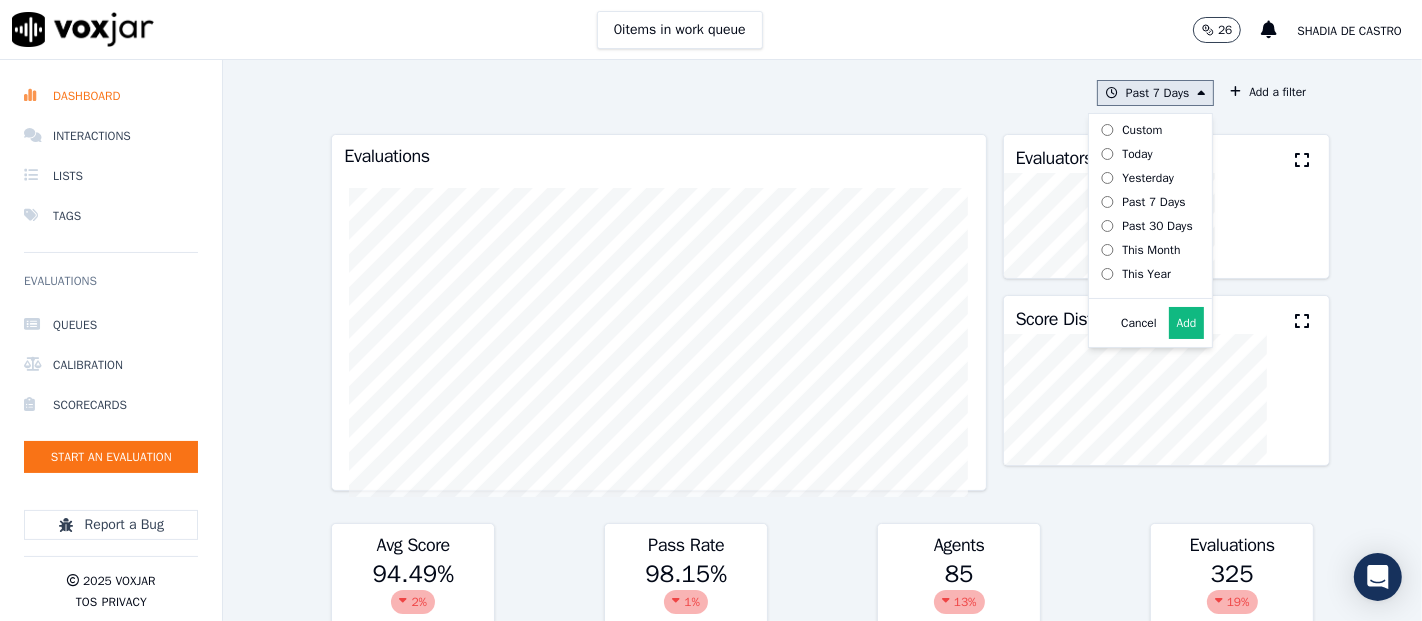 click on "Add" at bounding box center [1187, 323] 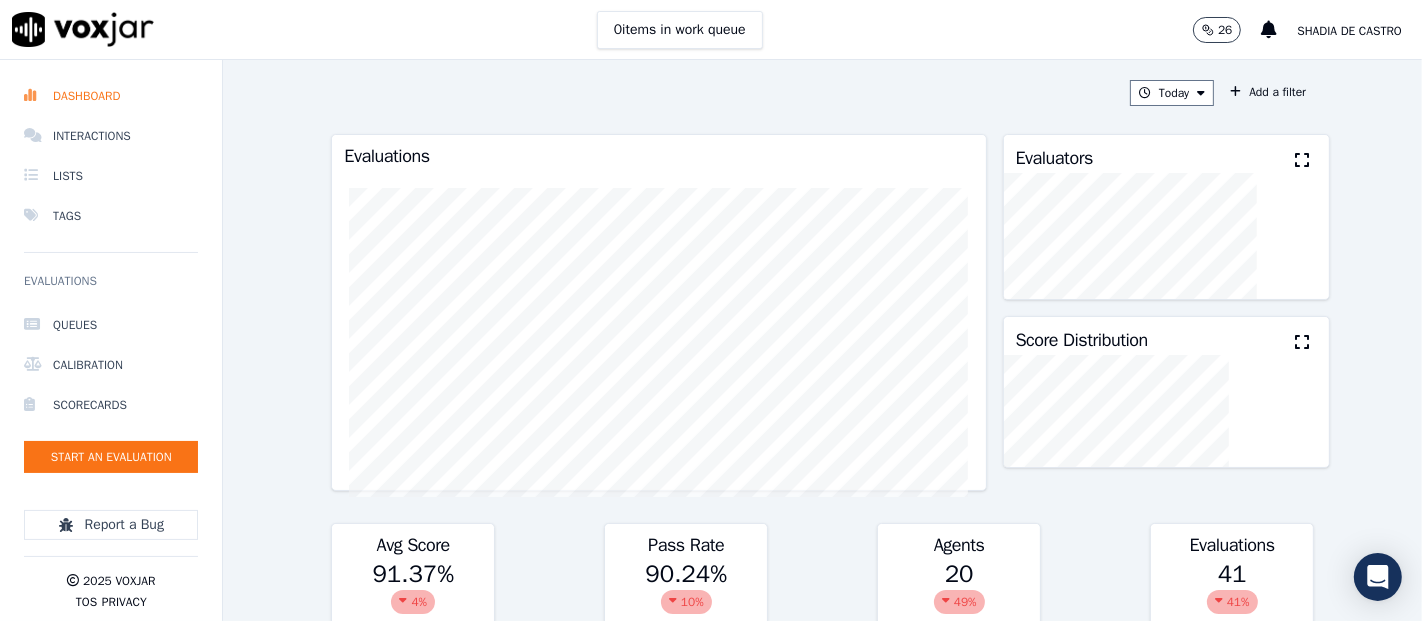 click at bounding box center [1302, 160] 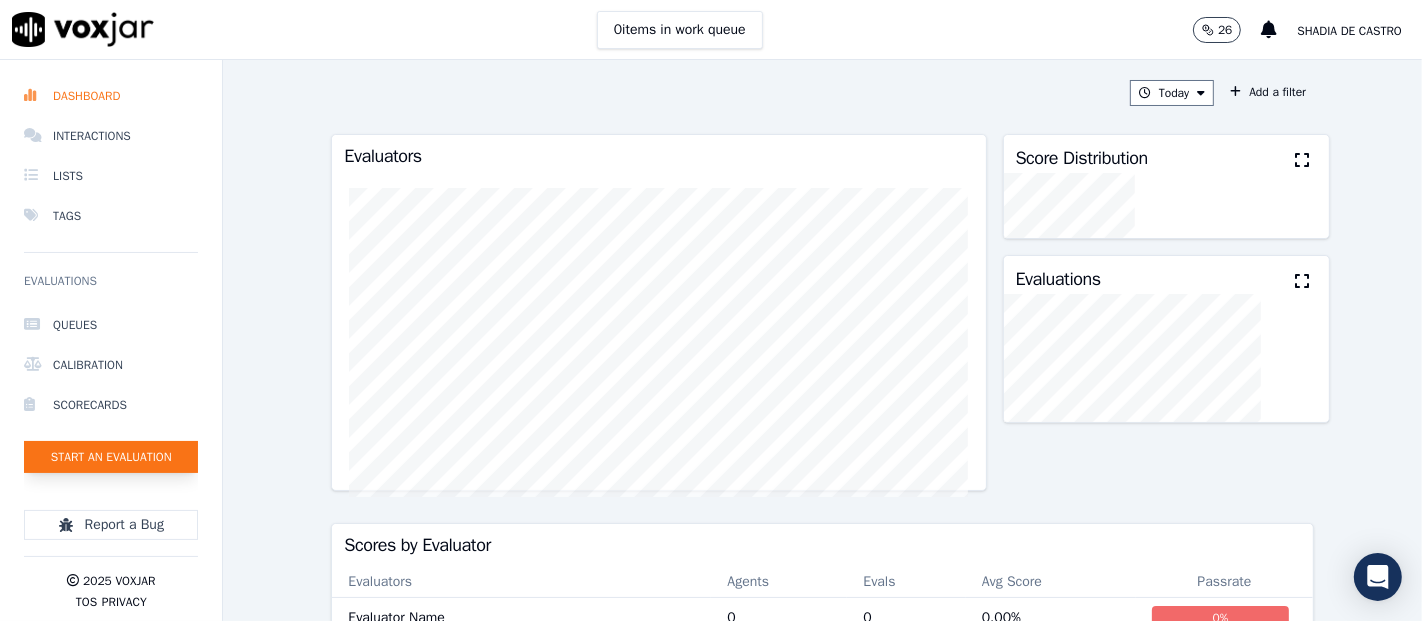click on "Start an Evaluation" 